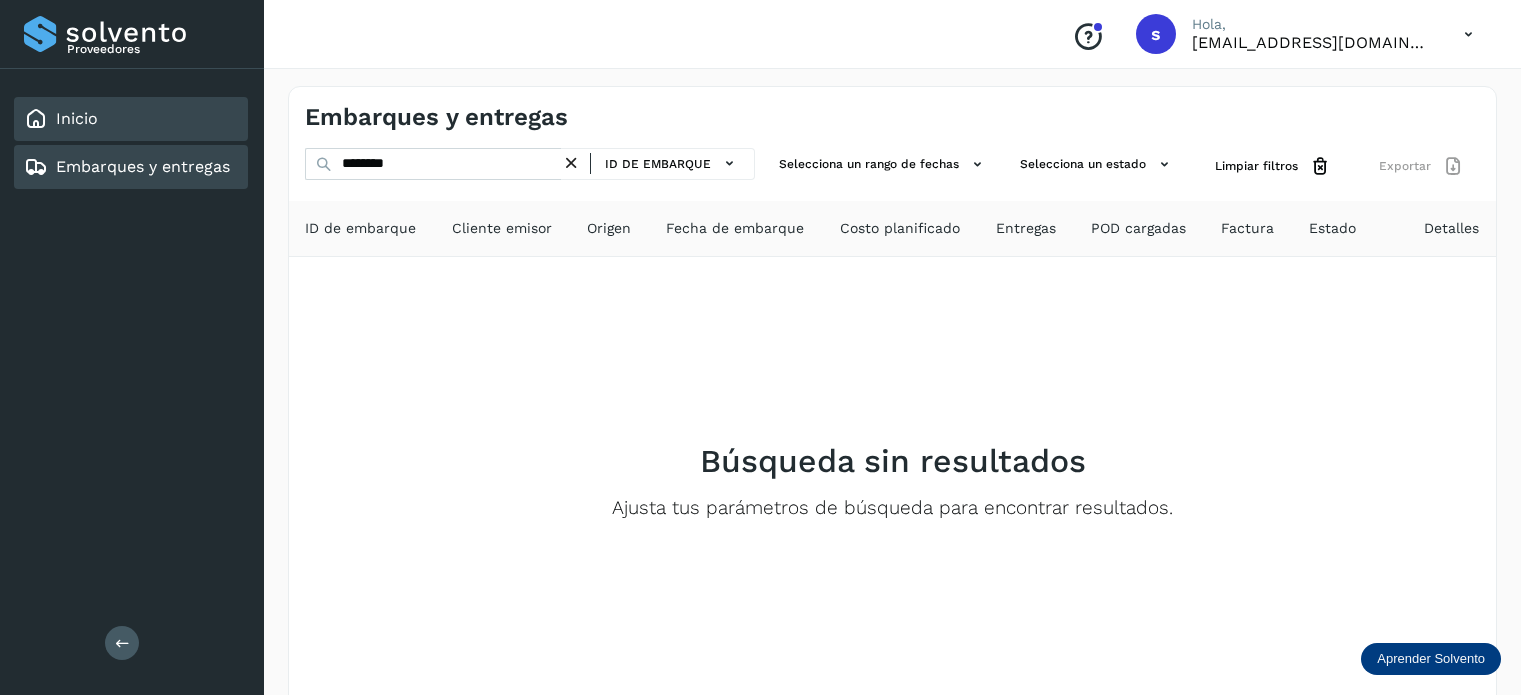 scroll, scrollTop: 0, scrollLeft: 0, axis: both 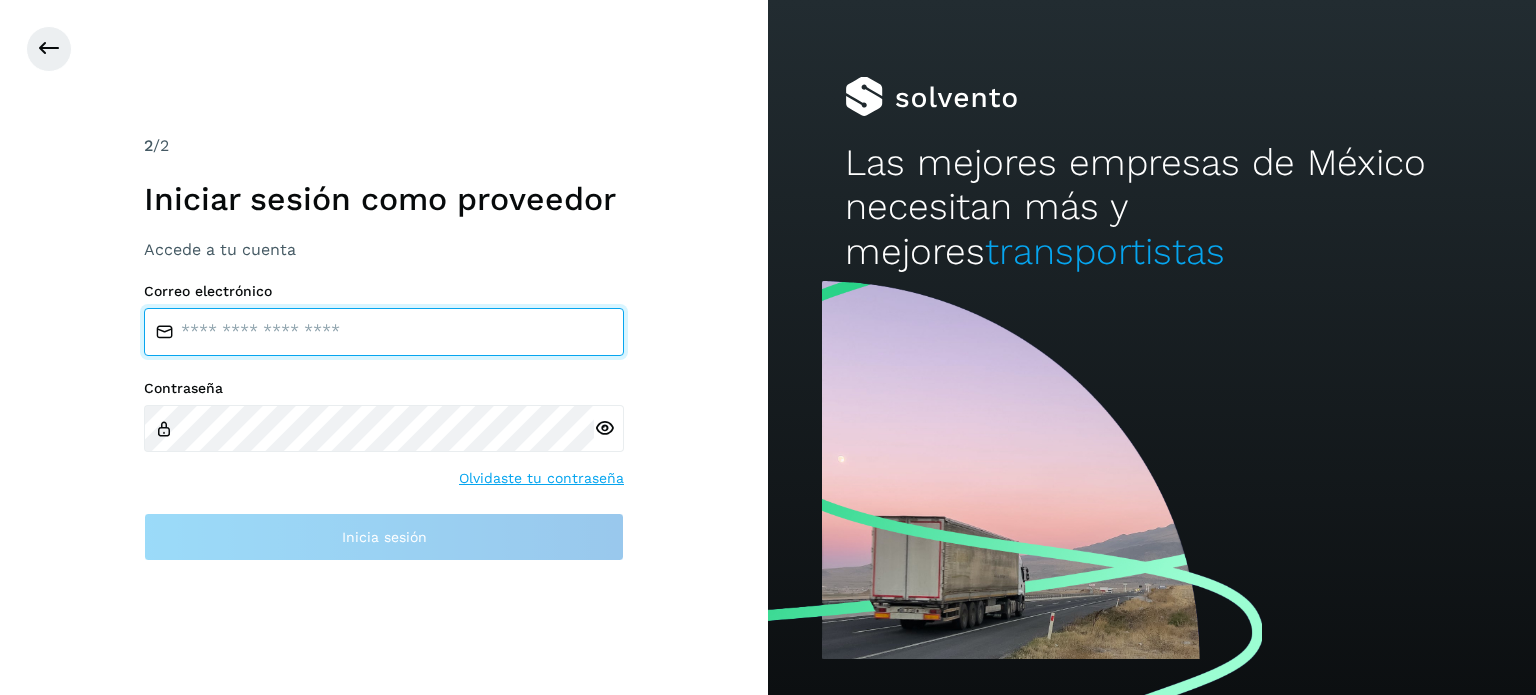 type on "**********" 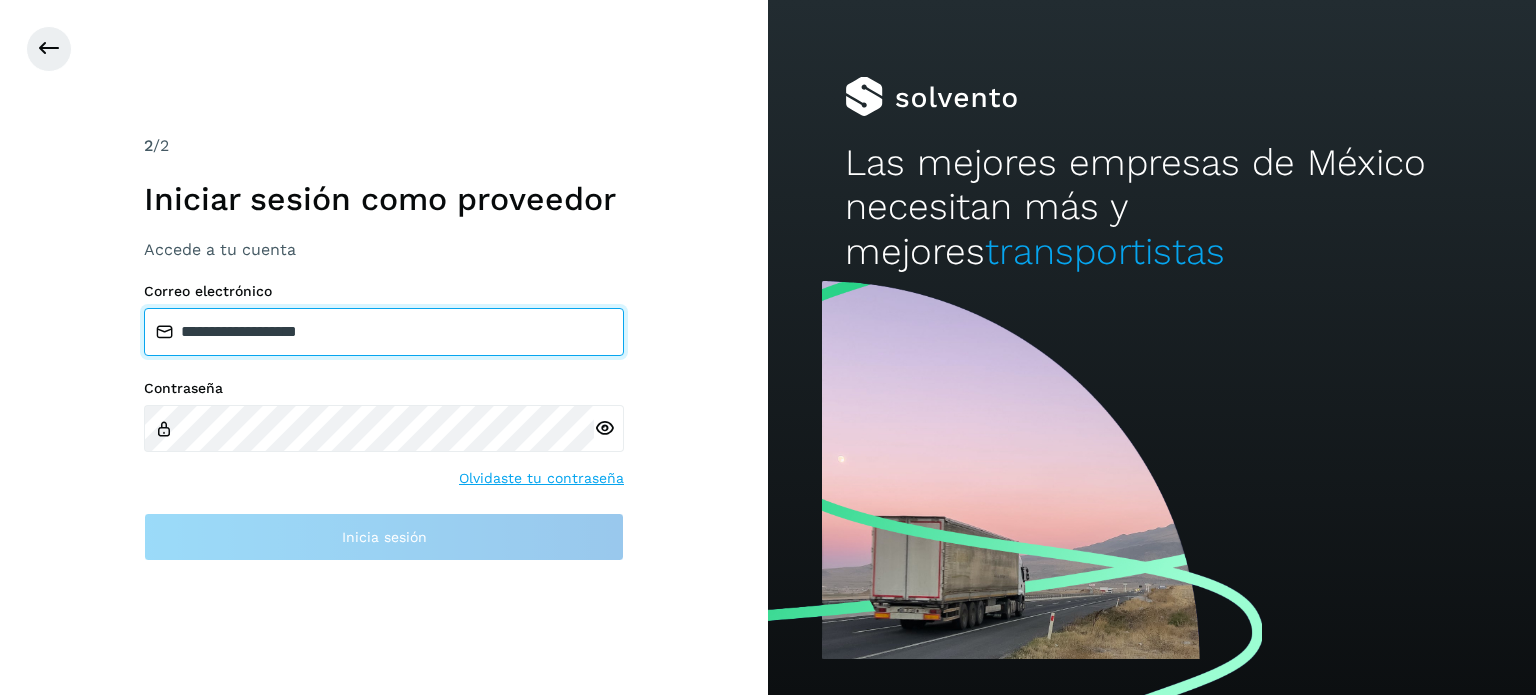 click on "**********" at bounding box center (384, 332) 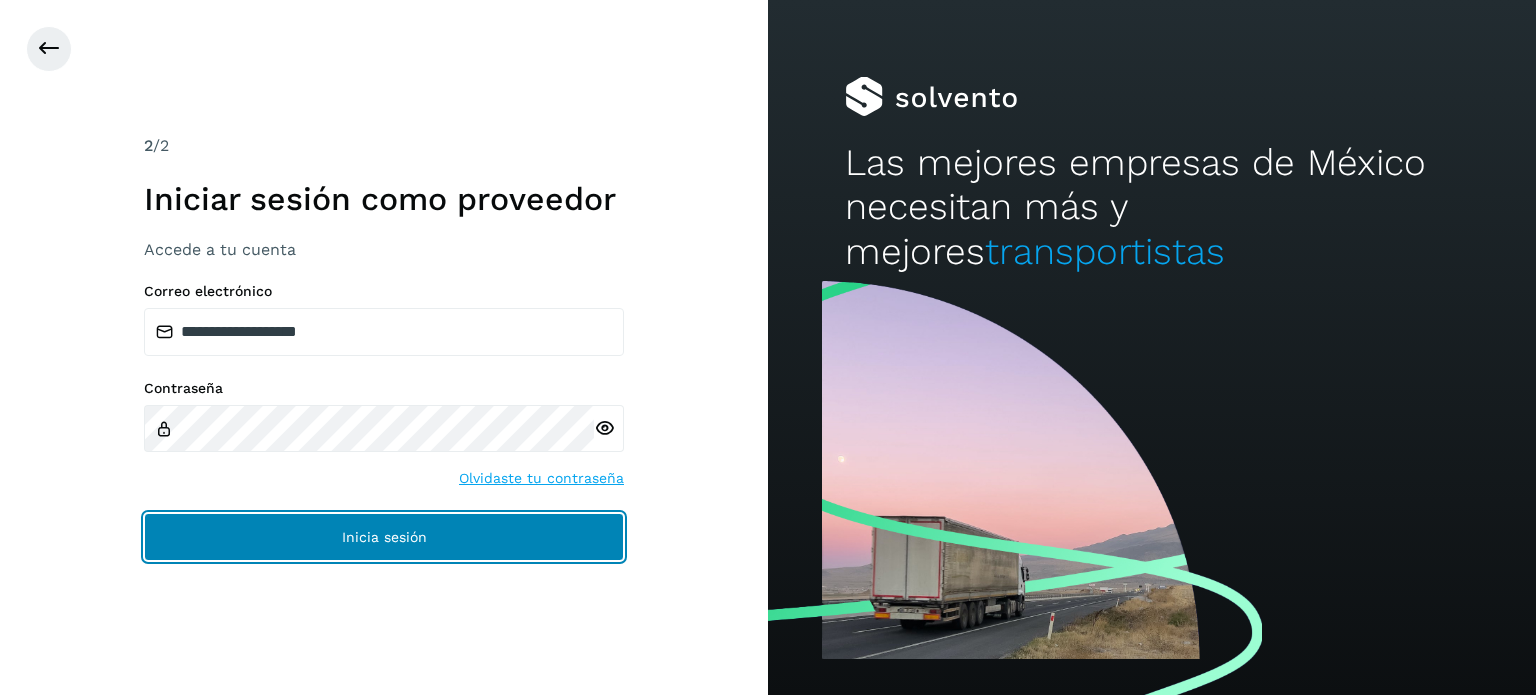 click on "Inicia sesión" 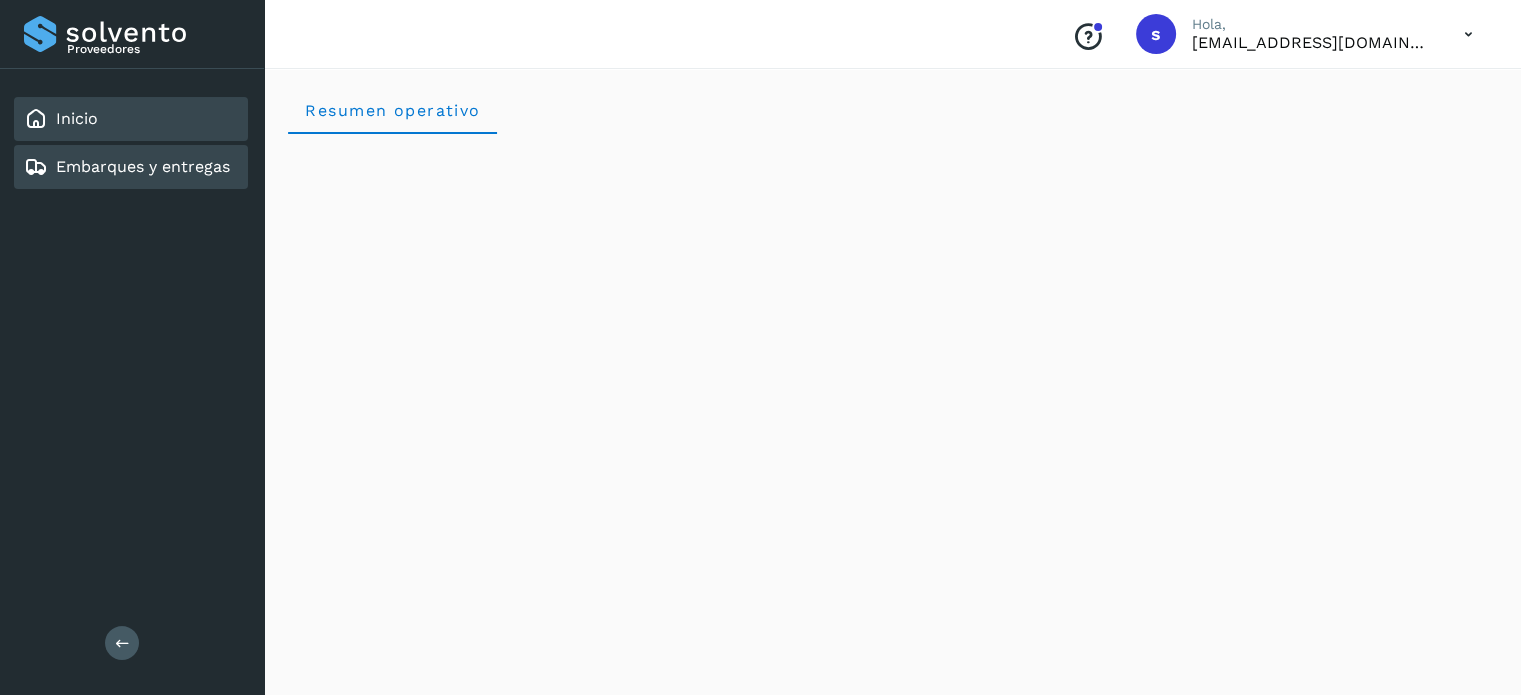 click on "Embarques y entregas" at bounding box center (143, 166) 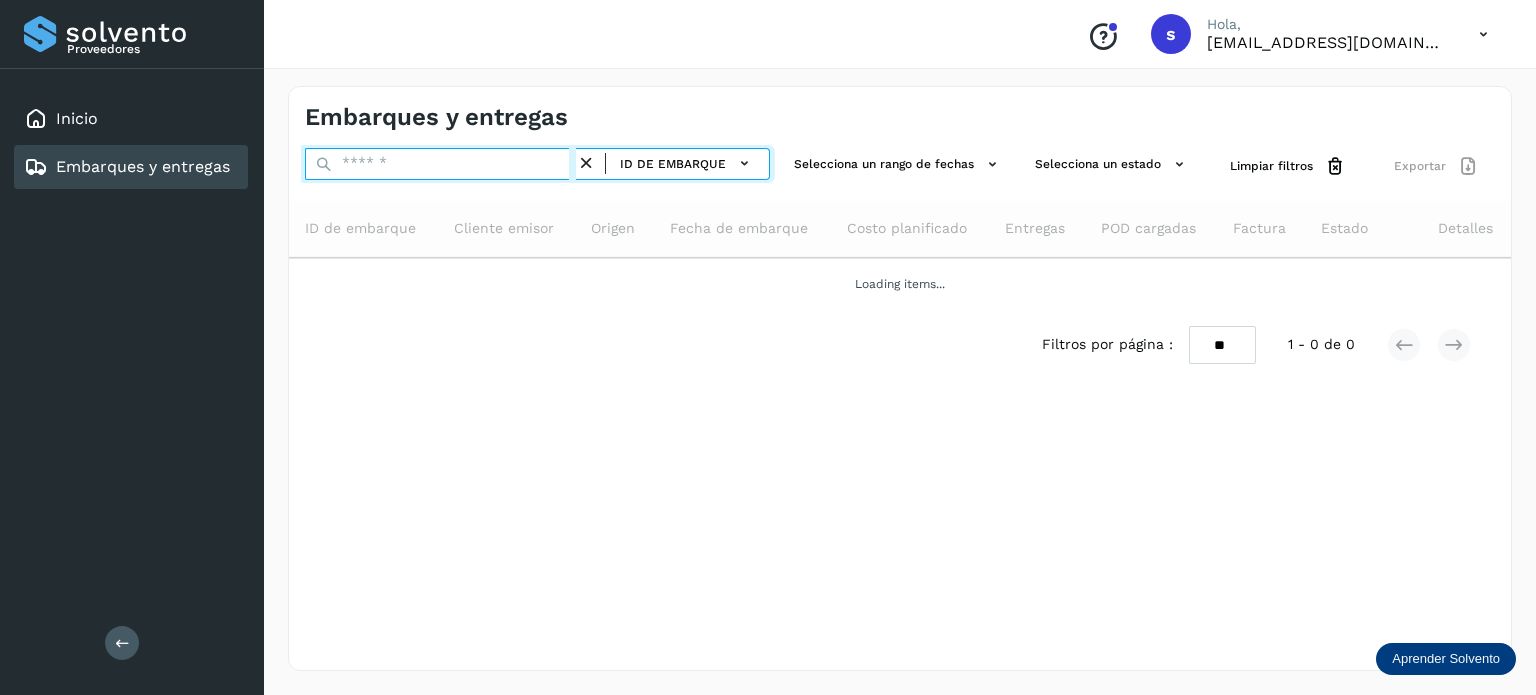click at bounding box center [440, 164] 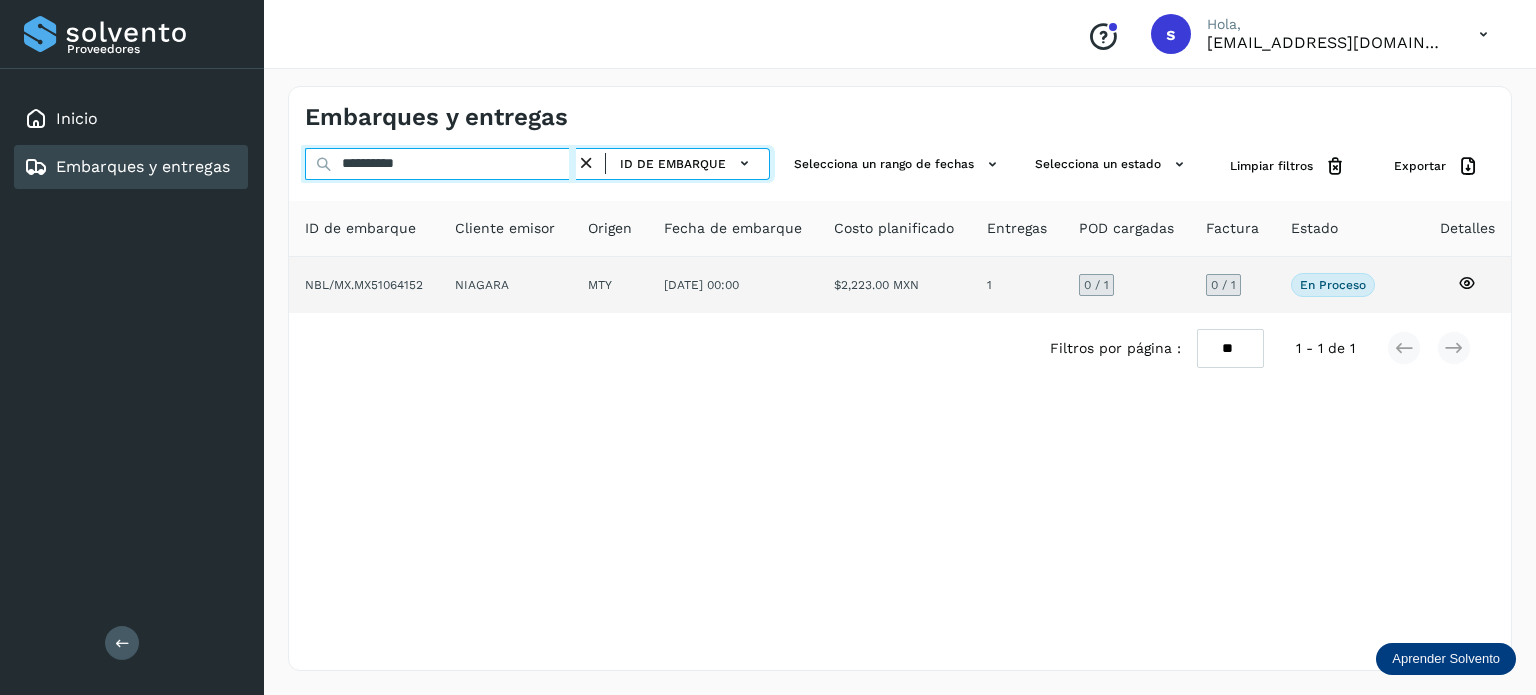 type on "**********" 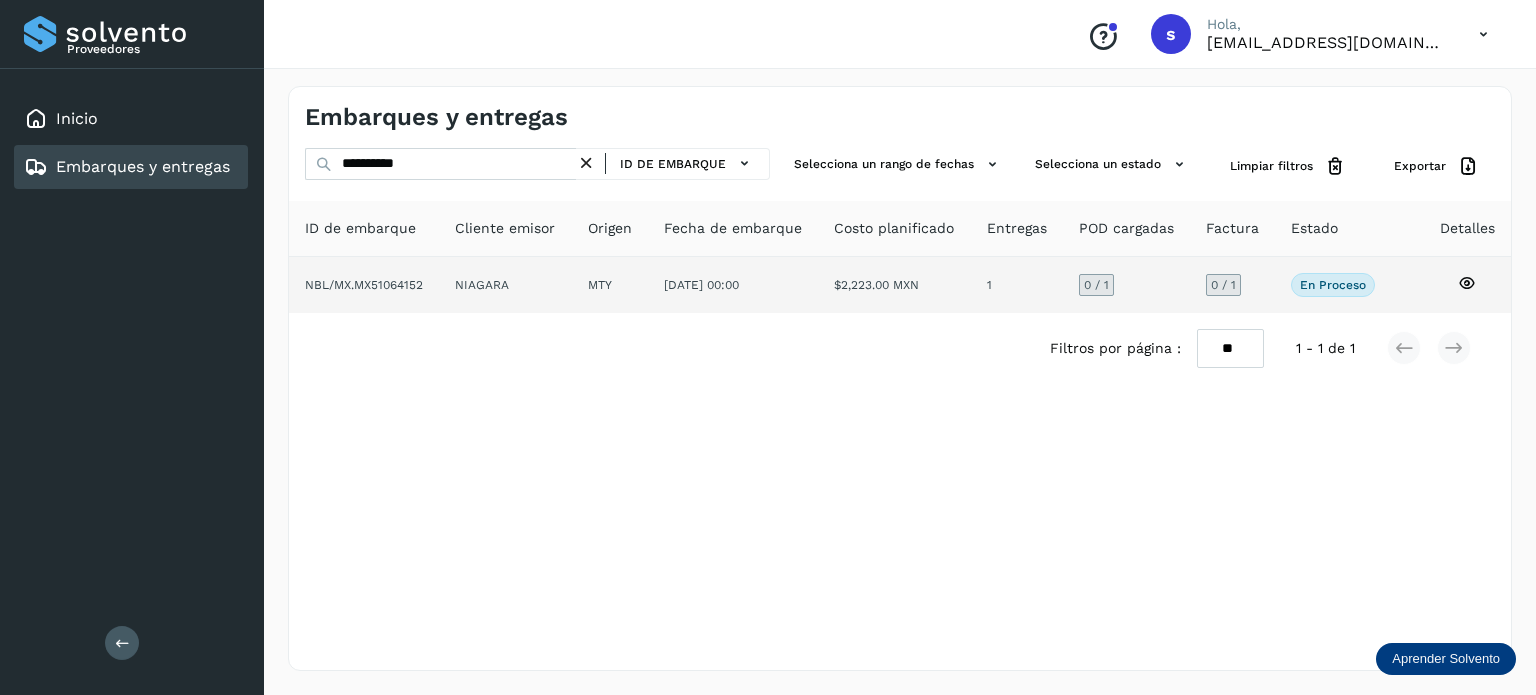 click on "NIAGARA" 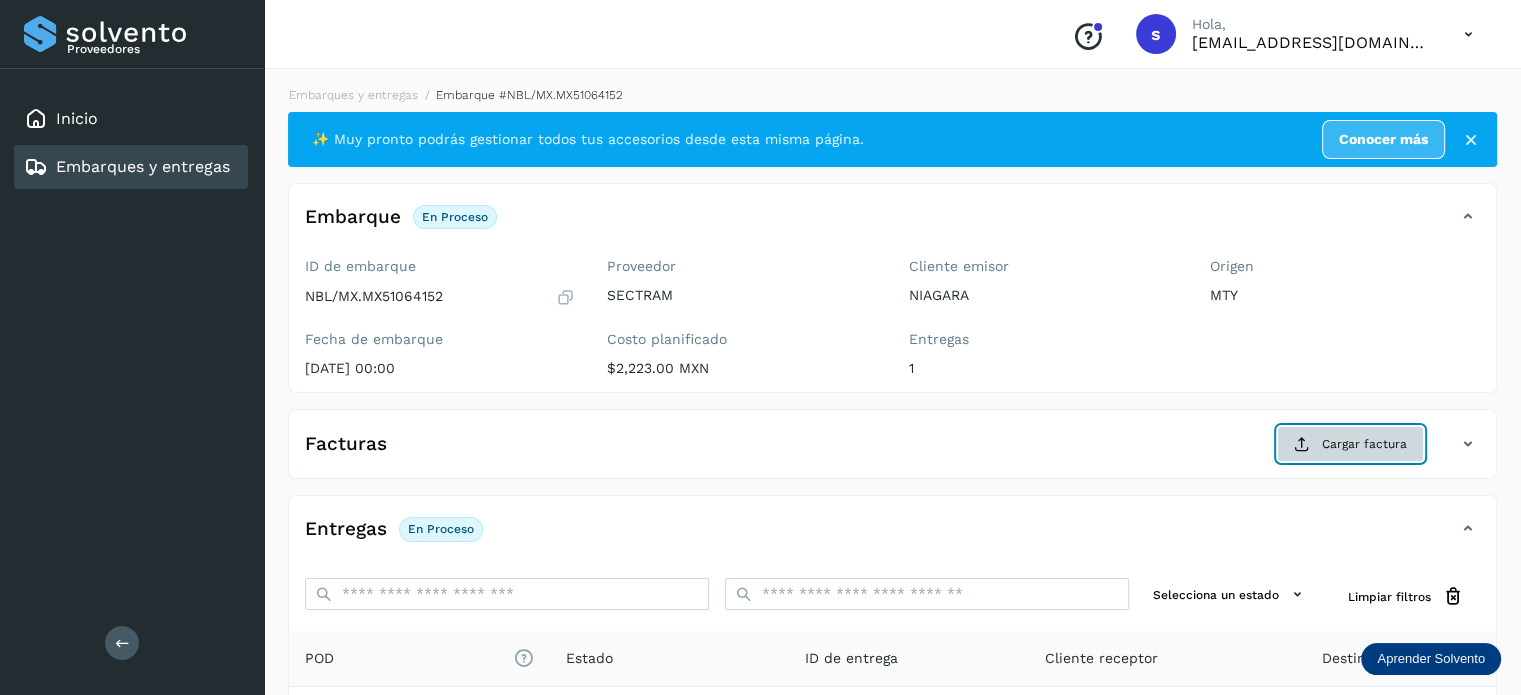 click on "Cargar factura" 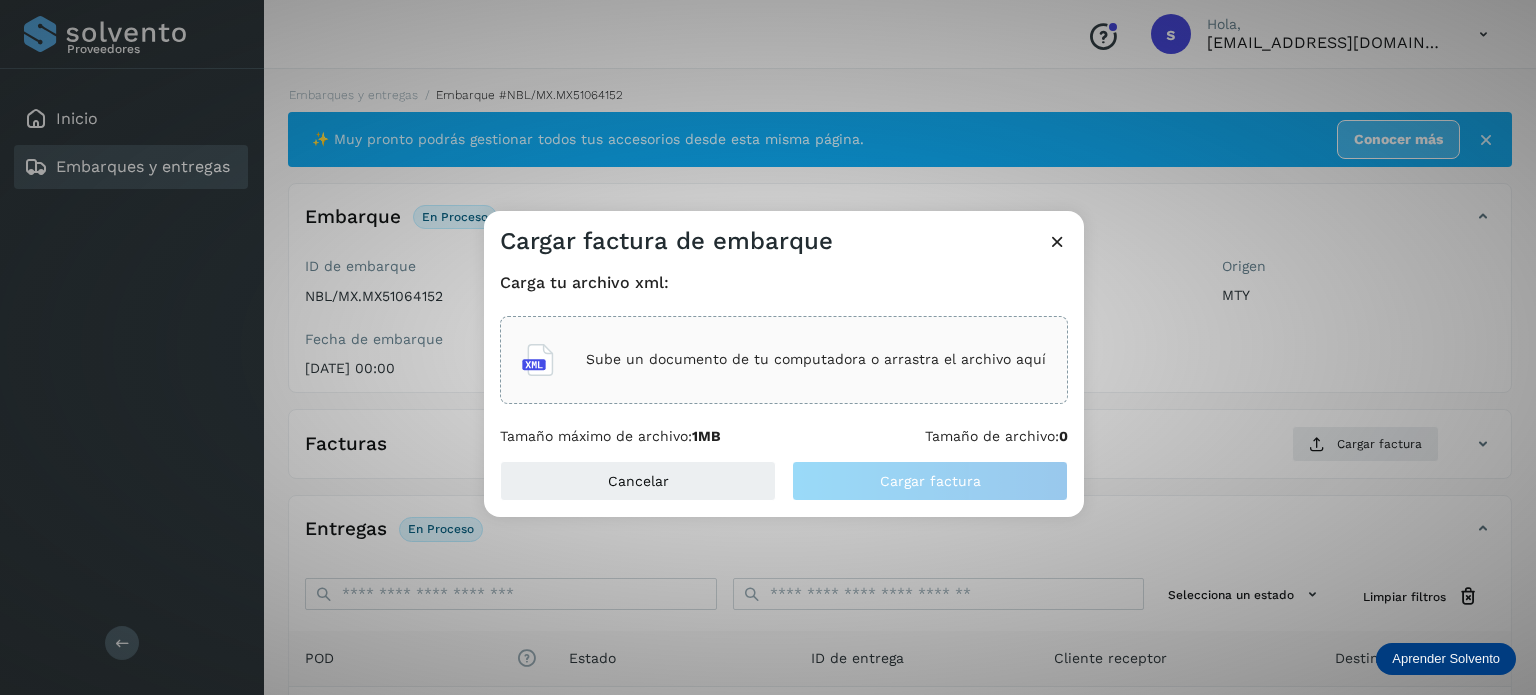 click on "Sube un documento de tu computadora o arrastra el archivo aquí" at bounding box center [784, 360] 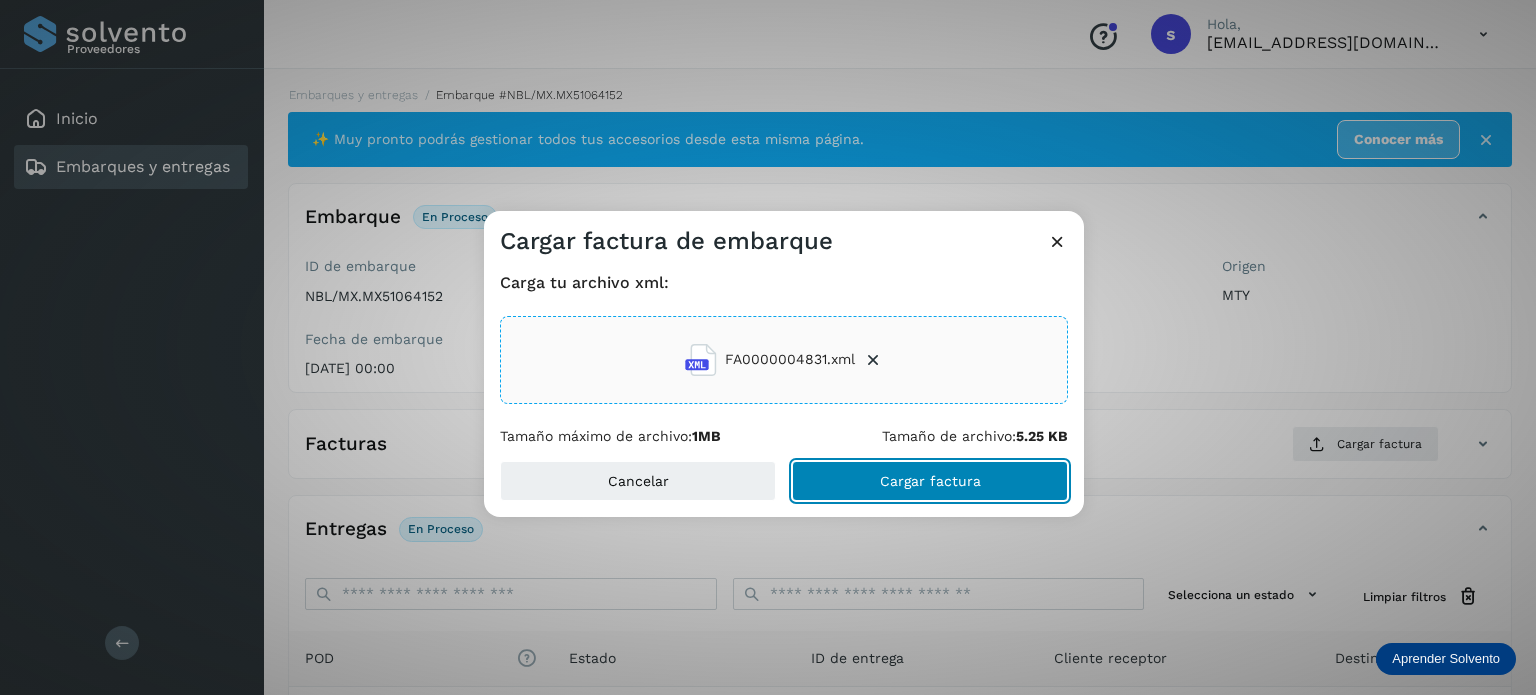 click on "Cargar factura" 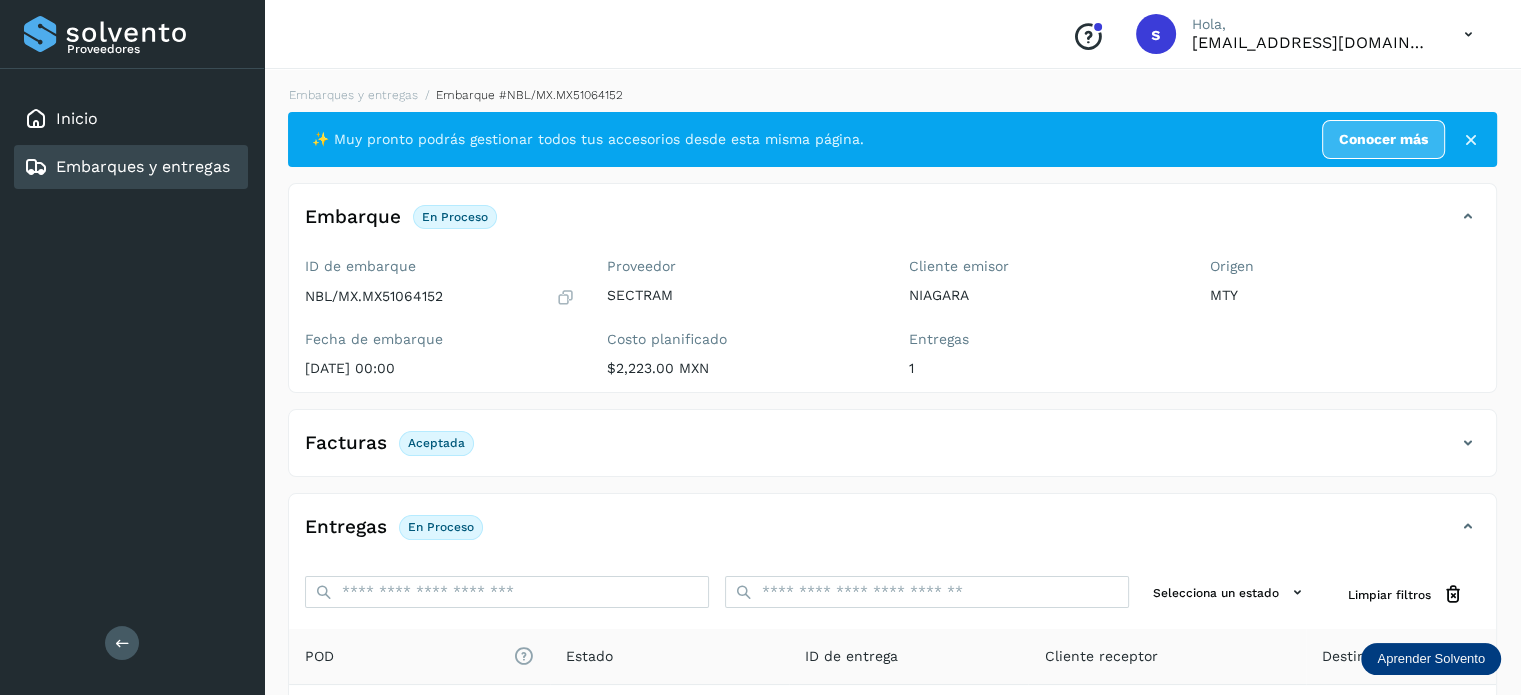 scroll, scrollTop: 250, scrollLeft: 0, axis: vertical 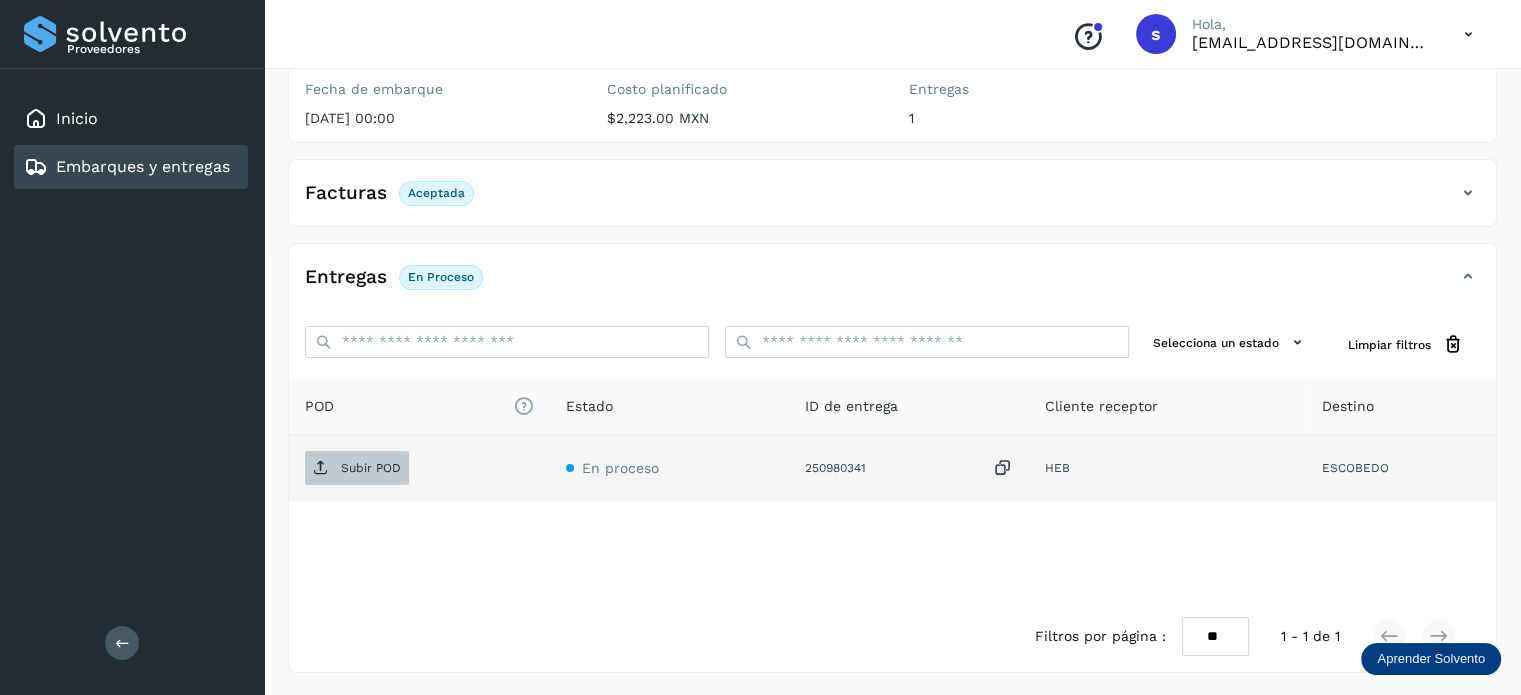 click on "Subir POD" at bounding box center [371, 468] 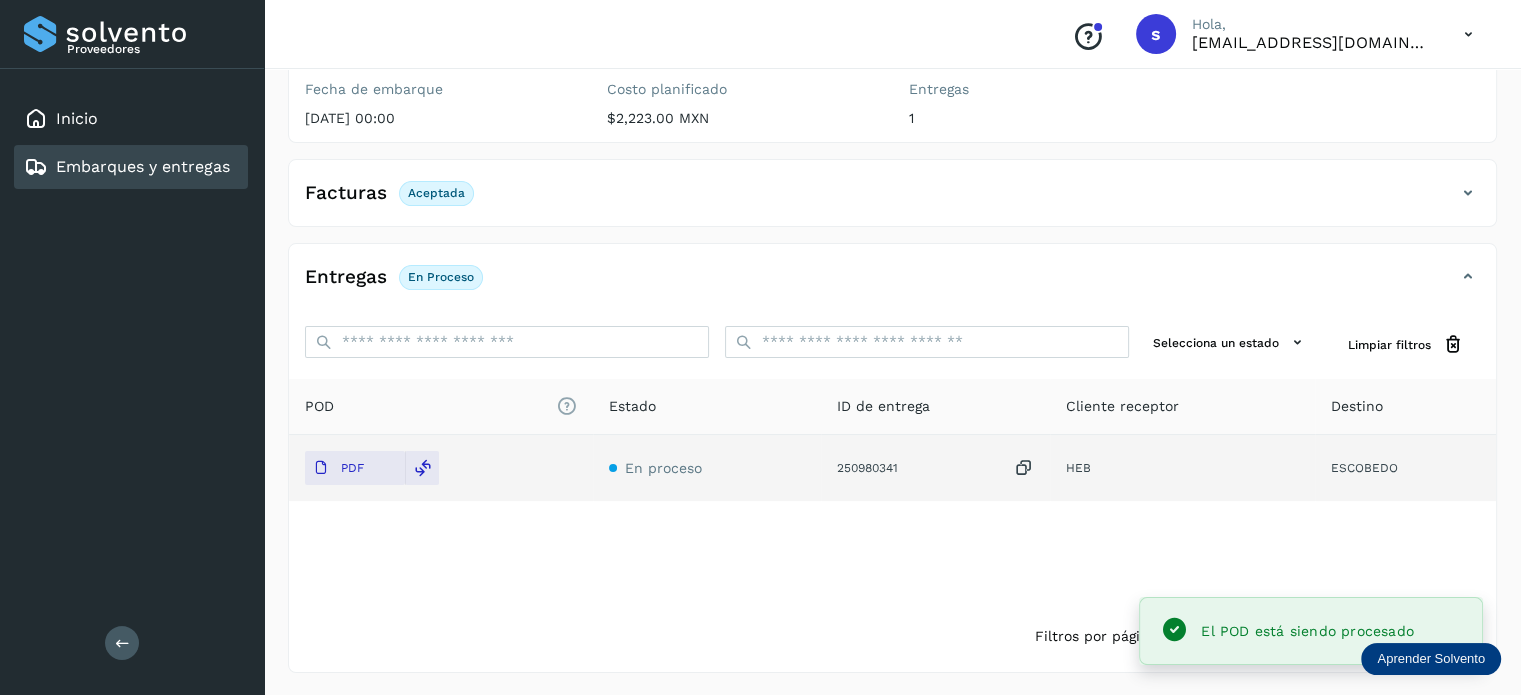 scroll, scrollTop: 0, scrollLeft: 0, axis: both 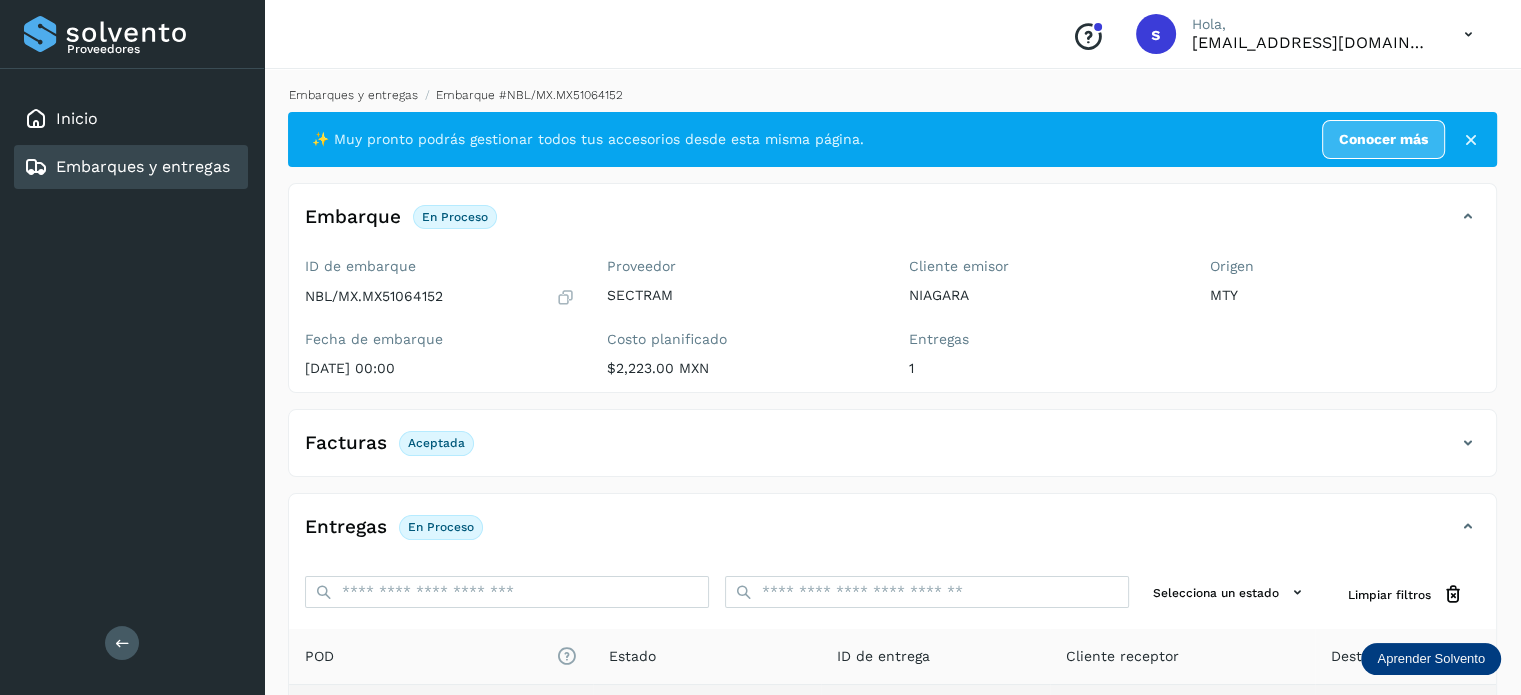 click on "Embarques y entregas" at bounding box center [353, 95] 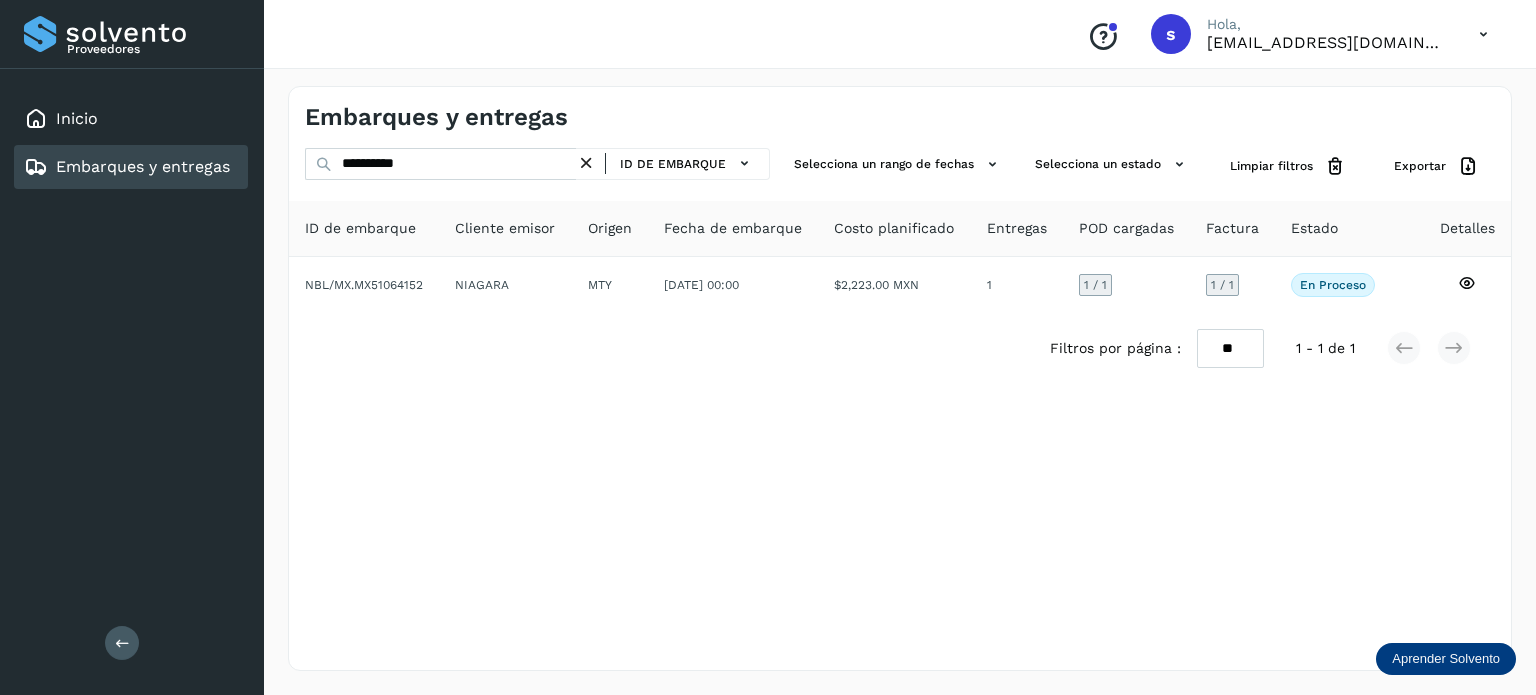 click at bounding box center [586, 163] 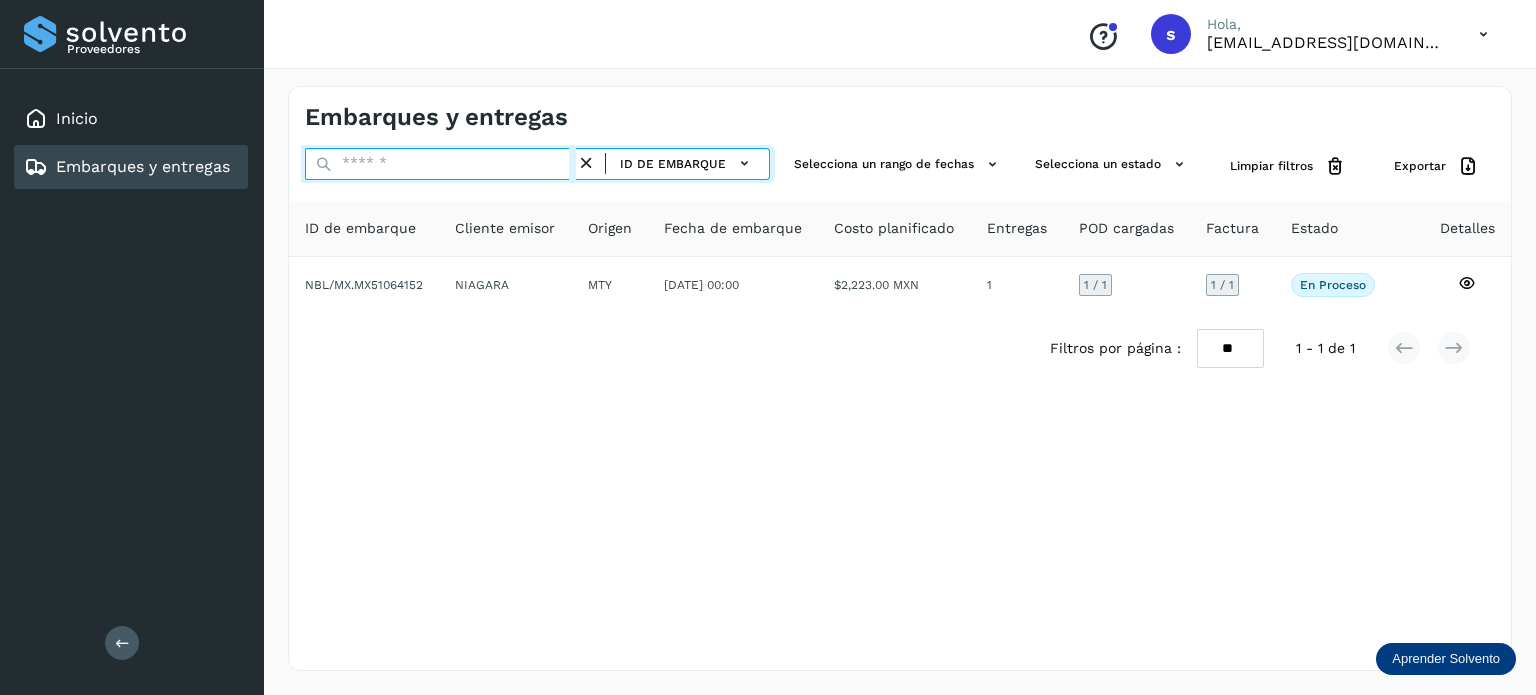 click at bounding box center [440, 164] 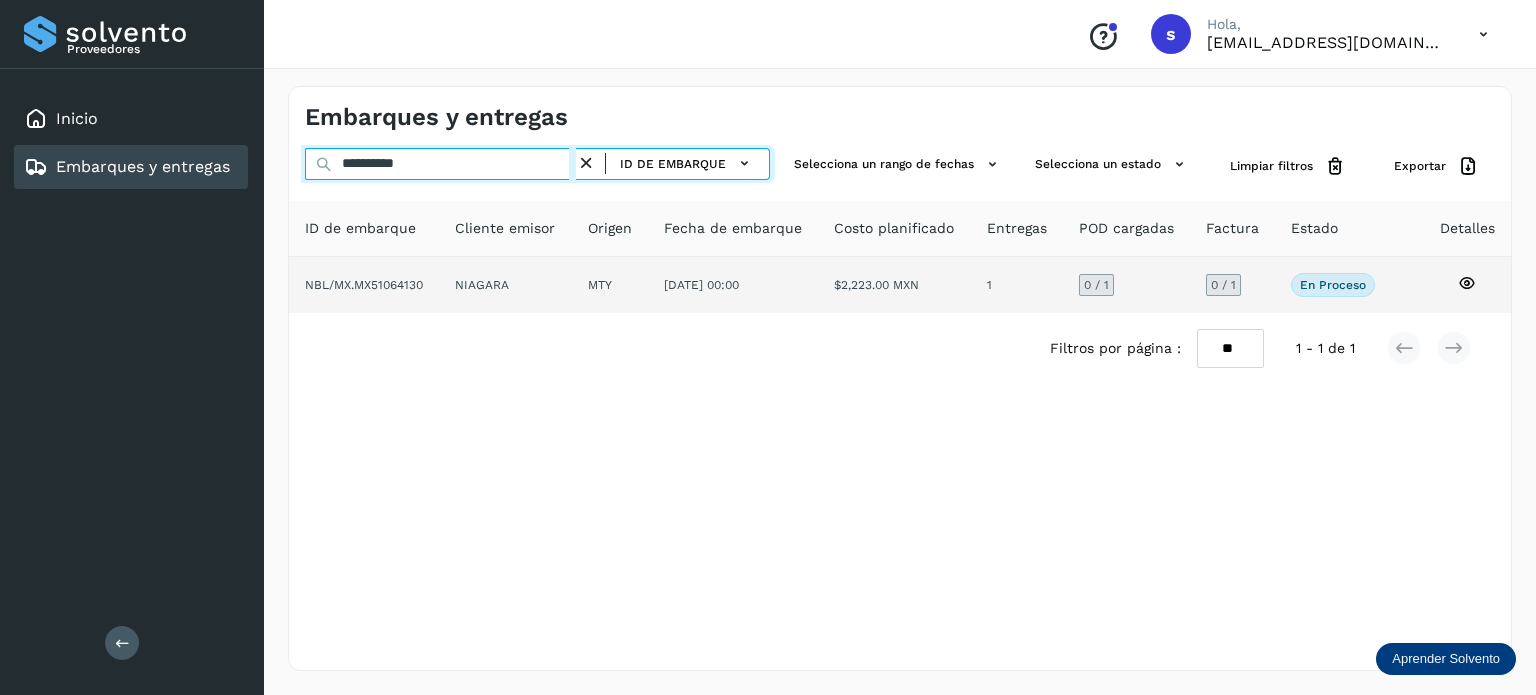 type on "**********" 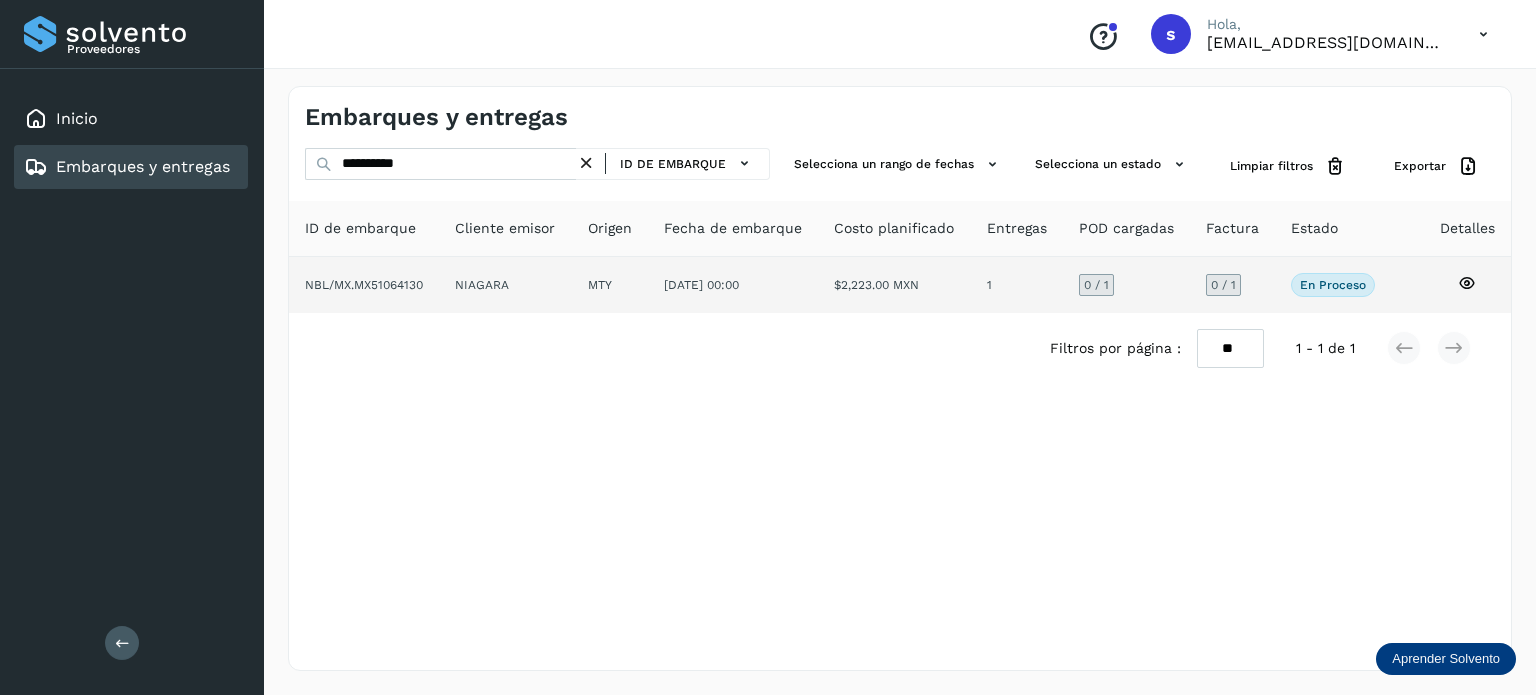 click on "NIAGARA" 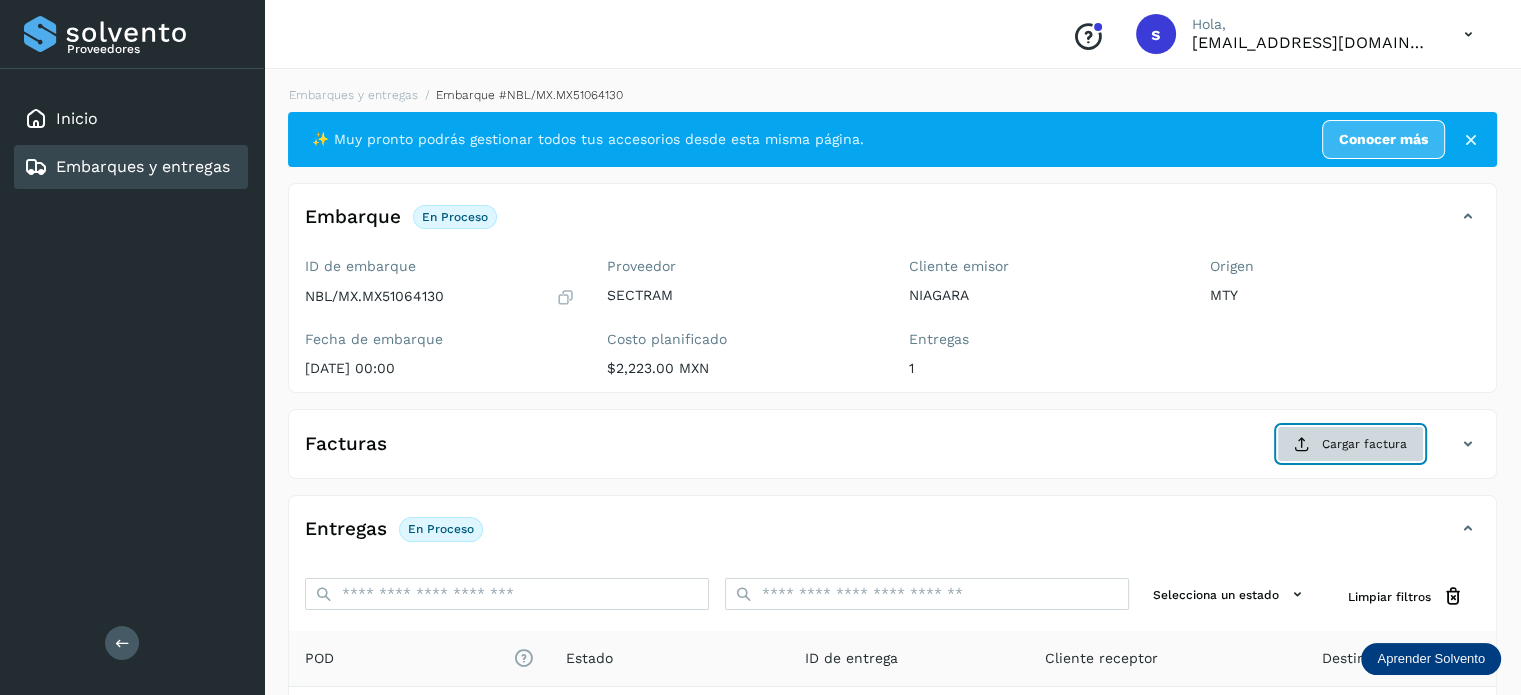 click on "Cargar factura" 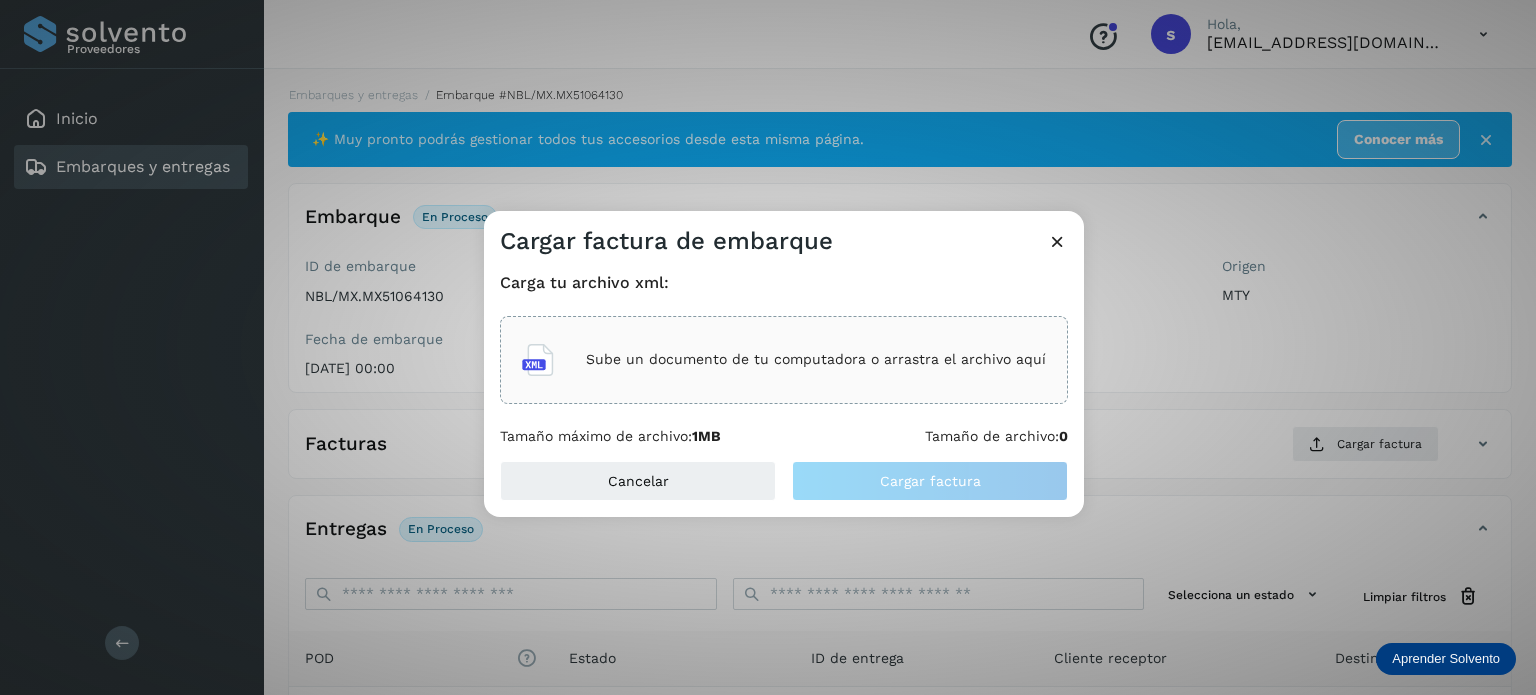 click on "Sube un documento de tu computadora o arrastra el archivo aquí" 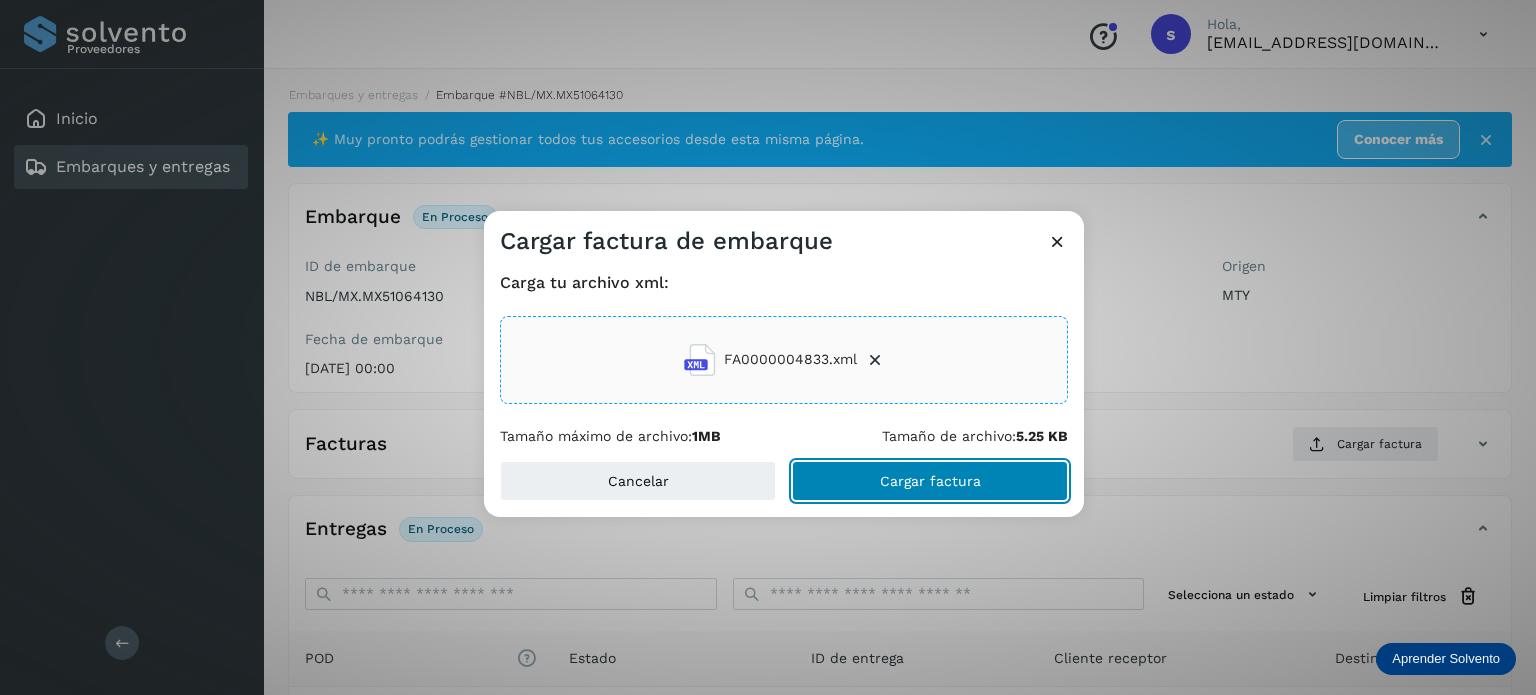 click on "Cargar factura" 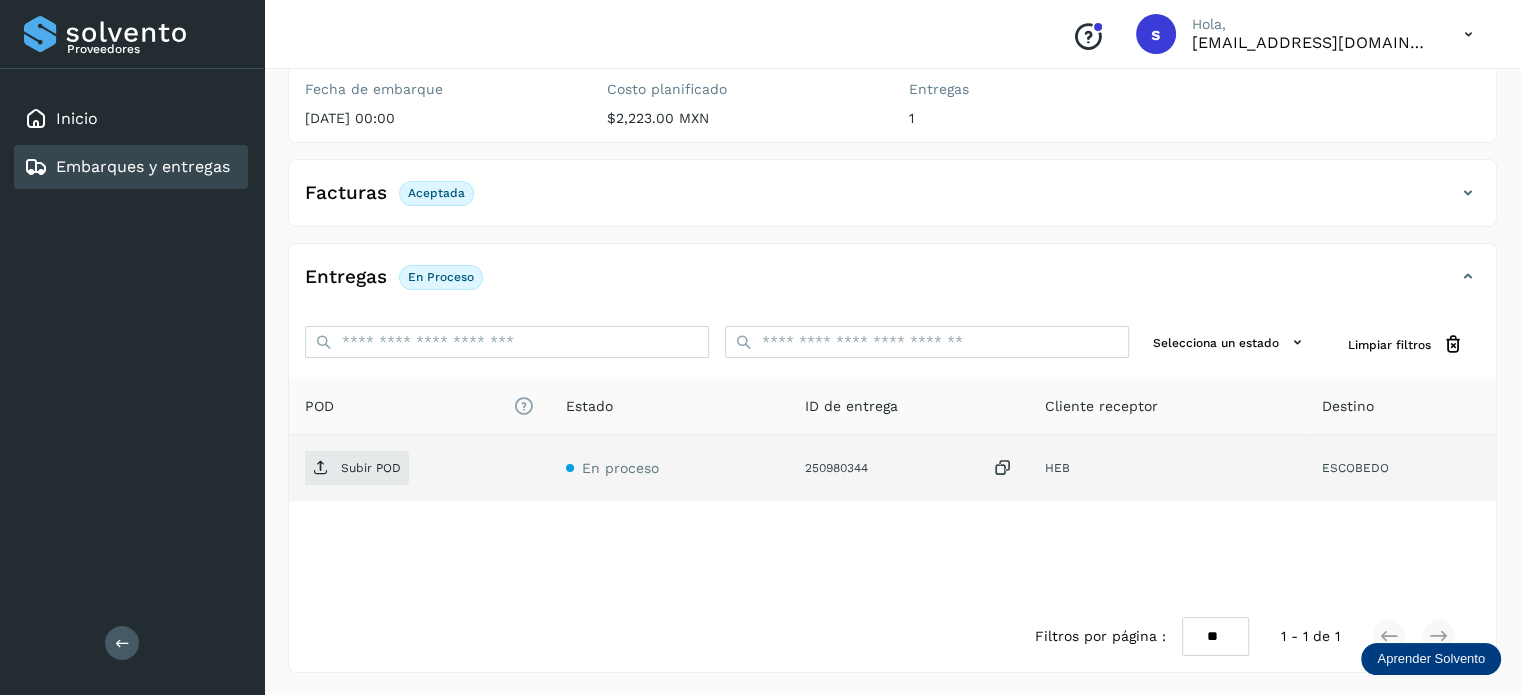 scroll, scrollTop: 249, scrollLeft: 0, axis: vertical 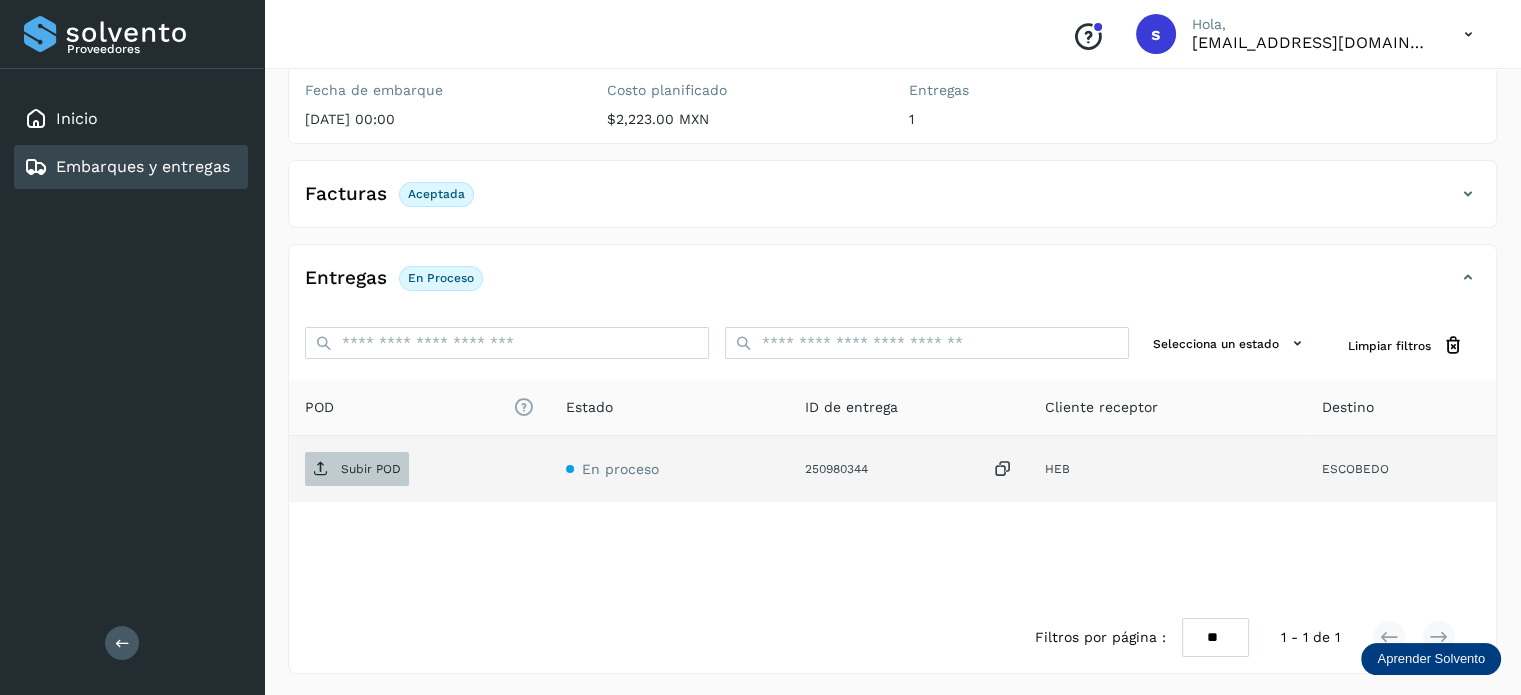 click on "Subir POD" at bounding box center (357, 469) 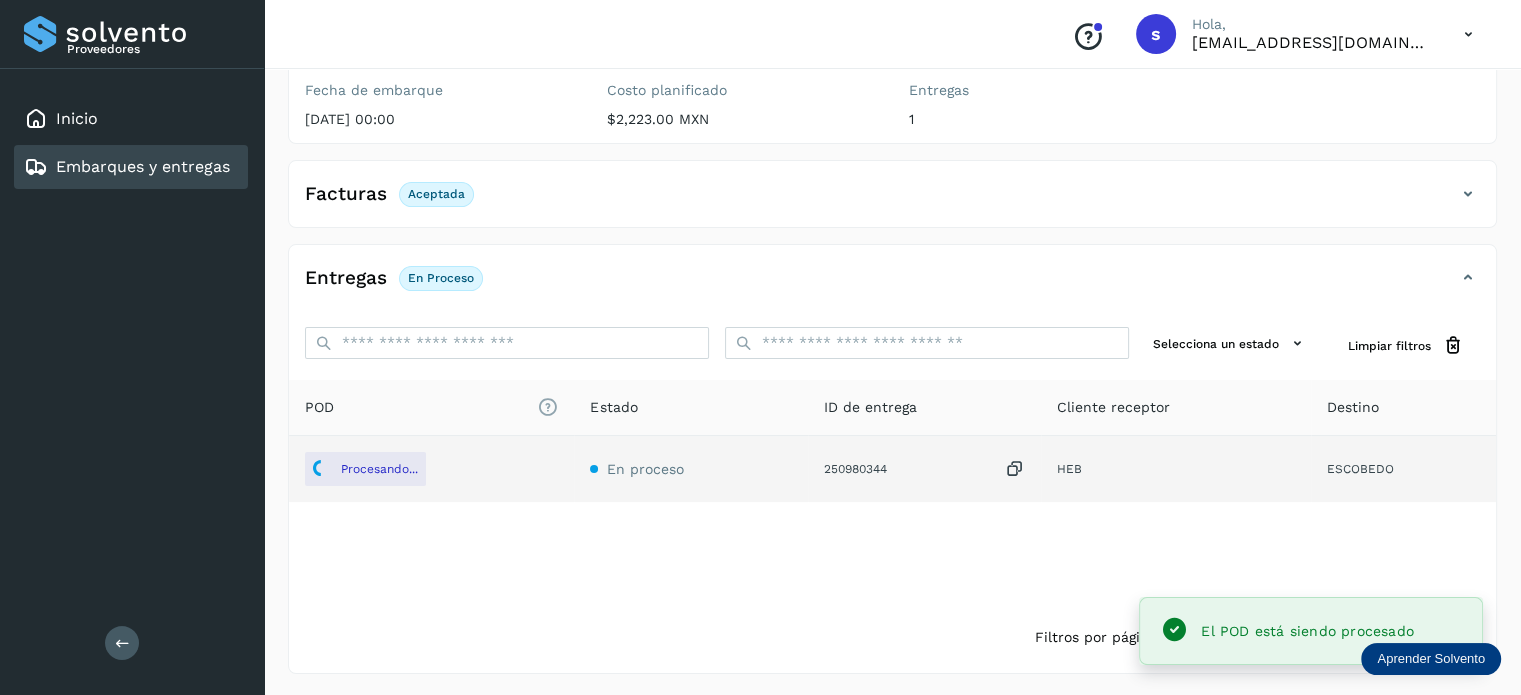 scroll, scrollTop: 0, scrollLeft: 0, axis: both 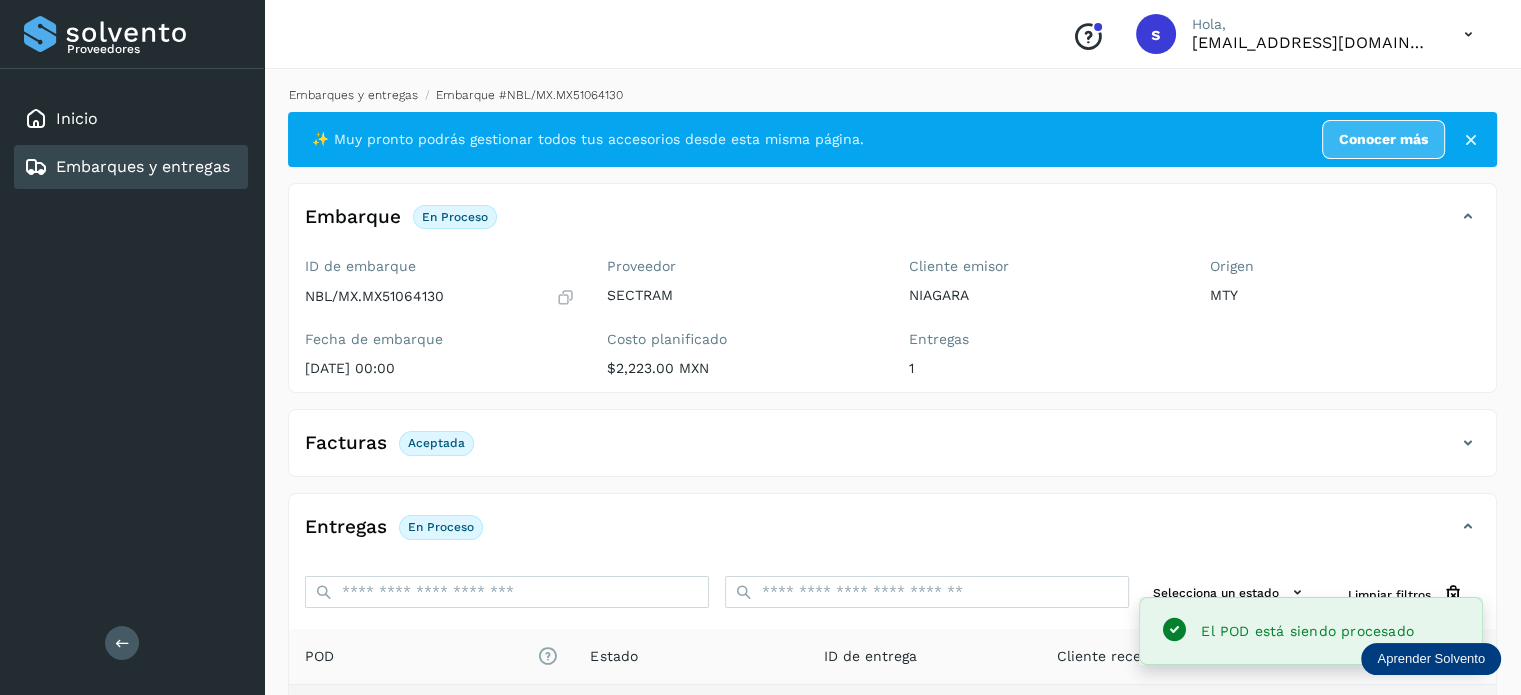 click on "Embarques y entregas" at bounding box center (353, 95) 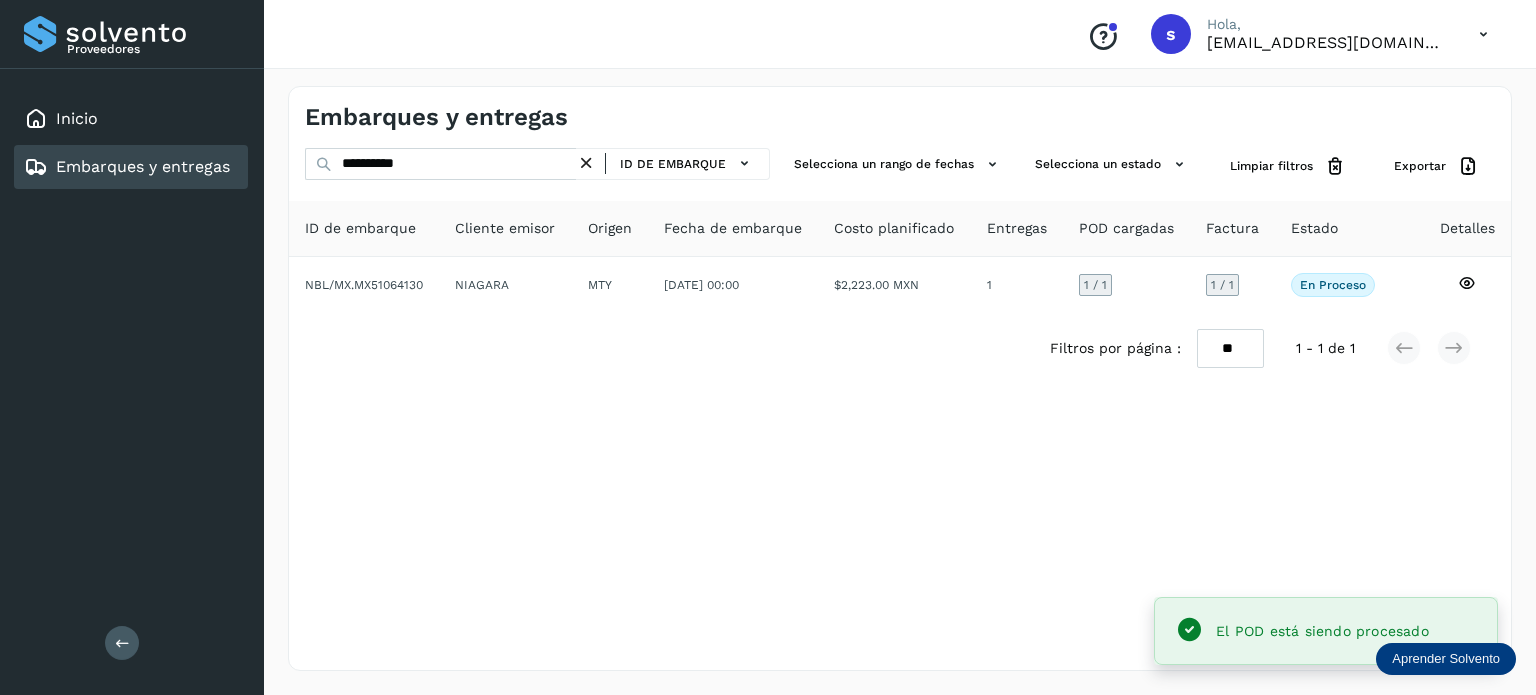 click at bounding box center (586, 163) 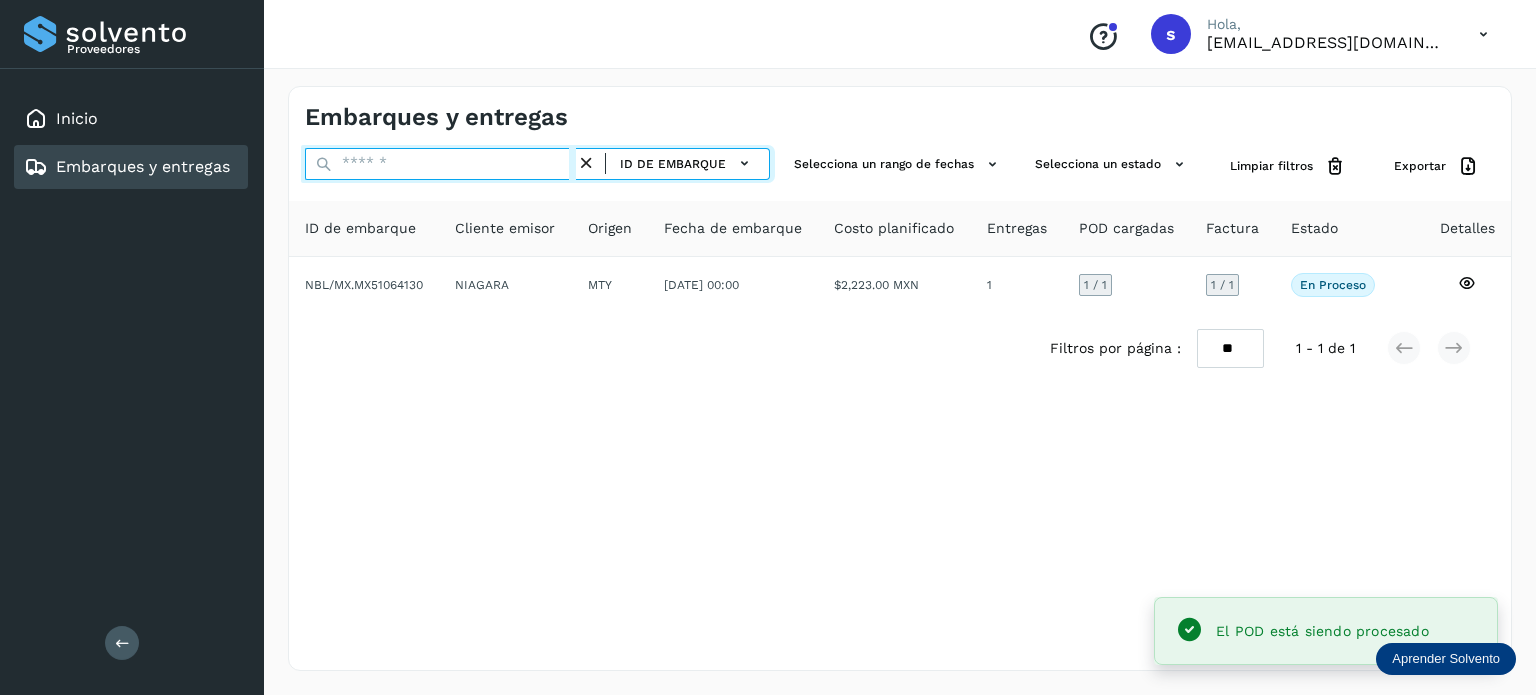 click at bounding box center [440, 164] 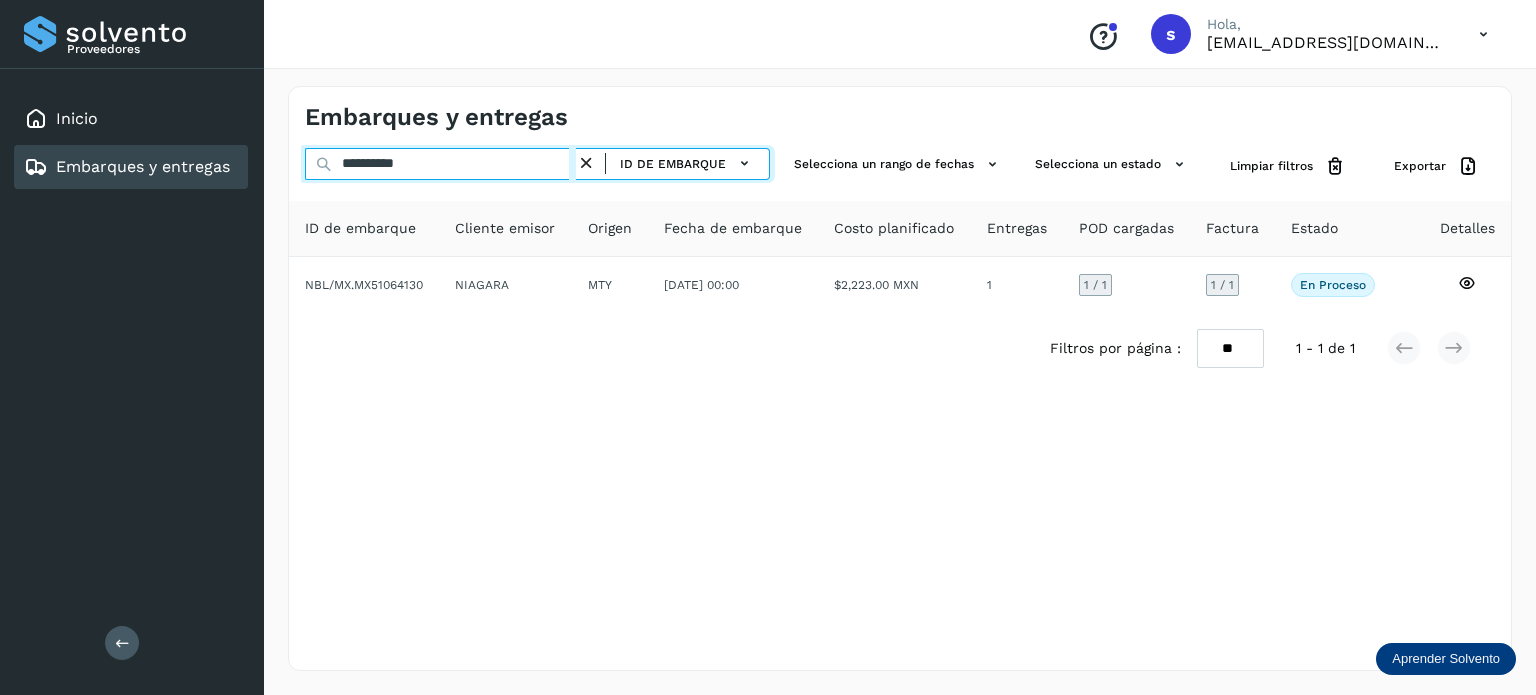 type on "**********" 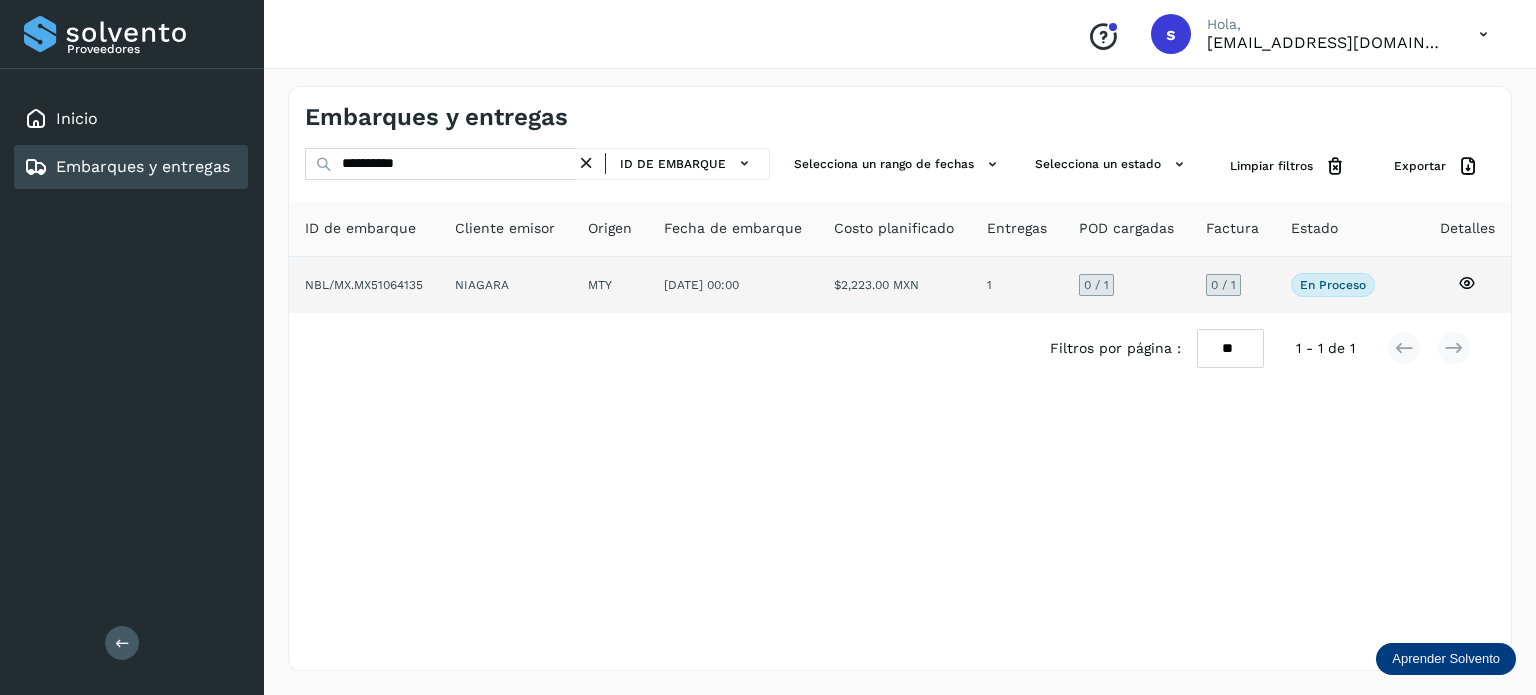 click on "[DATE] 00:00" 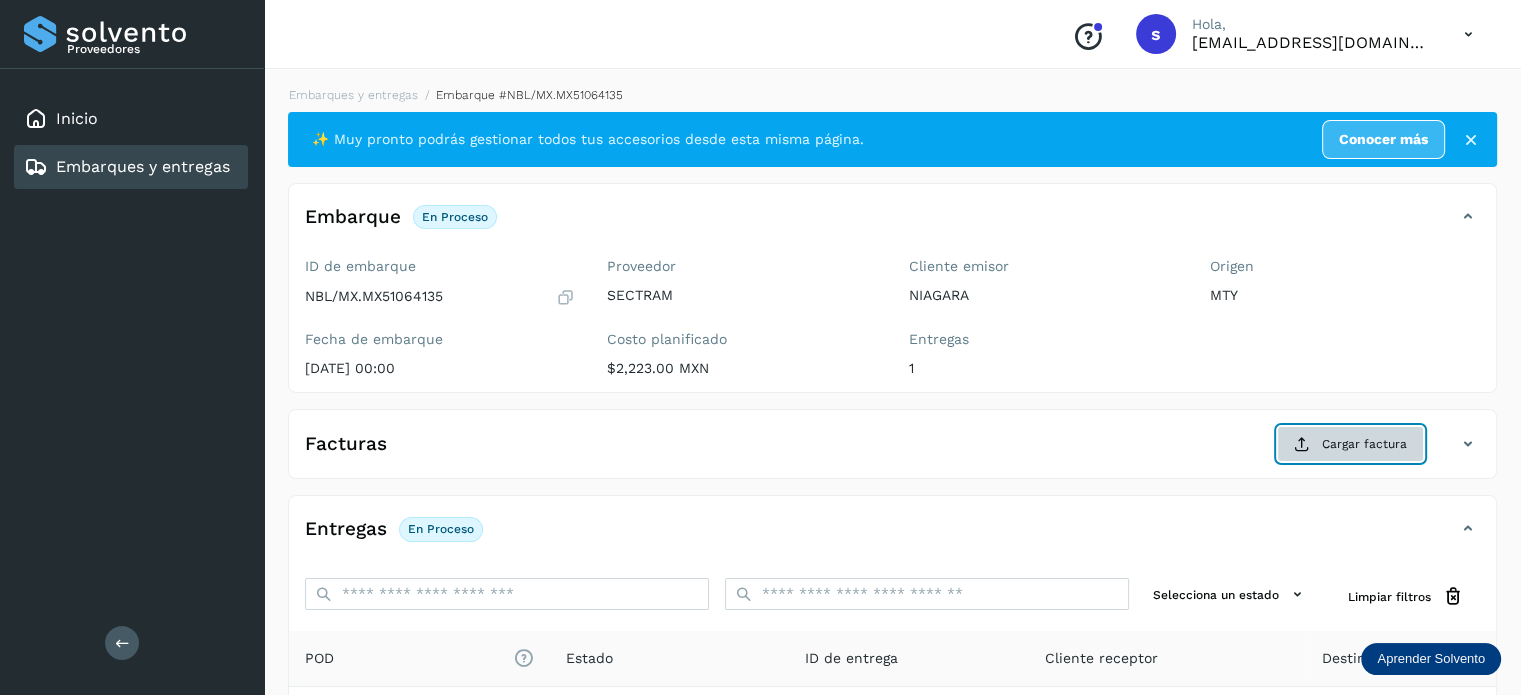 click on "Cargar factura" 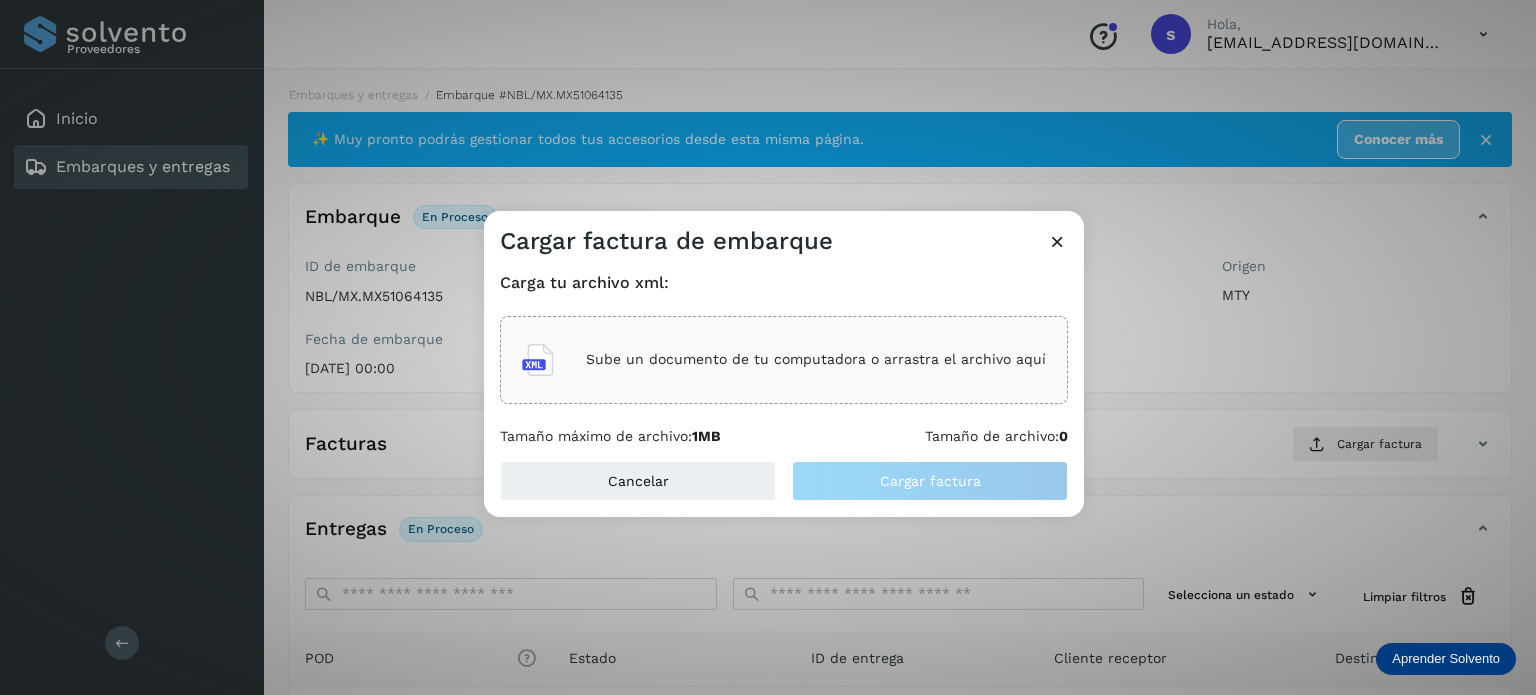 click on "Sube un documento de tu computadora o arrastra el archivo aquí" 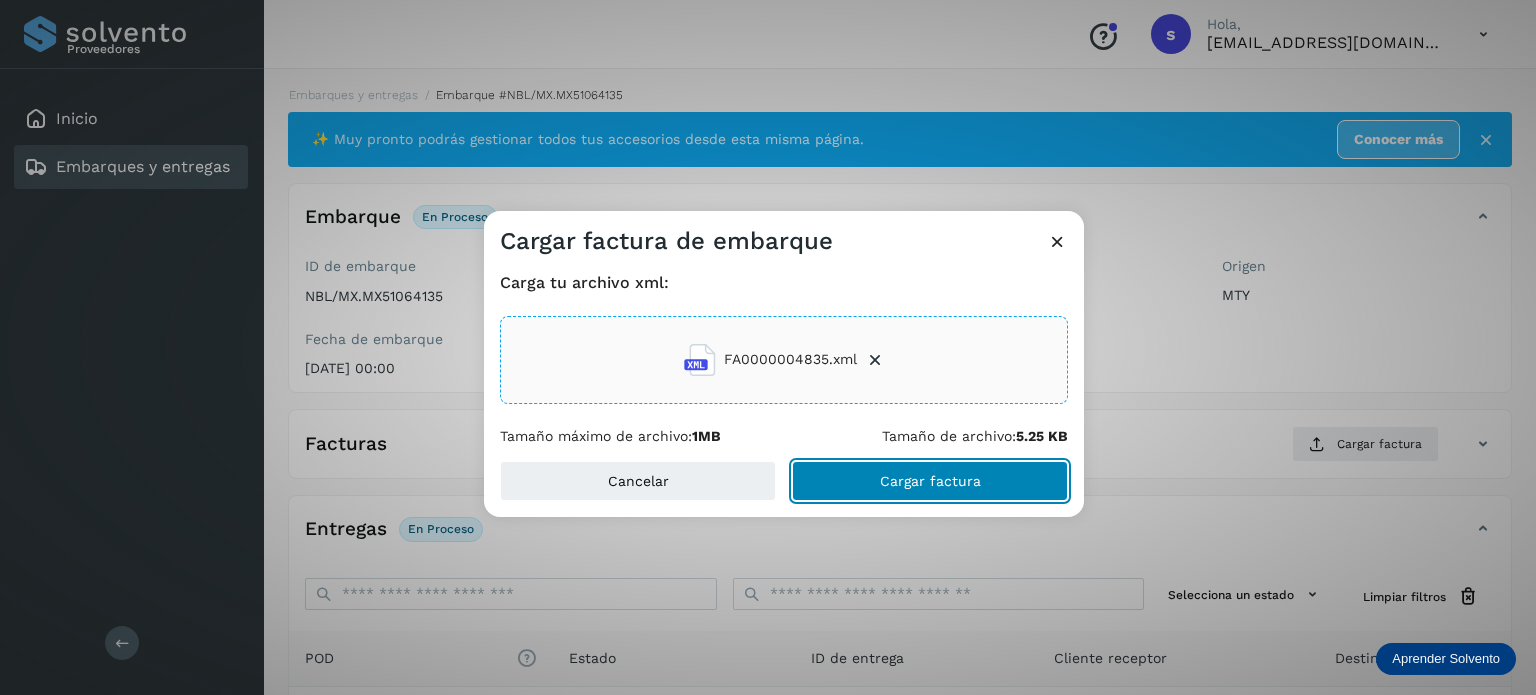 click on "Cargar factura" 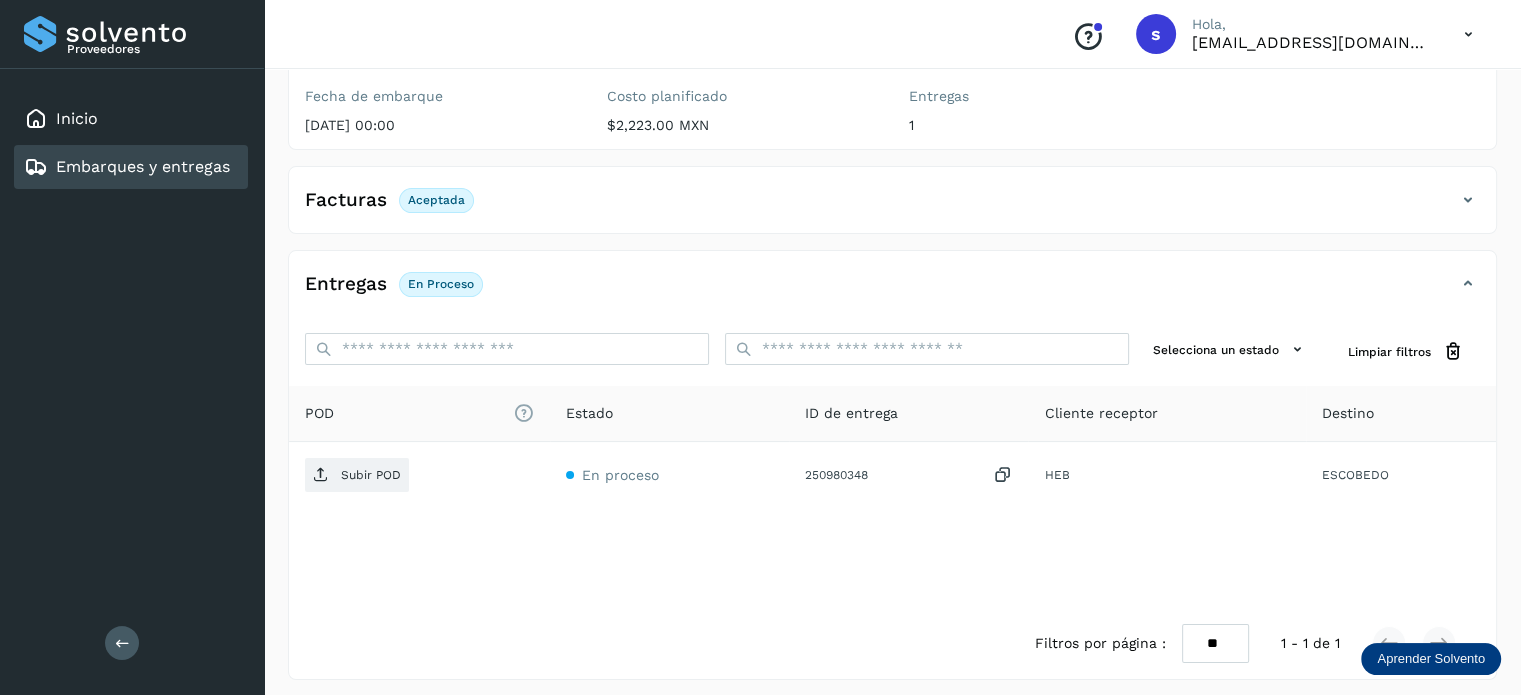 scroll, scrollTop: 250, scrollLeft: 0, axis: vertical 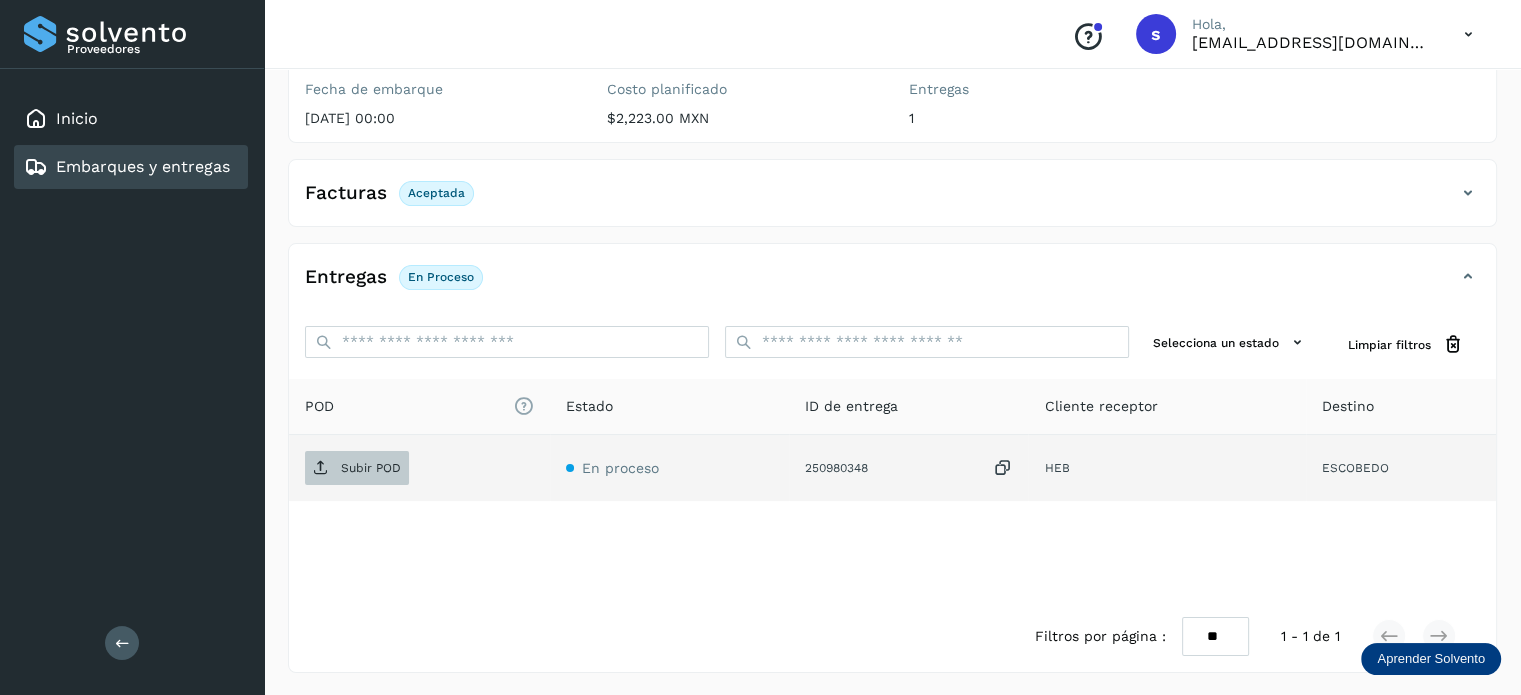 click on "Subir POD" at bounding box center [371, 468] 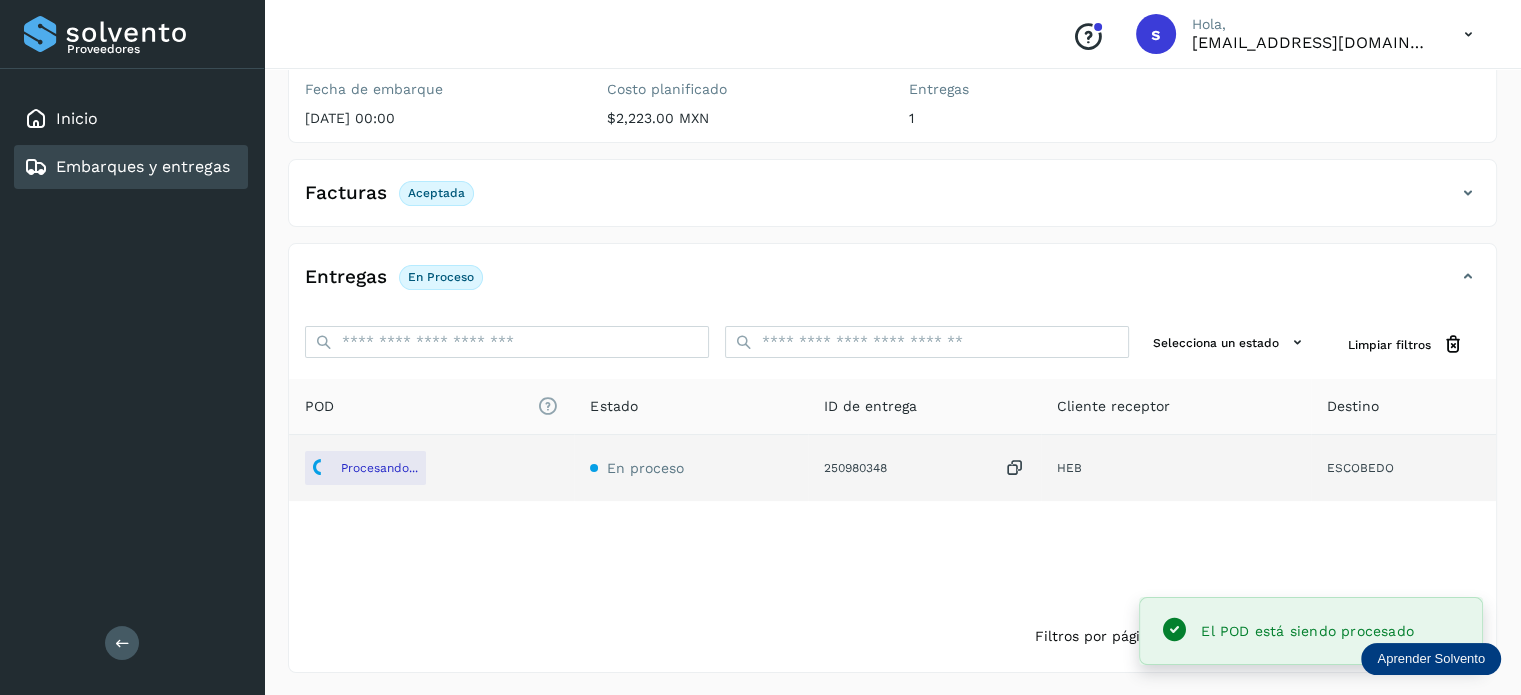 scroll, scrollTop: 0, scrollLeft: 0, axis: both 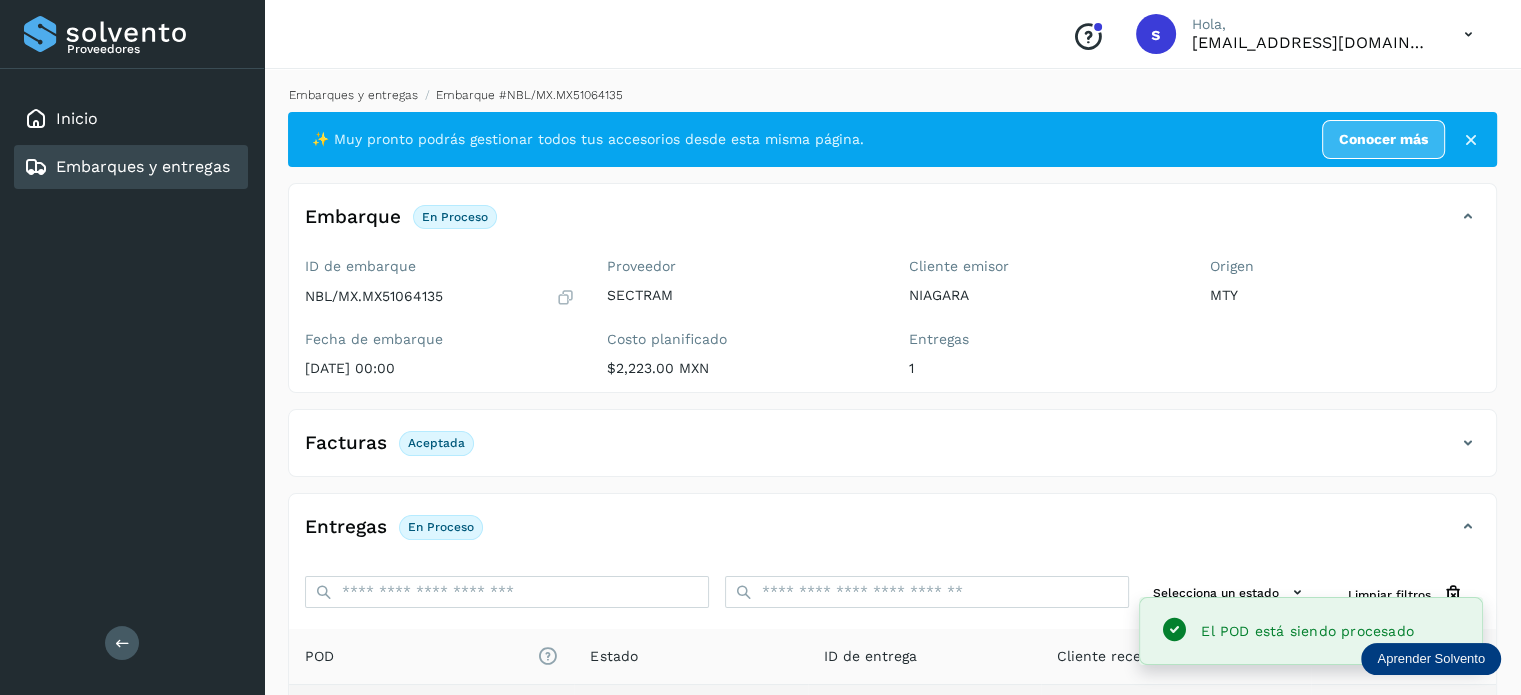 click on "Proveedores Inicio Embarques y entregas Salir
Conoce nuestros beneficios
s Hola, [EMAIL_ADDRESS][DOMAIN_NAME] Embarques y entregas Embarque #NBL/MX.MX51064135  ✨ Muy pronto podrás gestionar todos tus accesorios desde esta misma página. Conocer más Embarque En proceso
Verifica el estado de la factura o entregas asociadas a este embarque
ID de embarque NBL/MX.MX51064135 Fecha de embarque [DATE] 00:00 Proveedor SECTRAM Costo planificado  $2,223.00 MXN  Cliente emisor NIAGARA Entregas 1 Origen MTY Facturas Aceptada Estado Aceptada Entregas En proceso Selecciona un estado Limpiar filtros POD
El tamaño máximo de archivo es de 20 Mb.
Estado ID de entrega Cliente receptor [PERSON_NAME]... En proceso 250980348  HEB [PERSON_NAME] HEB 250980348 Procesando... Destino: [PERSON_NAME] En proceso Filtros por página : ** ** ** 1 - 1 de 1" 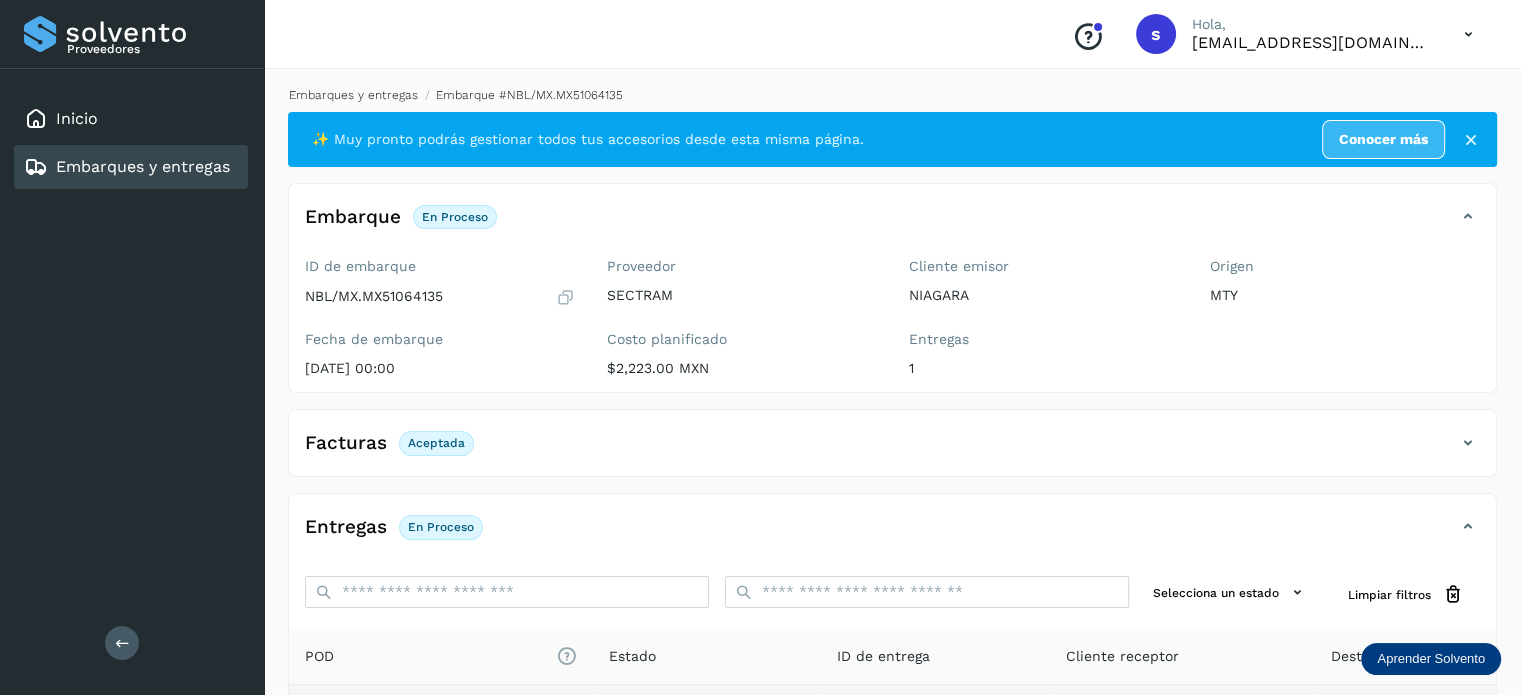 click on "Embarques y entregas" at bounding box center [353, 95] 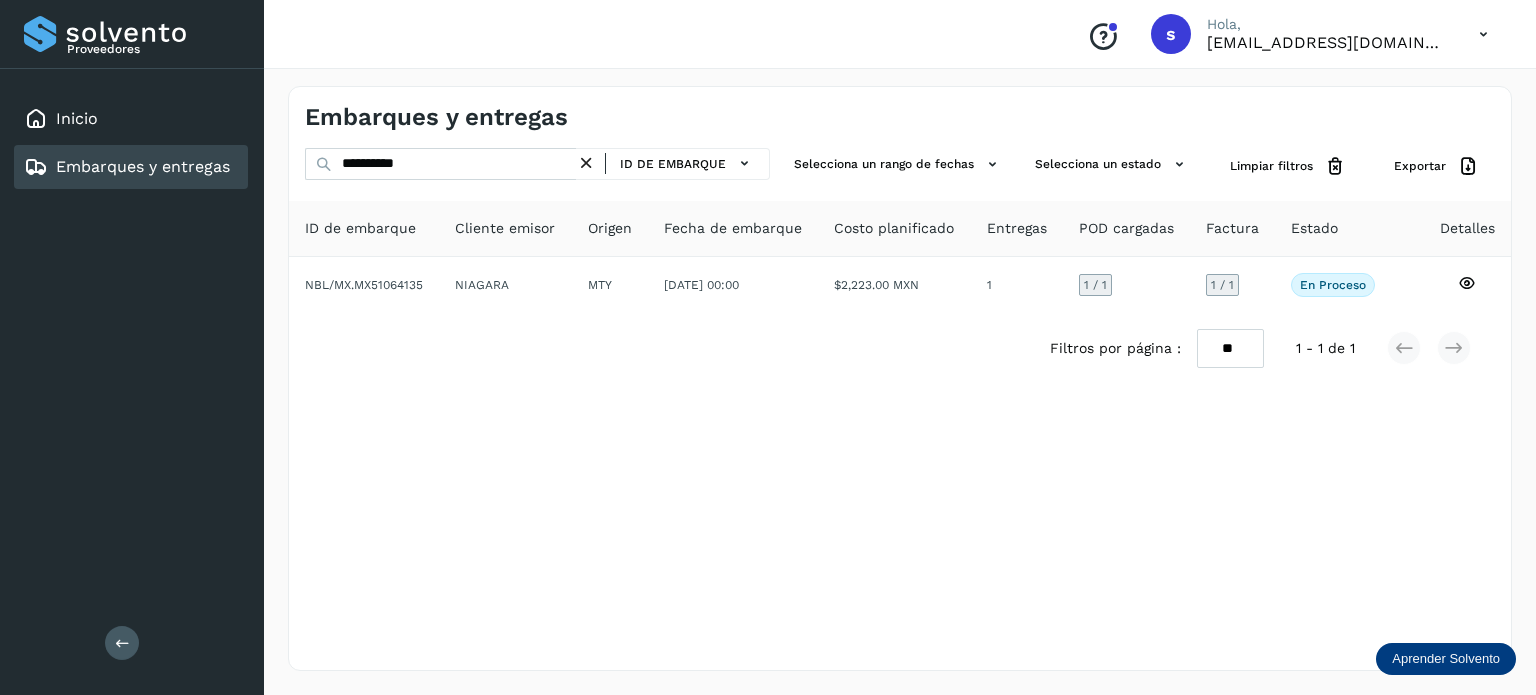 click at bounding box center [586, 163] 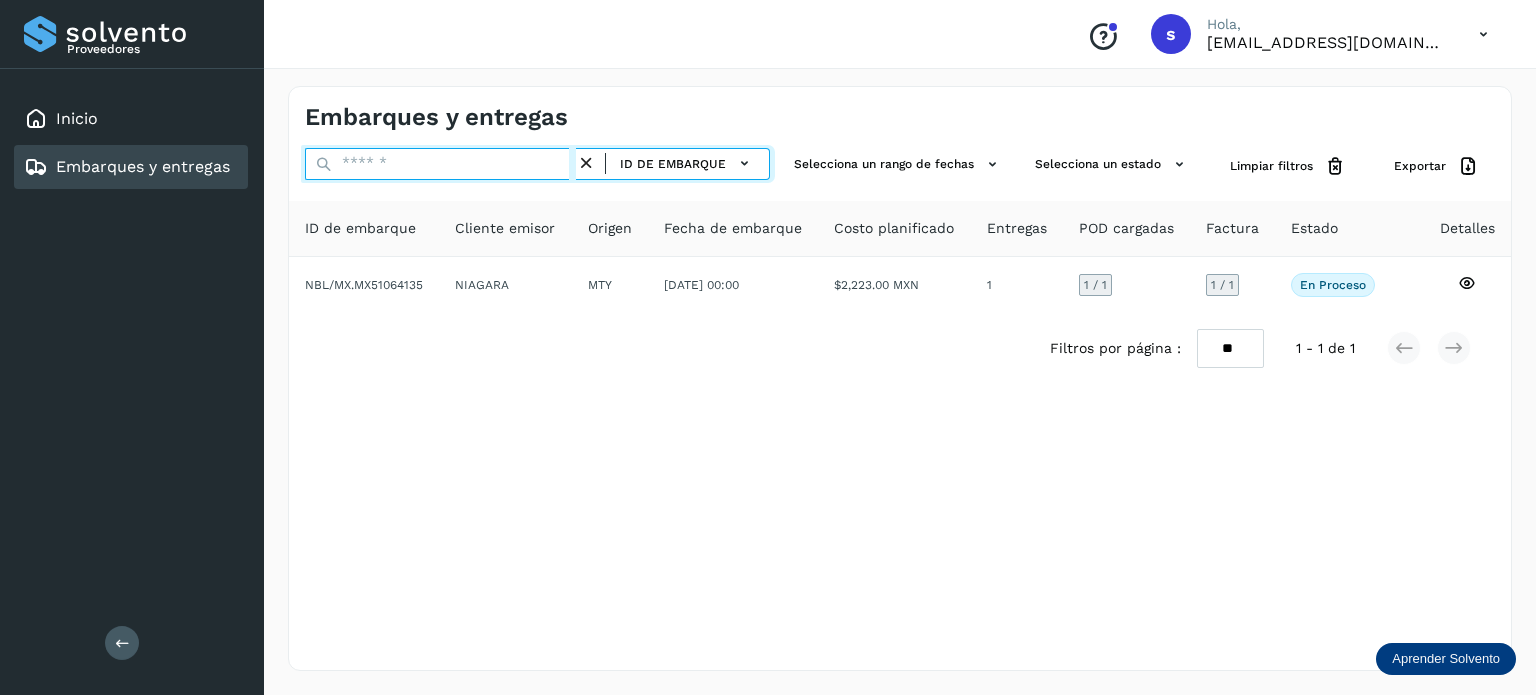 click at bounding box center [440, 164] 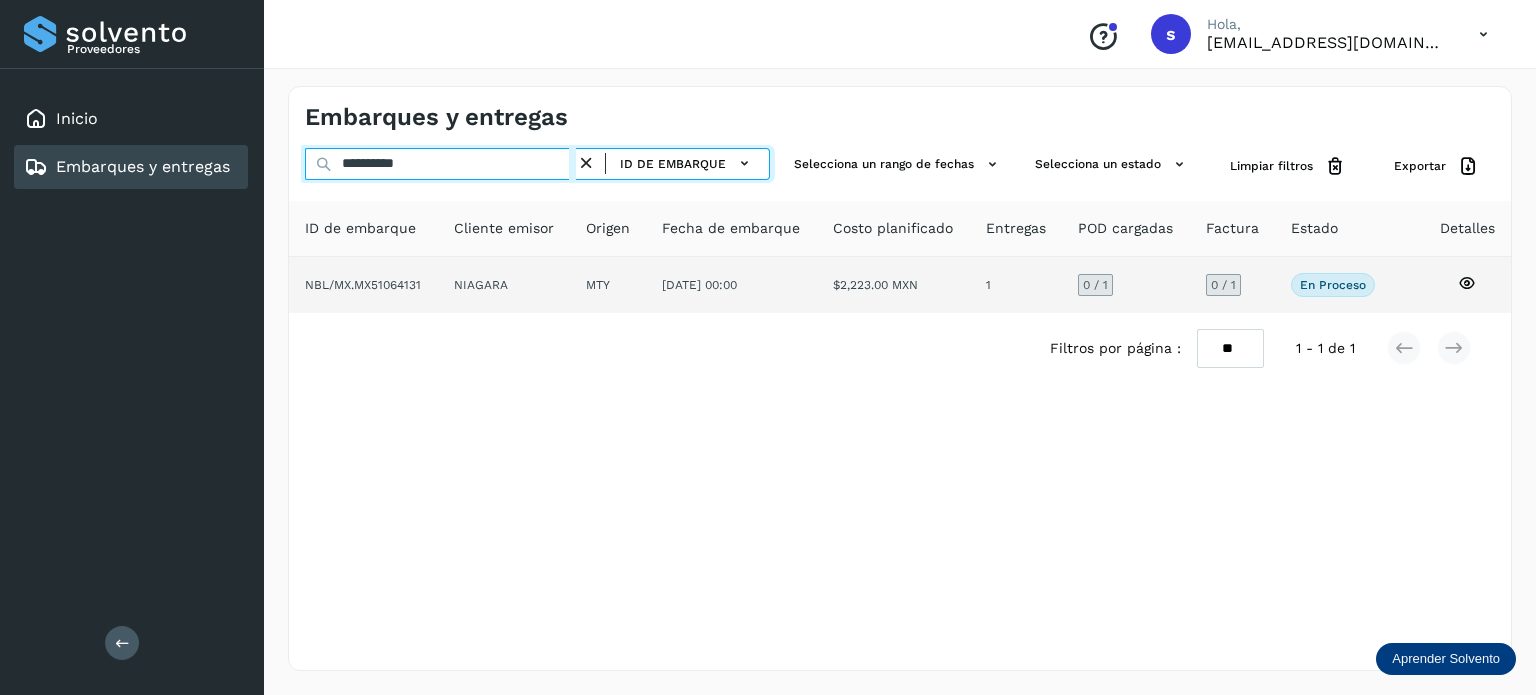 type on "**********" 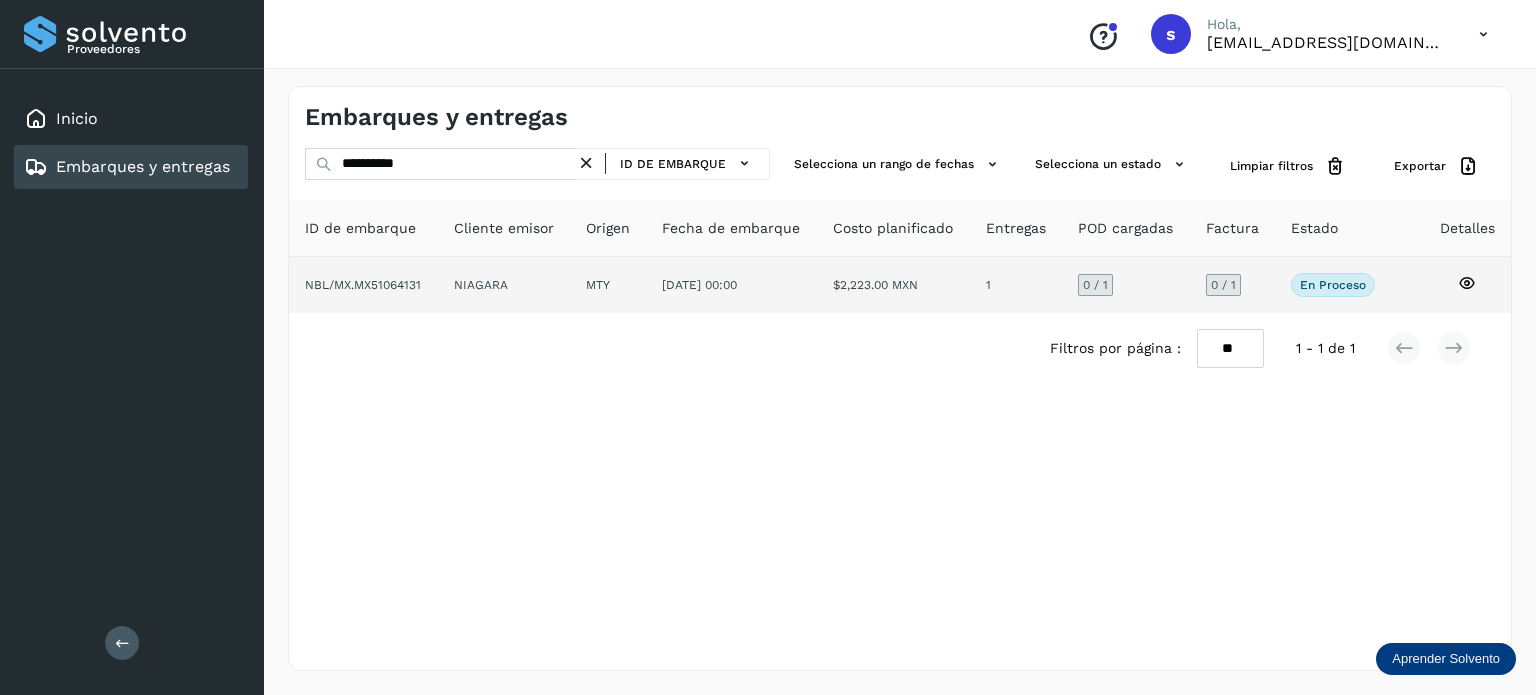 click on "NIAGARA" 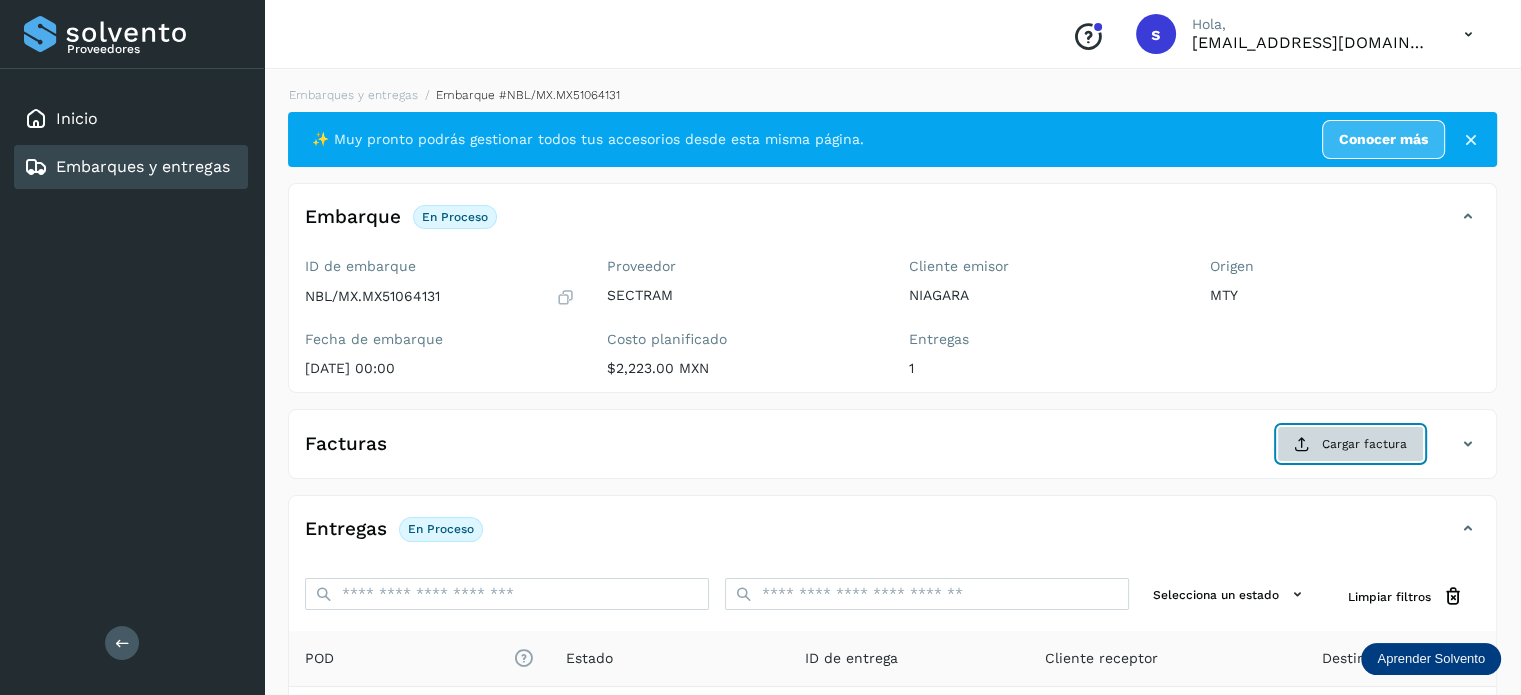 click at bounding box center [1302, 444] 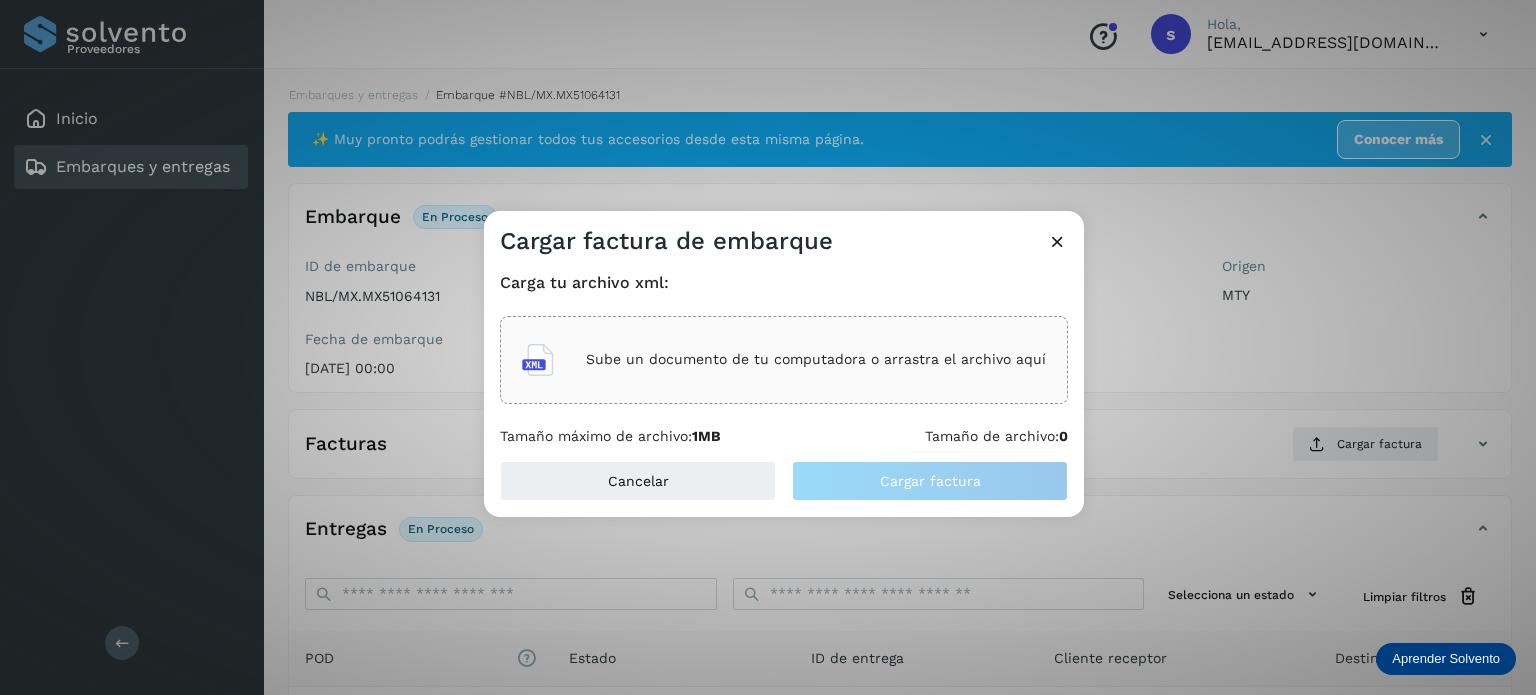 click on "Sube un documento de tu computadora o arrastra el archivo aquí" at bounding box center [784, 360] 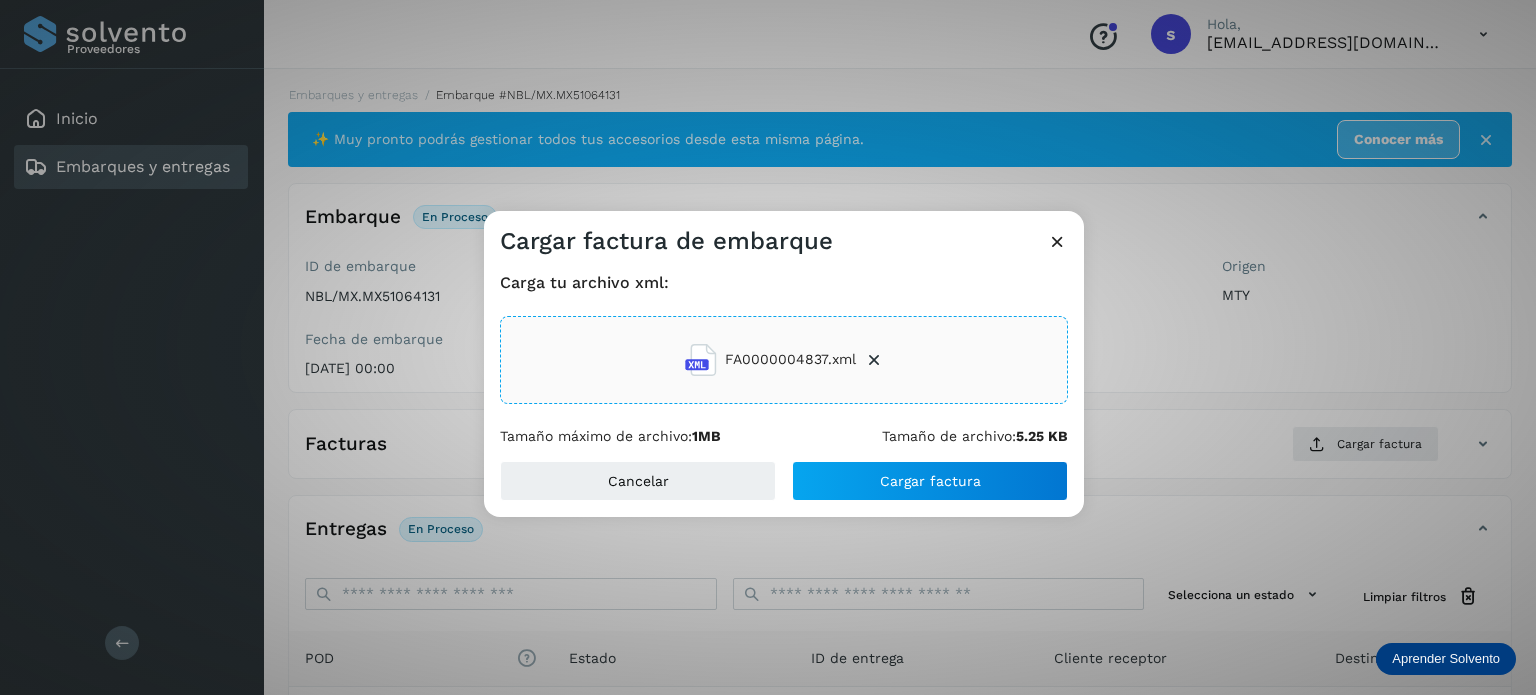 click on "Carga tu archivo xml: FA0000004837.xml Tamaño máximo de archivo:  1MB Tamaño de archivo:  5.25 KB" at bounding box center (784, 359) 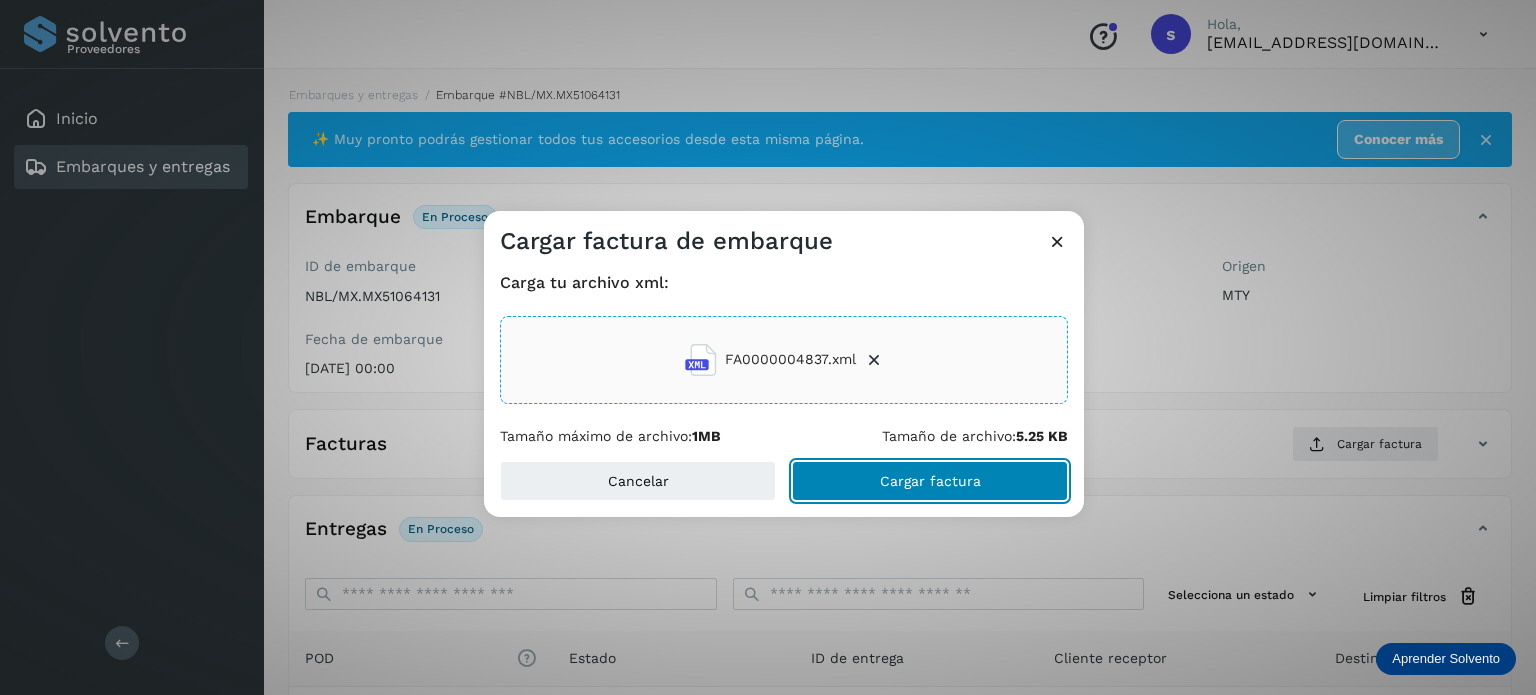 click on "Cargar factura" 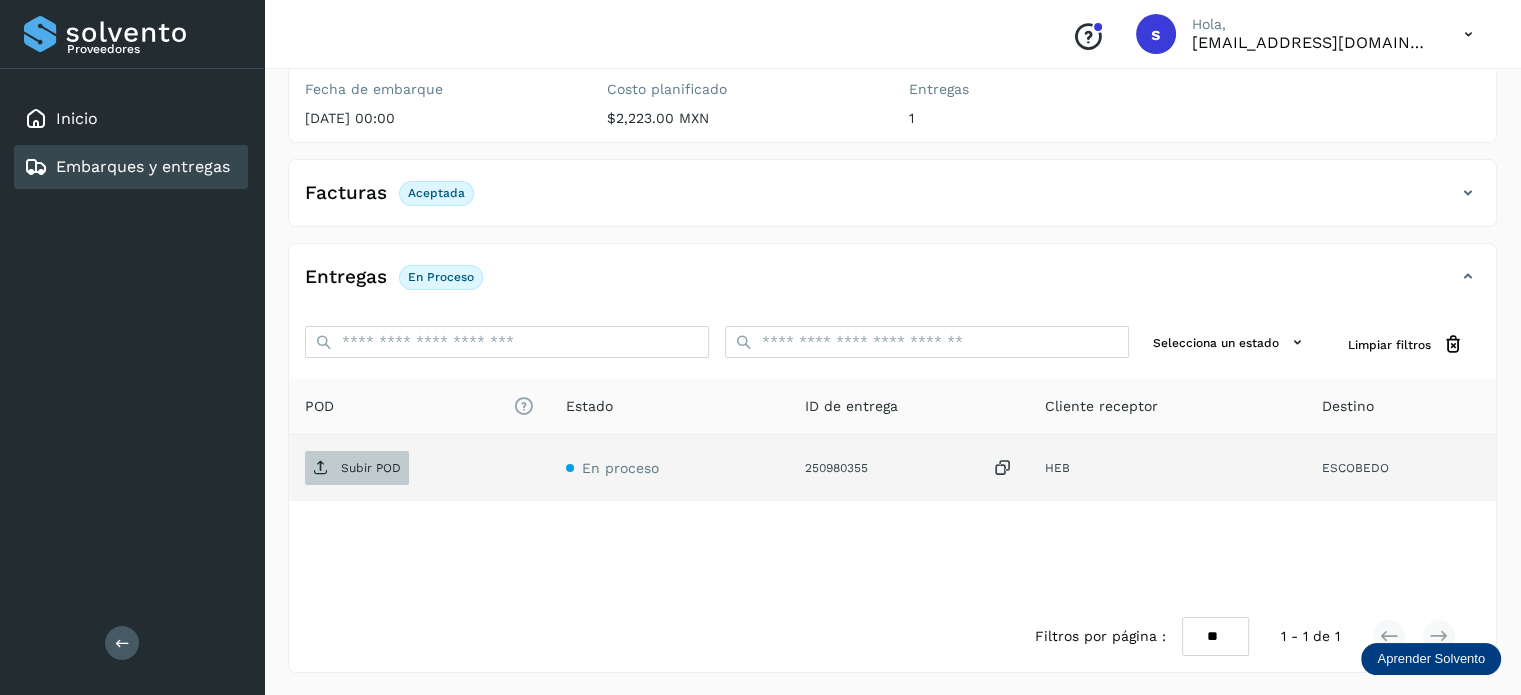 scroll, scrollTop: 249, scrollLeft: 0, axis: vertical 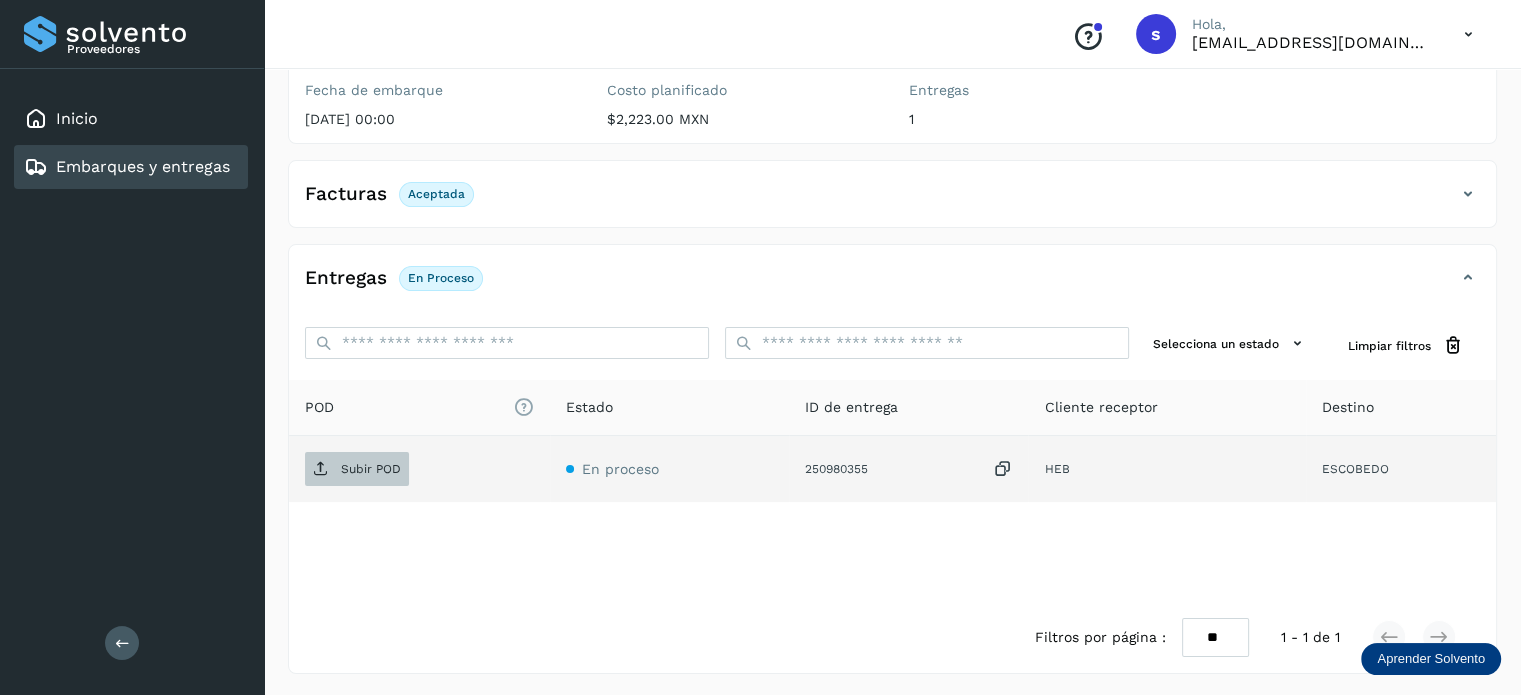 click on "Subir POD" at bounding box center [371, 469] 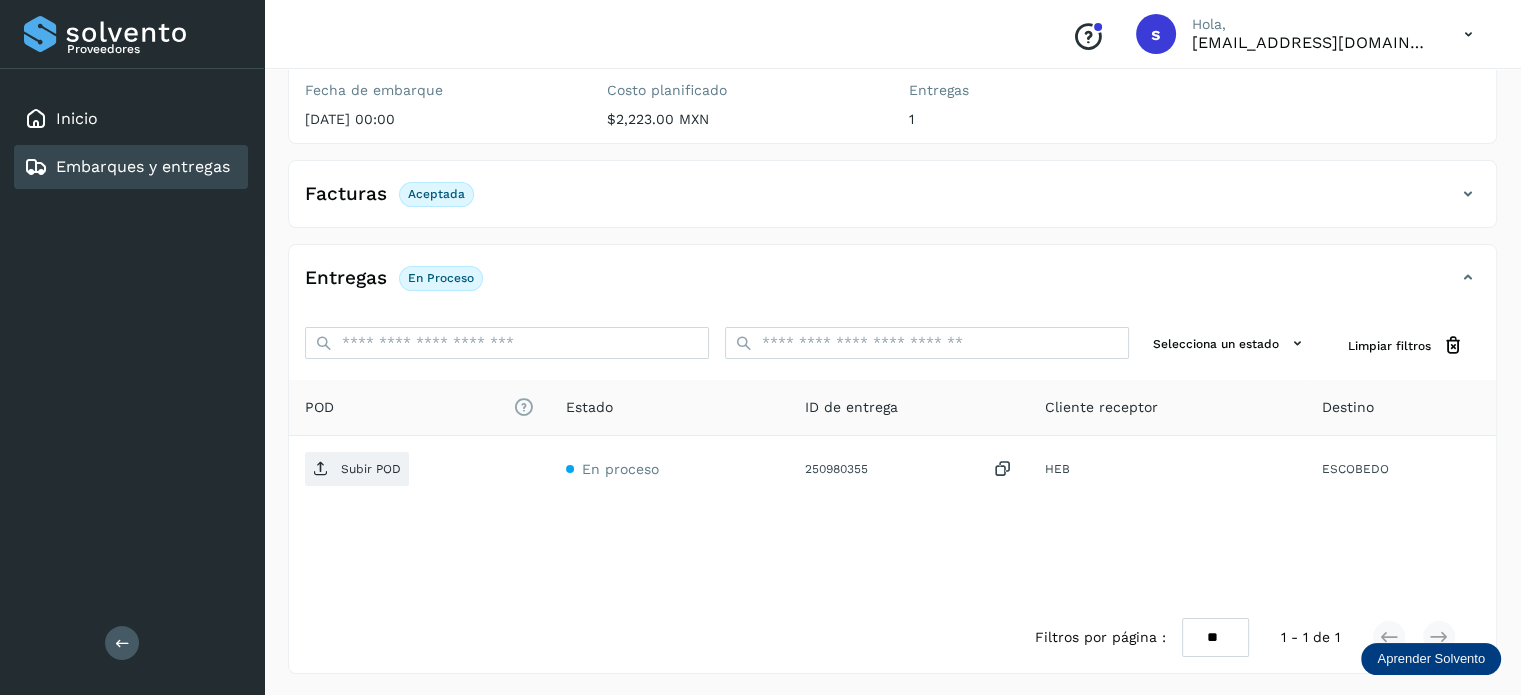 scroll, scrollTop: 0, scrollLeft: 0, axis: both 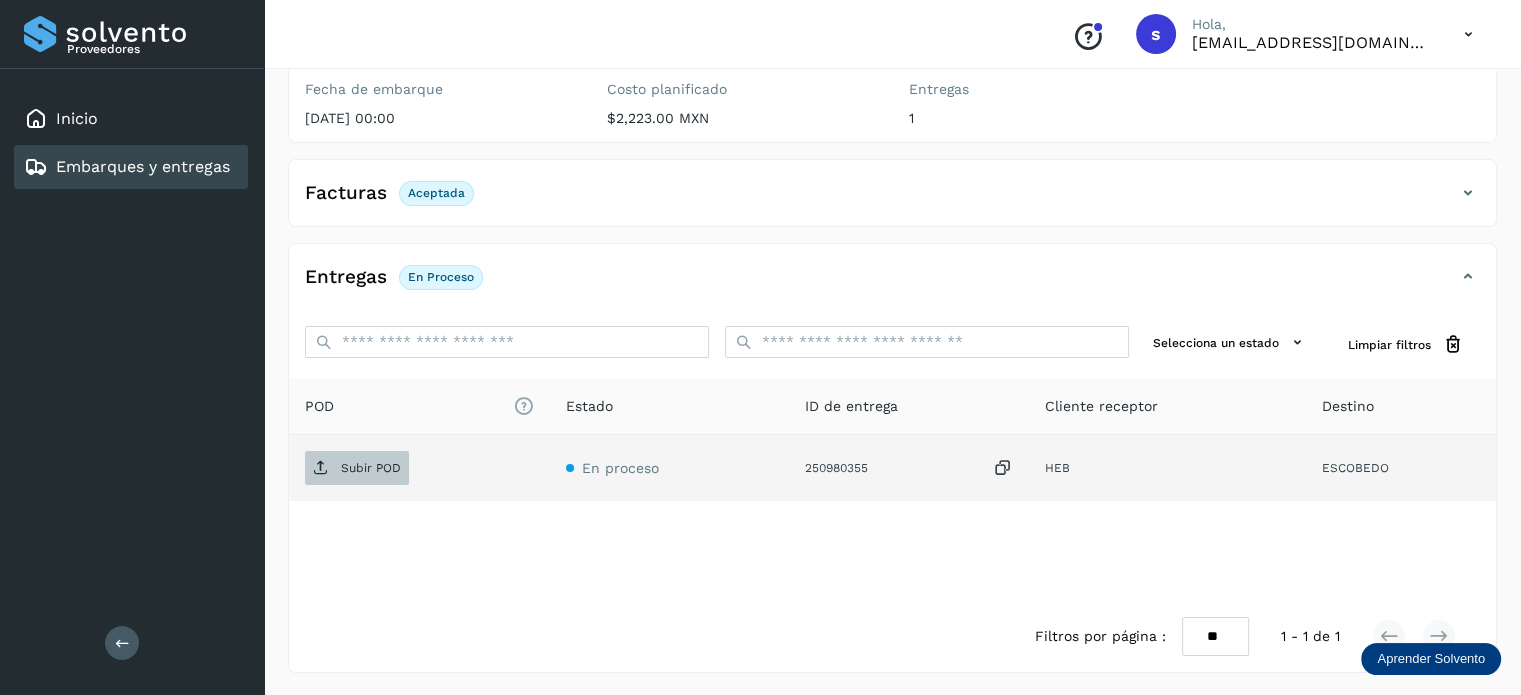 click on "Subir POD" at bounding box center (357, 468) 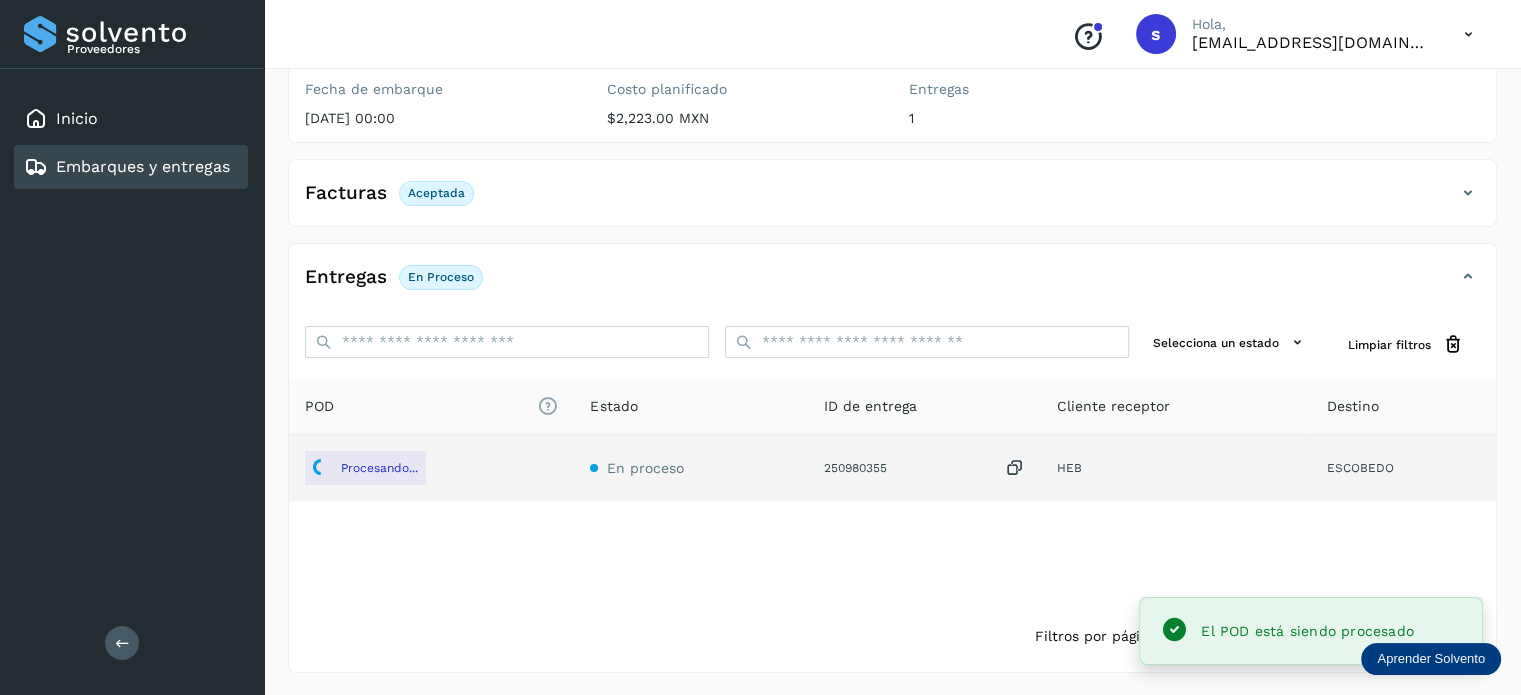 scroll, scrollTop: 0, scrollLeft: 0, axis: both 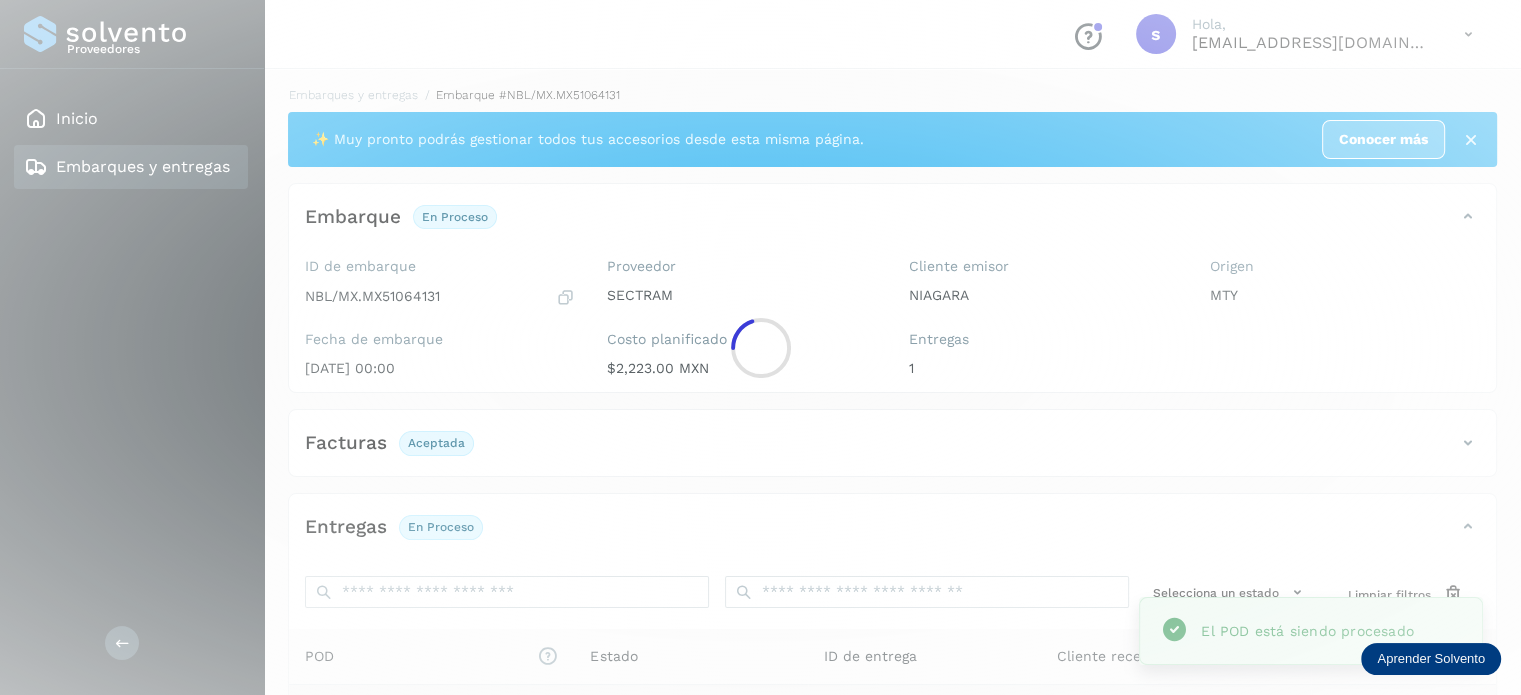 click 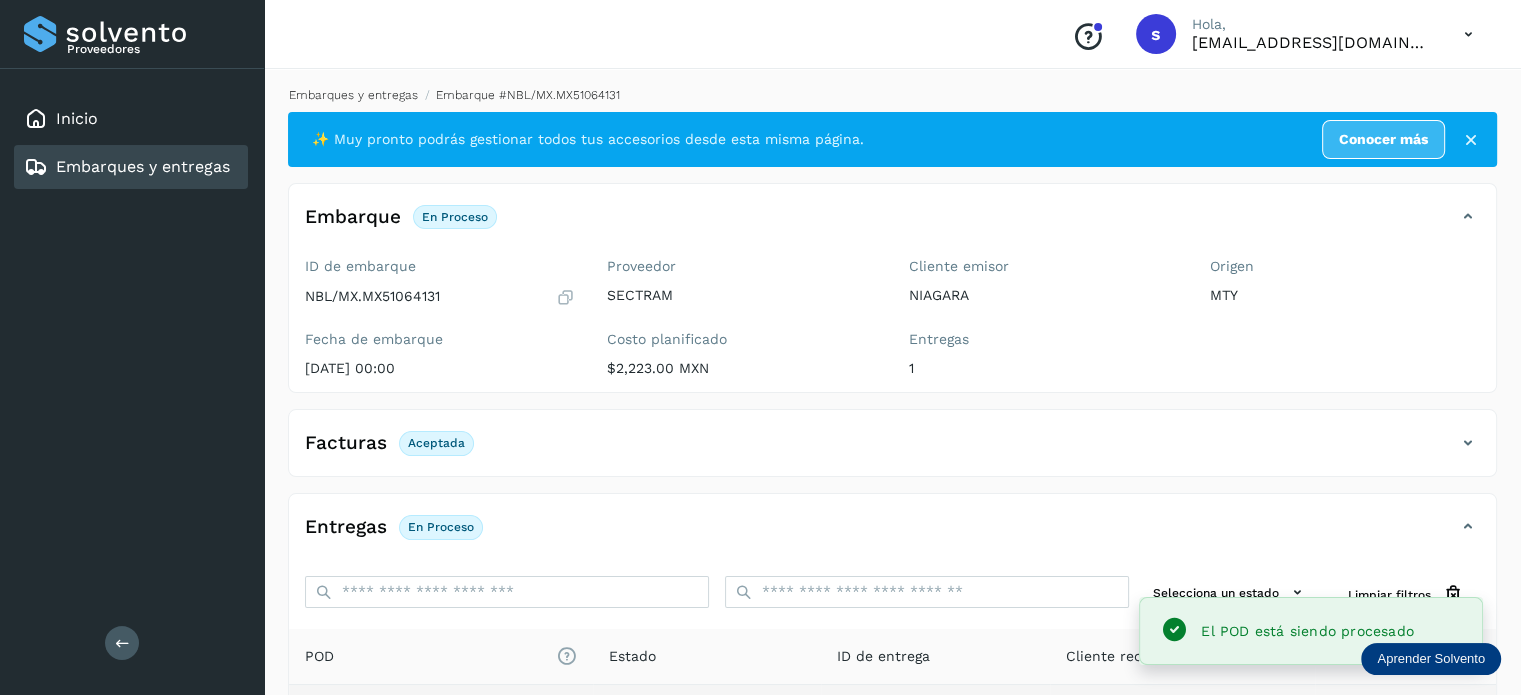 click on "Embarques y entregas" at bounding box center (353, 95) 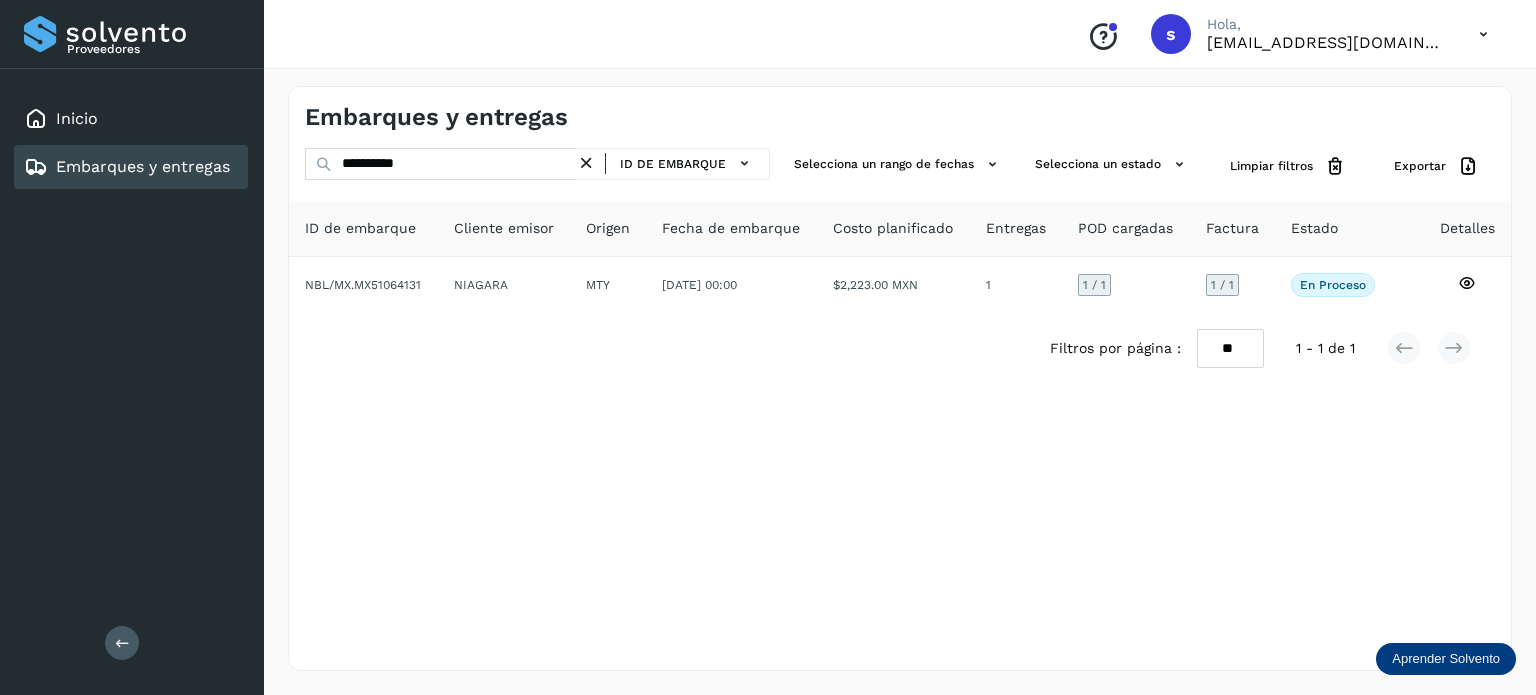 click at bounding box center [586, 163] 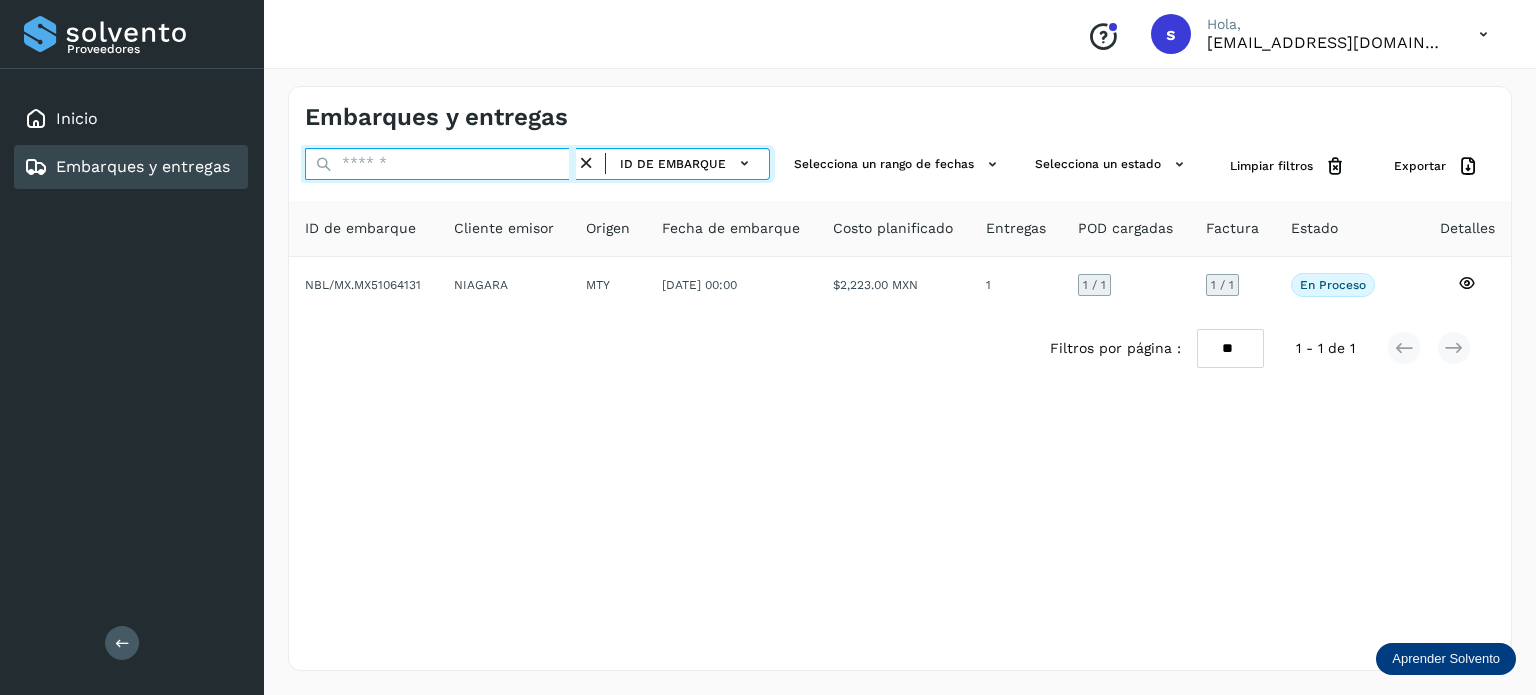 click at bounding box center [440, 164] 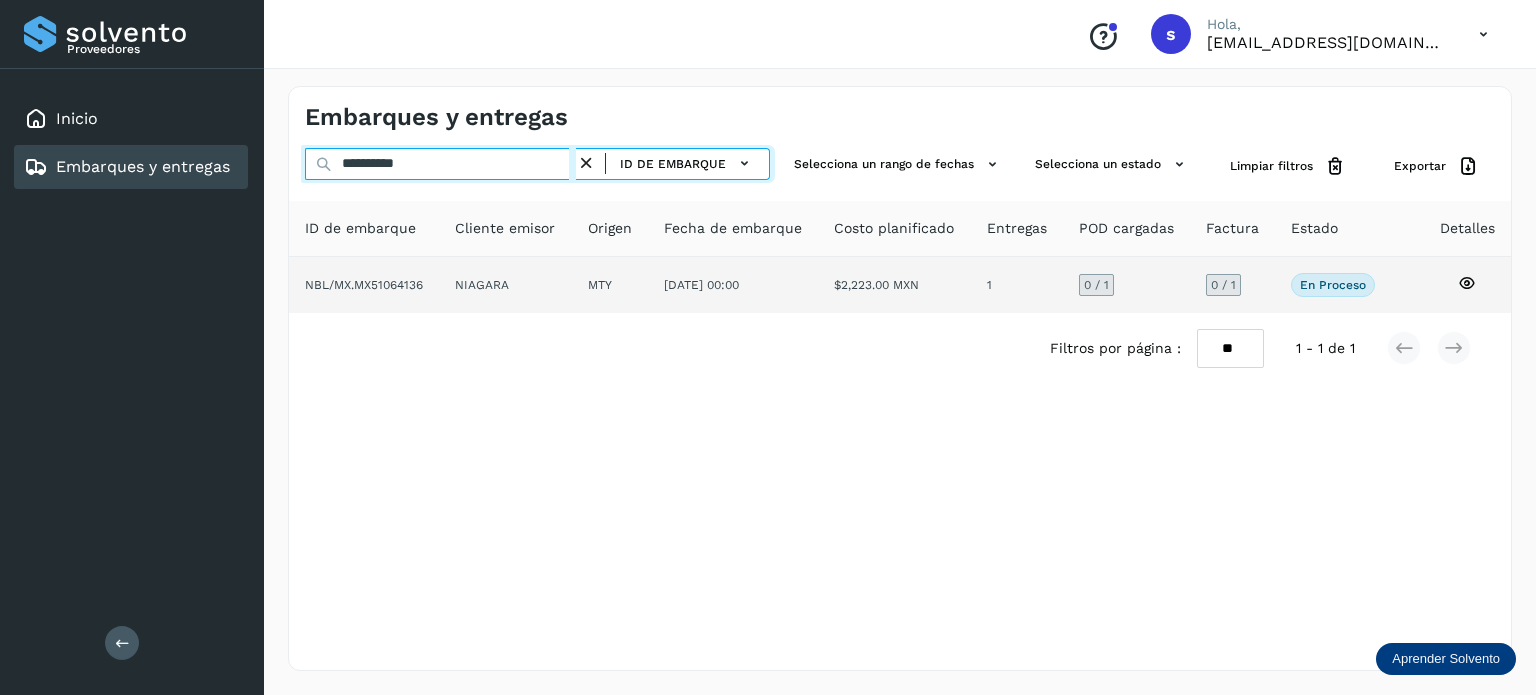 type on "**********" 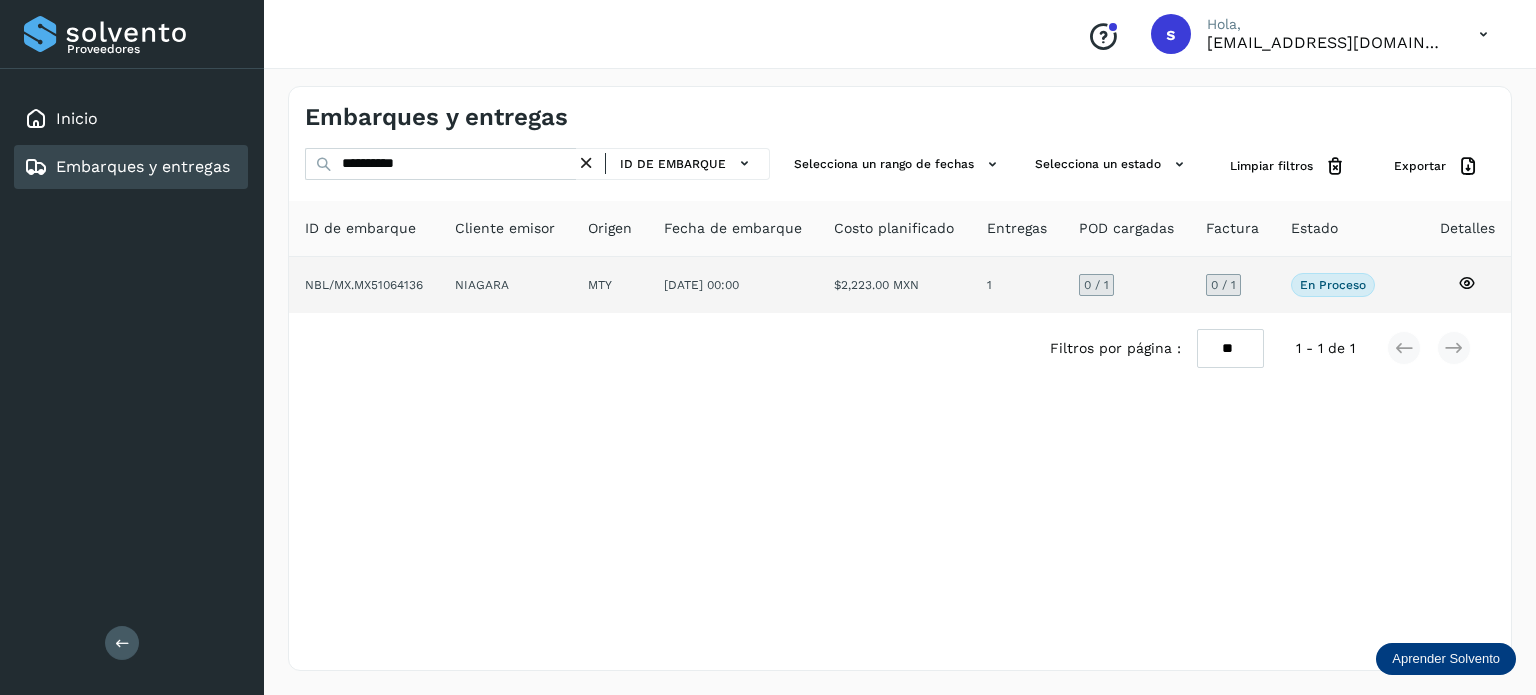 click on "NIAGARA" 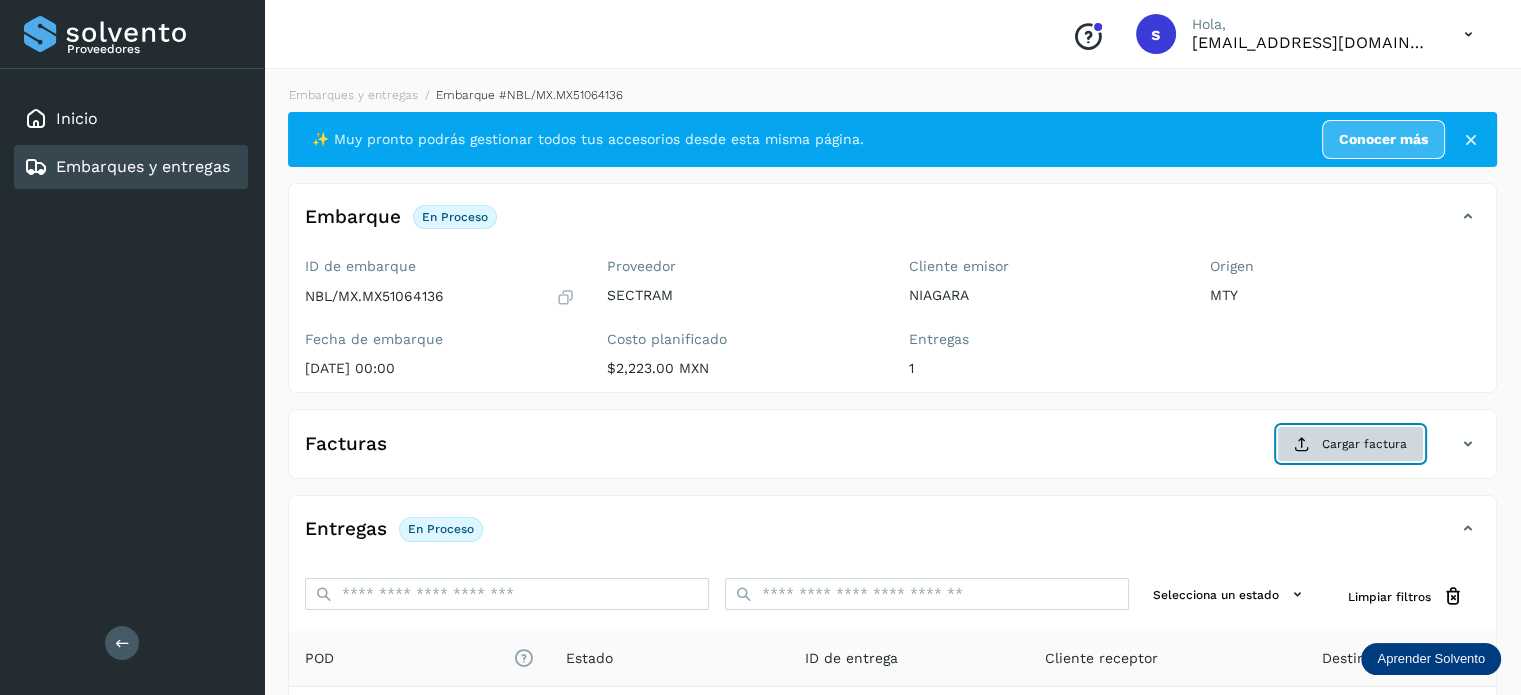 click on "Cargar factura" 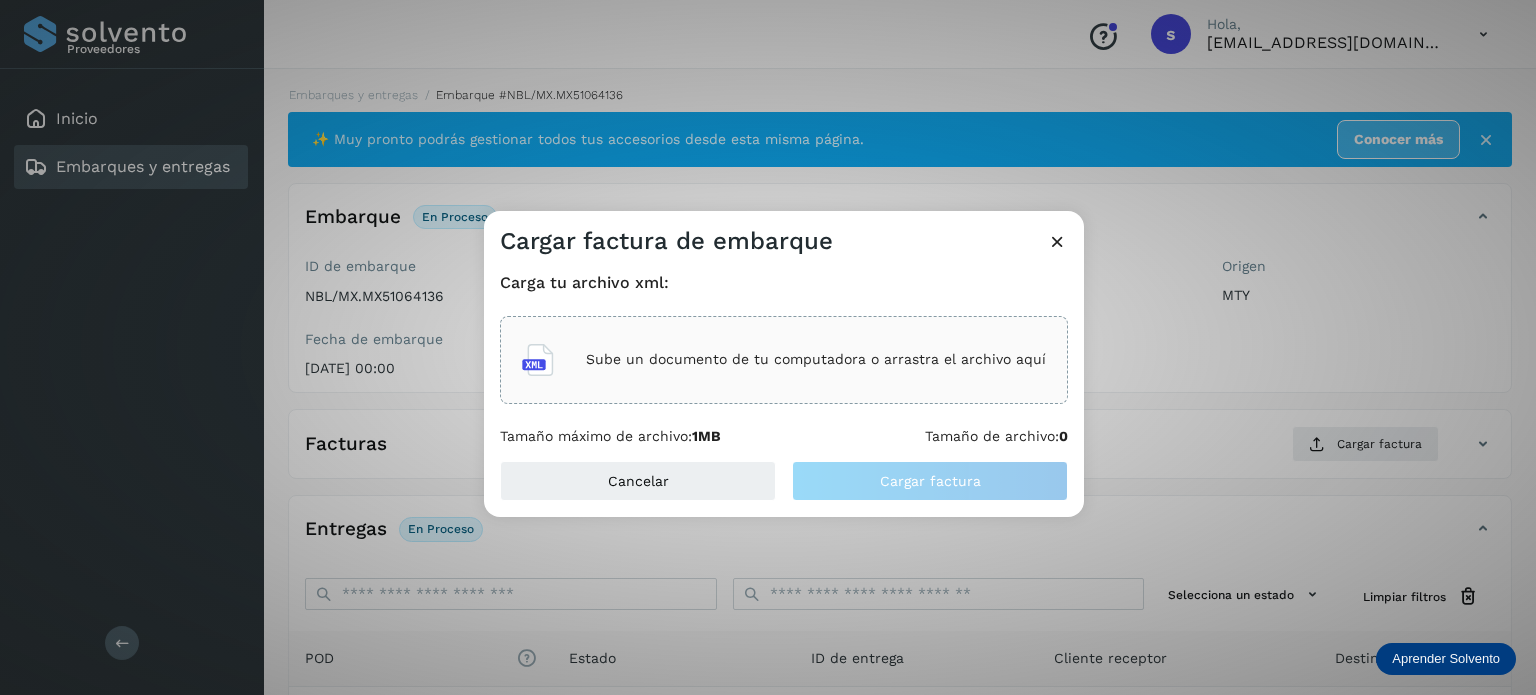 click on "Sube un documento de tu computadora o arrastra el archivo aquí" at bounding box center [816, 359] 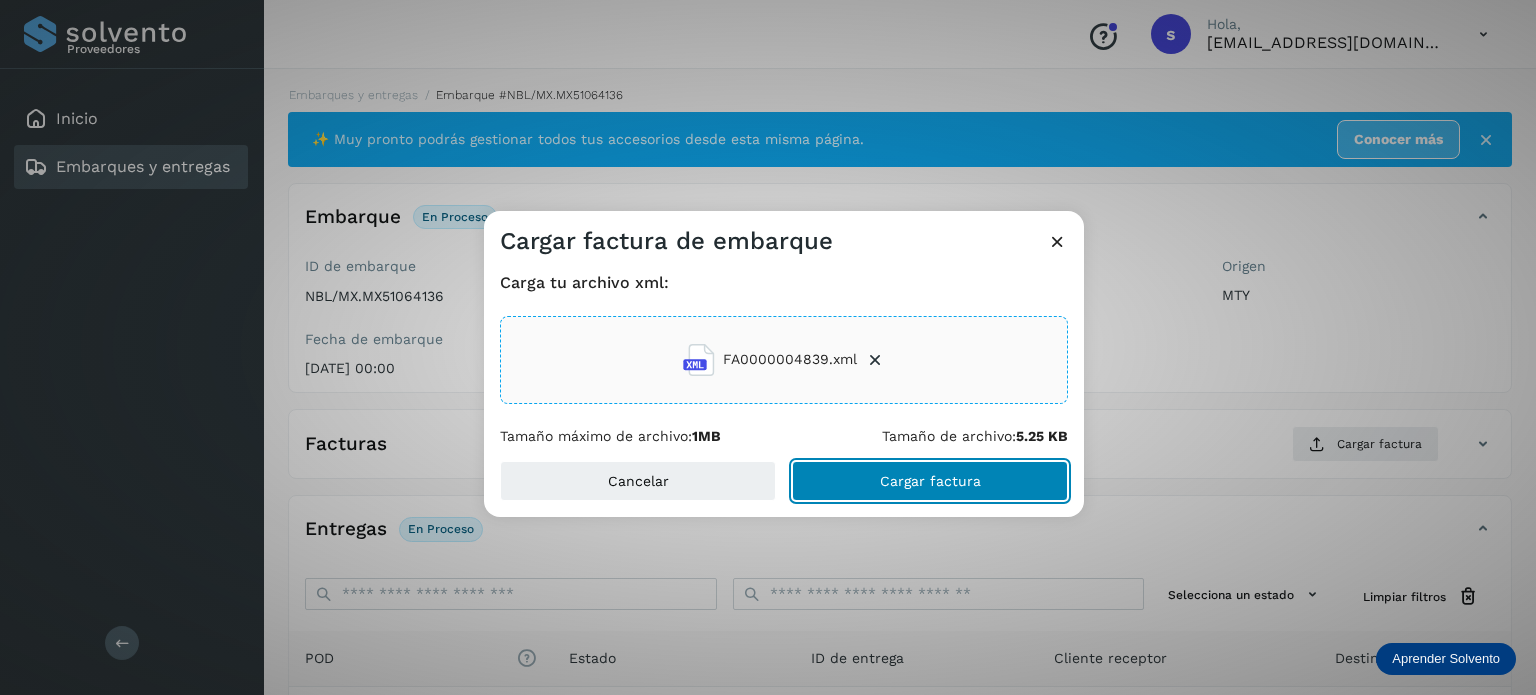click on "Cargar factura" 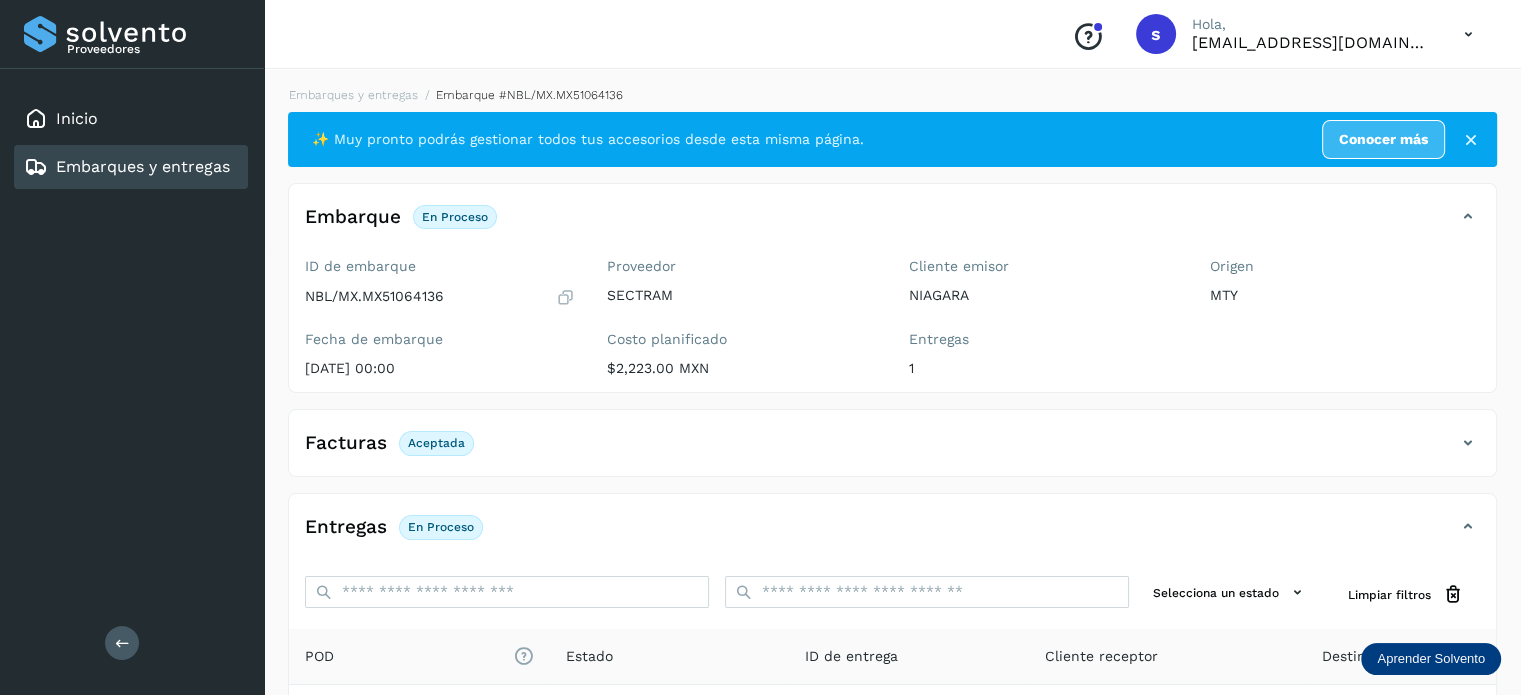 scroll, scrollTop: 250, scrollLeft: 0, axis: vertical 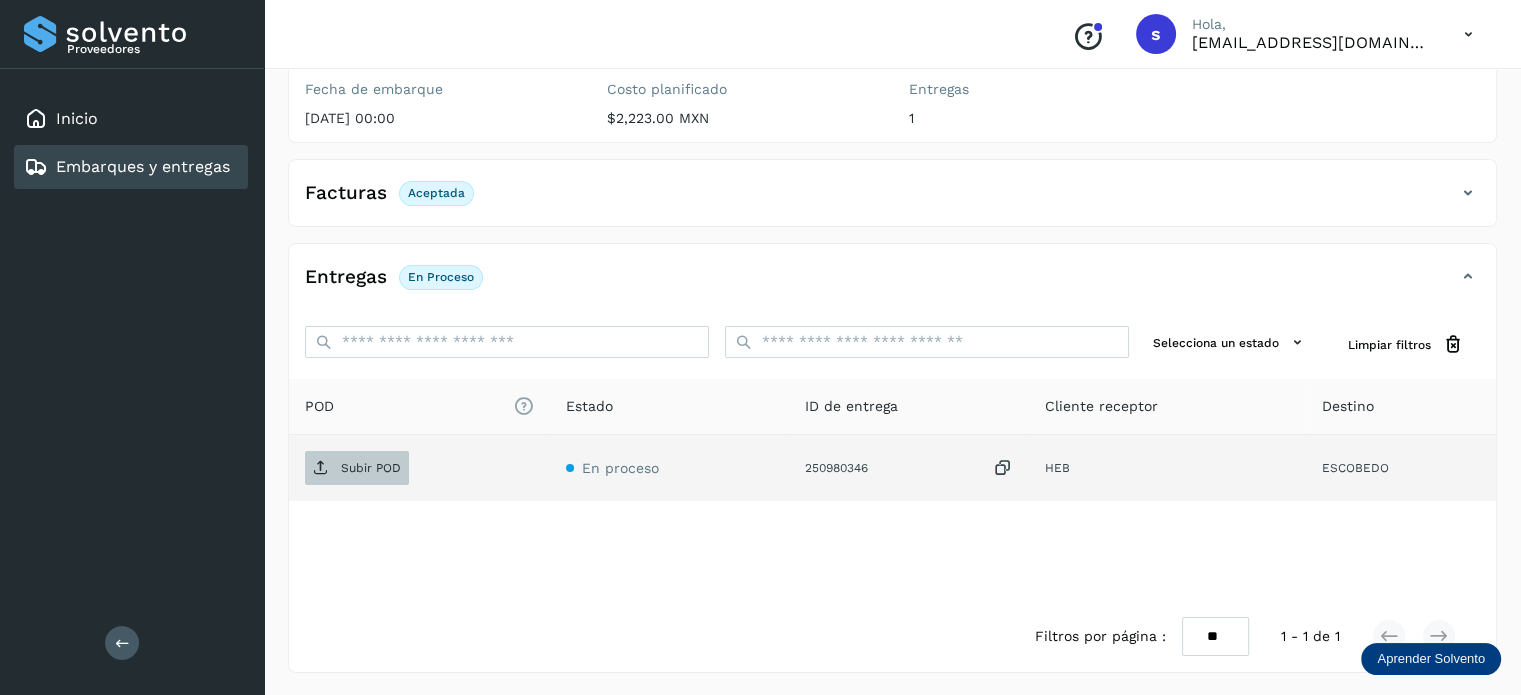 click on "Subir POD" at bounding box center (357, 468) 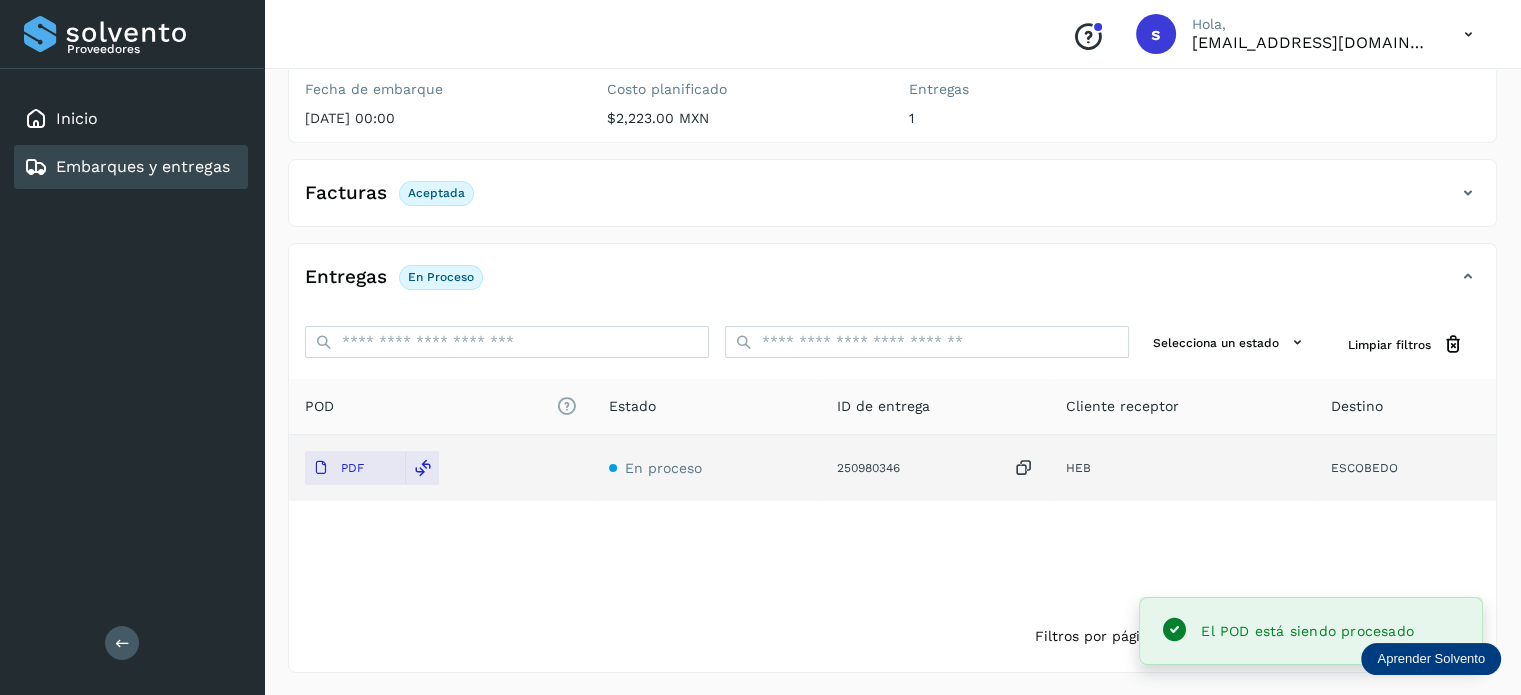 scroll, scrollTop: 0, scrollLeft: 0, axis: both 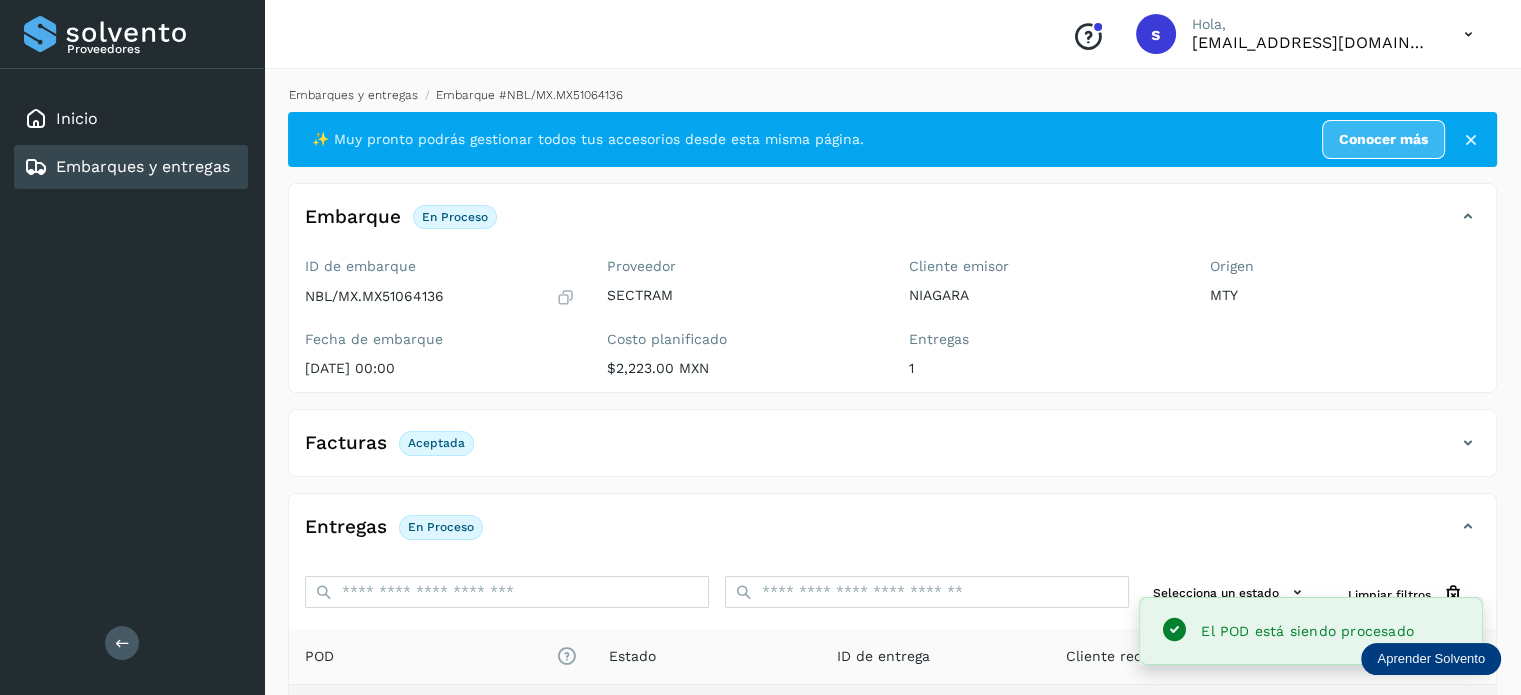 click on "Embarques y entregas" at bounding box center [353, 95] 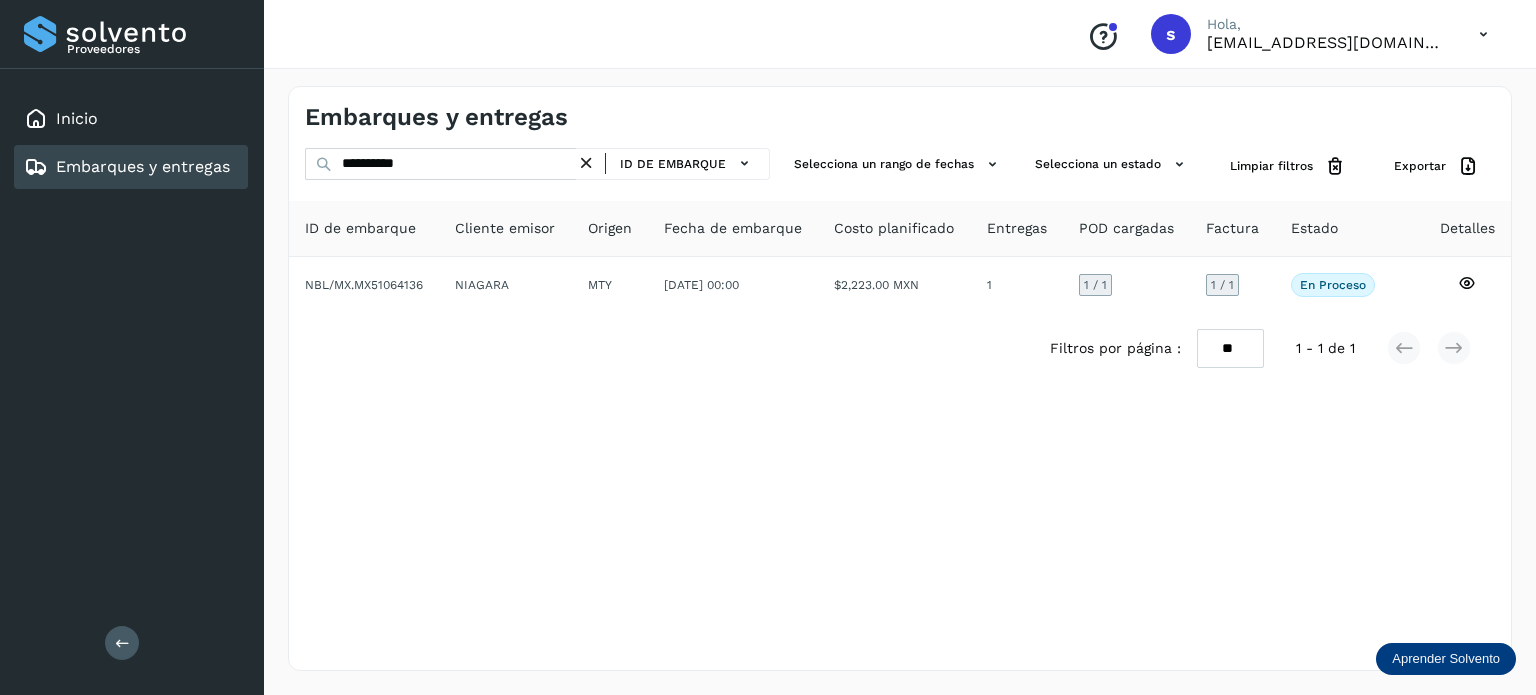 click at bounding box center [586, 163] 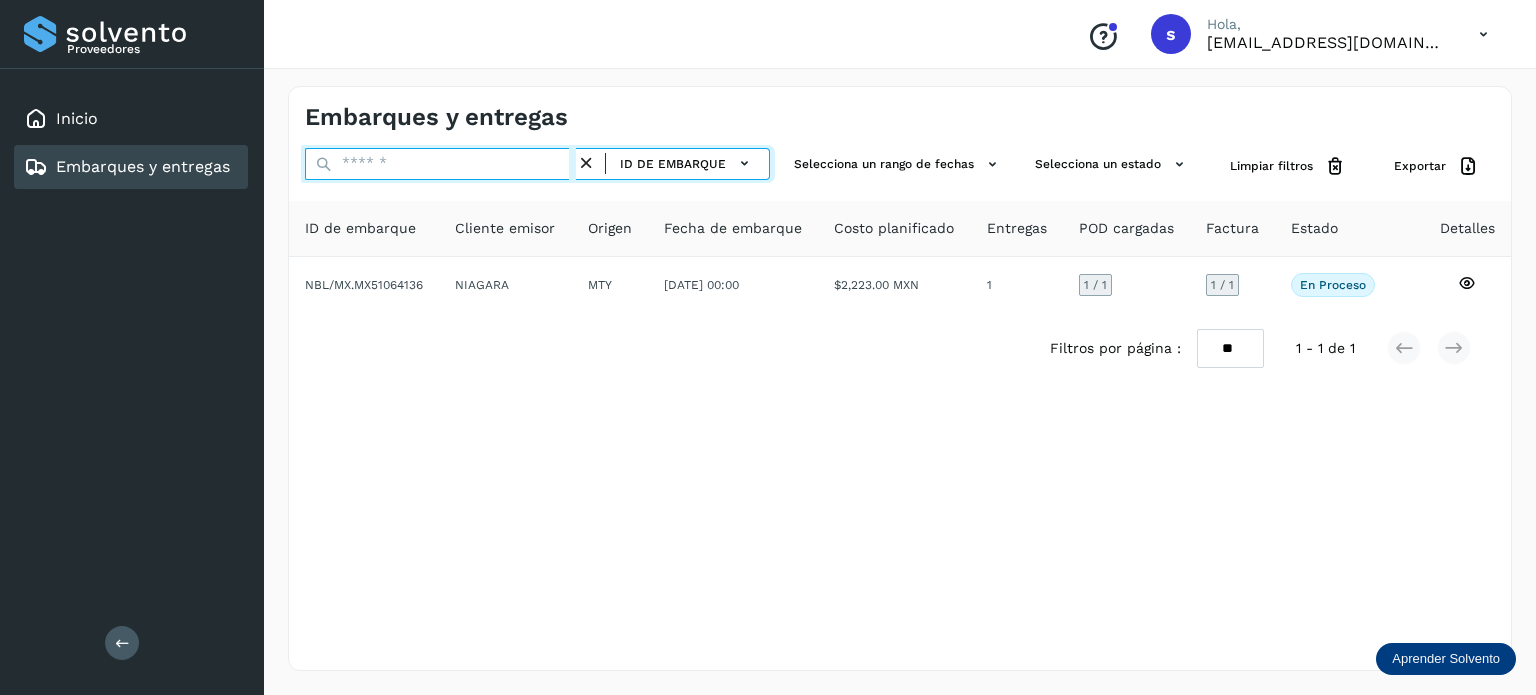 click at bounding box center [440, 164] 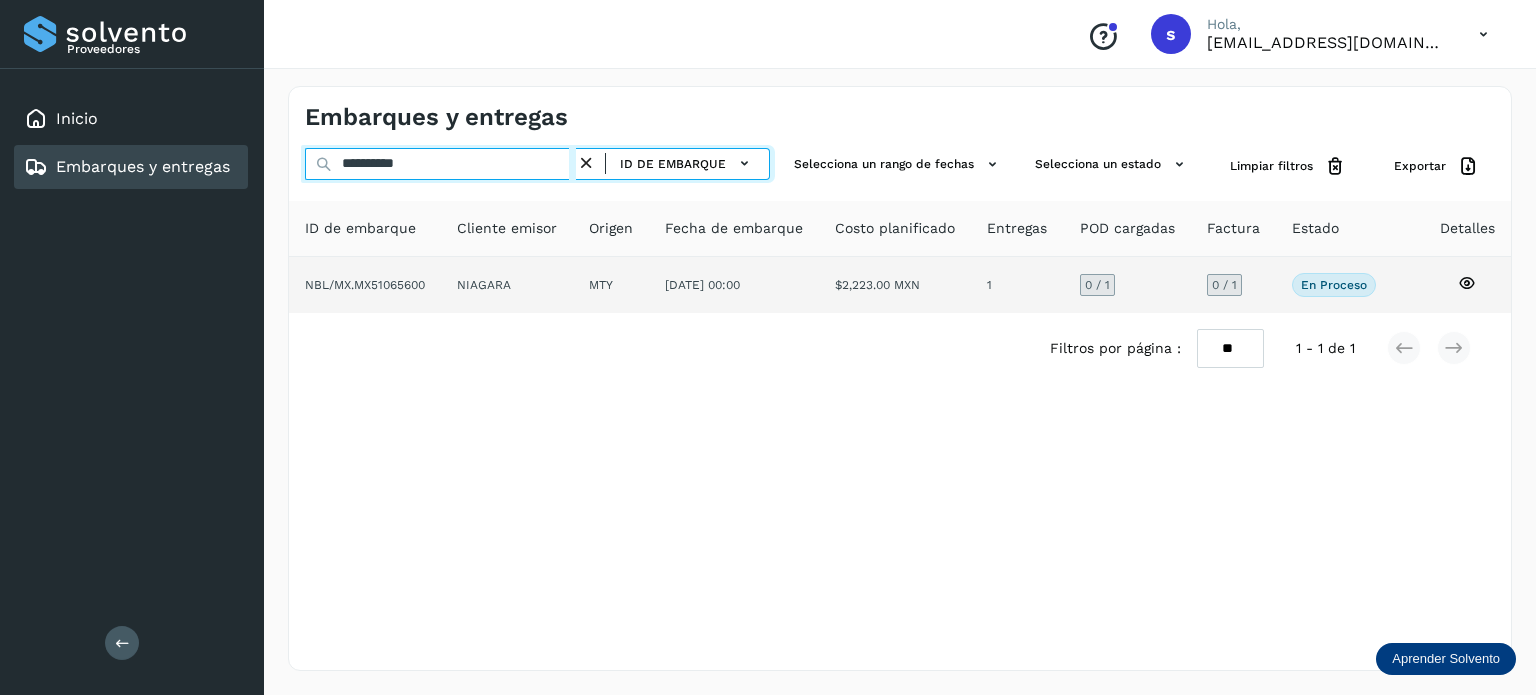 type on "**********" 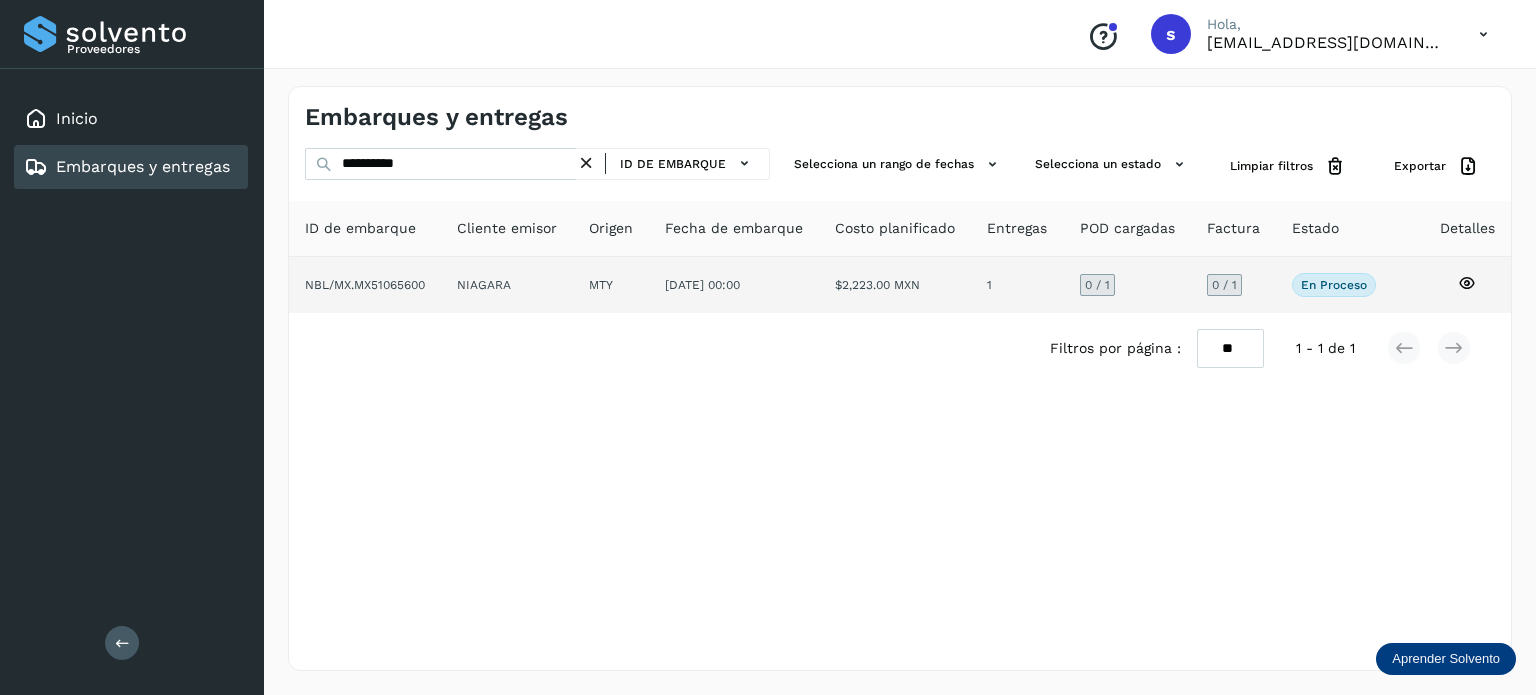 click on "NIAGARA" 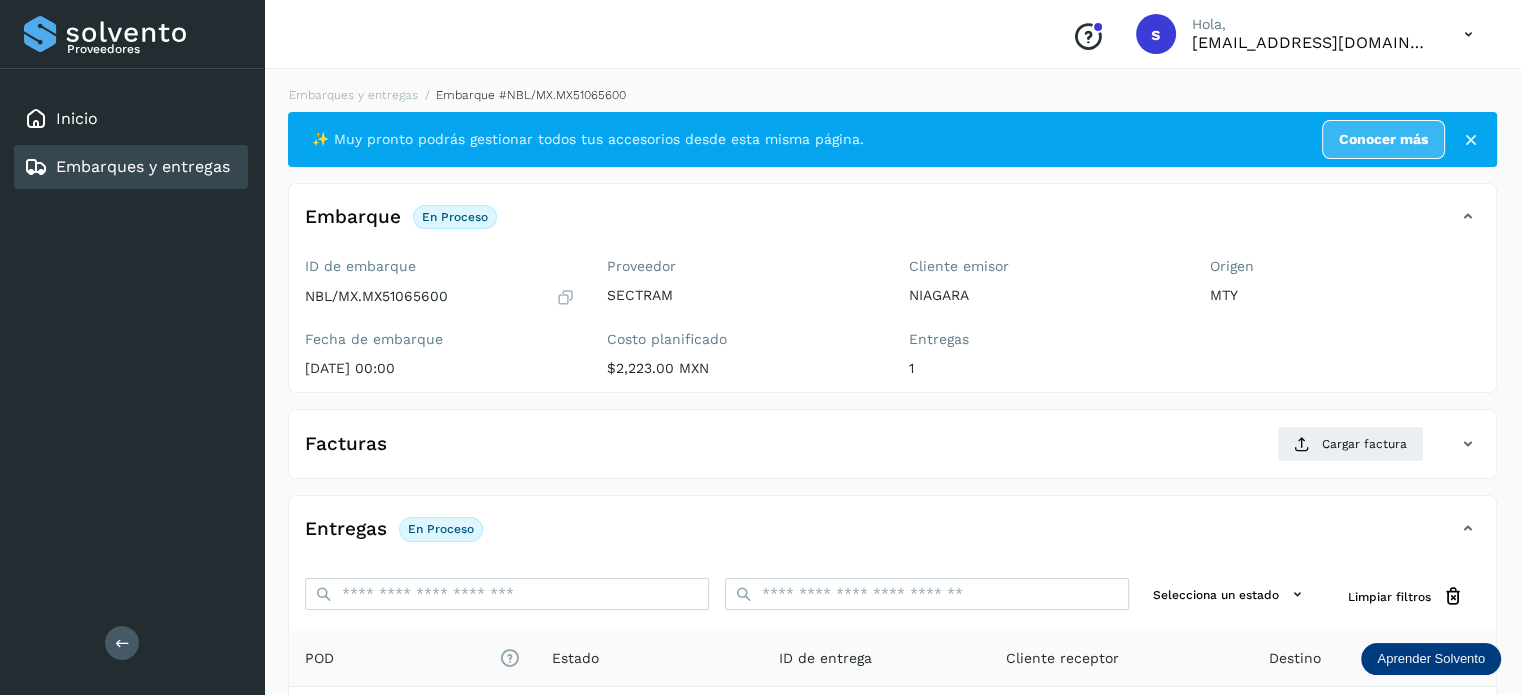 click on "Facturas Cargar factura Aún no has subido ninguna factura" 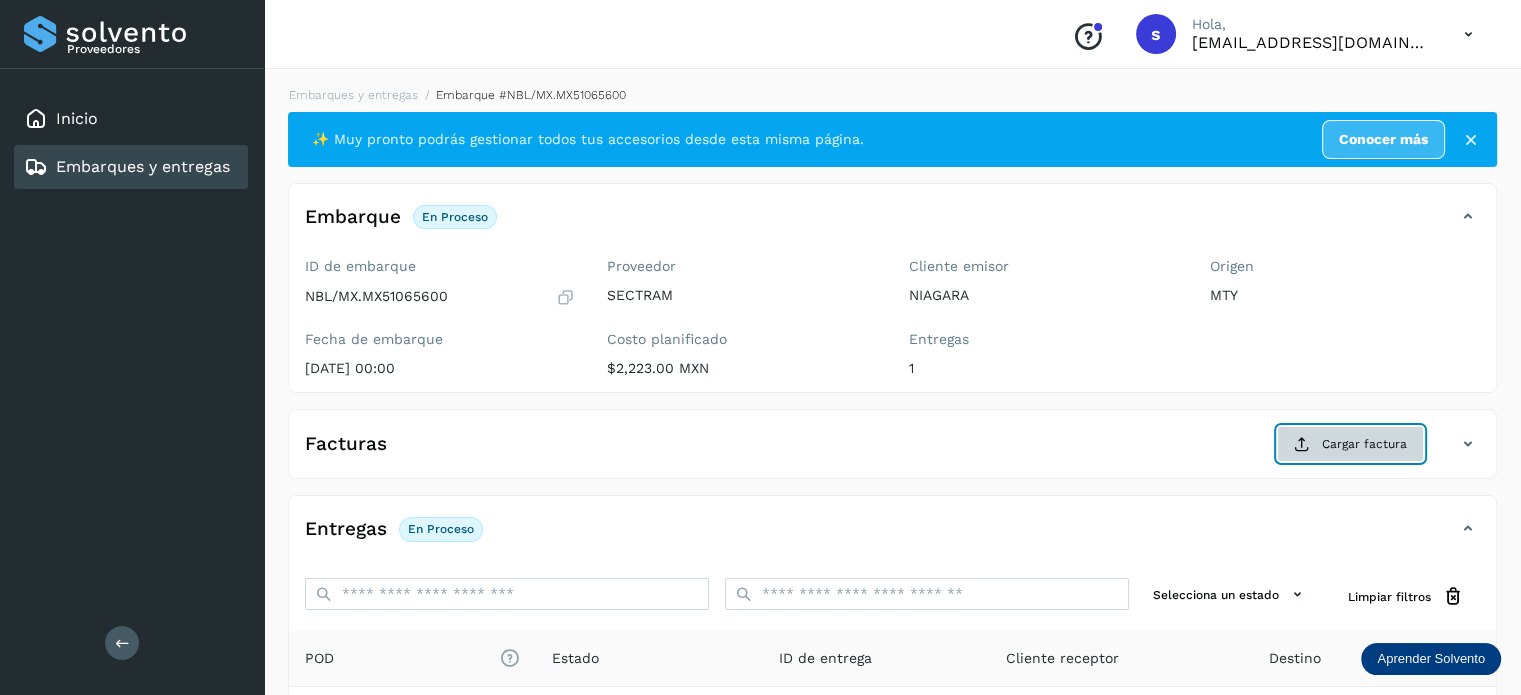 click at bounding box center [1302, 444] 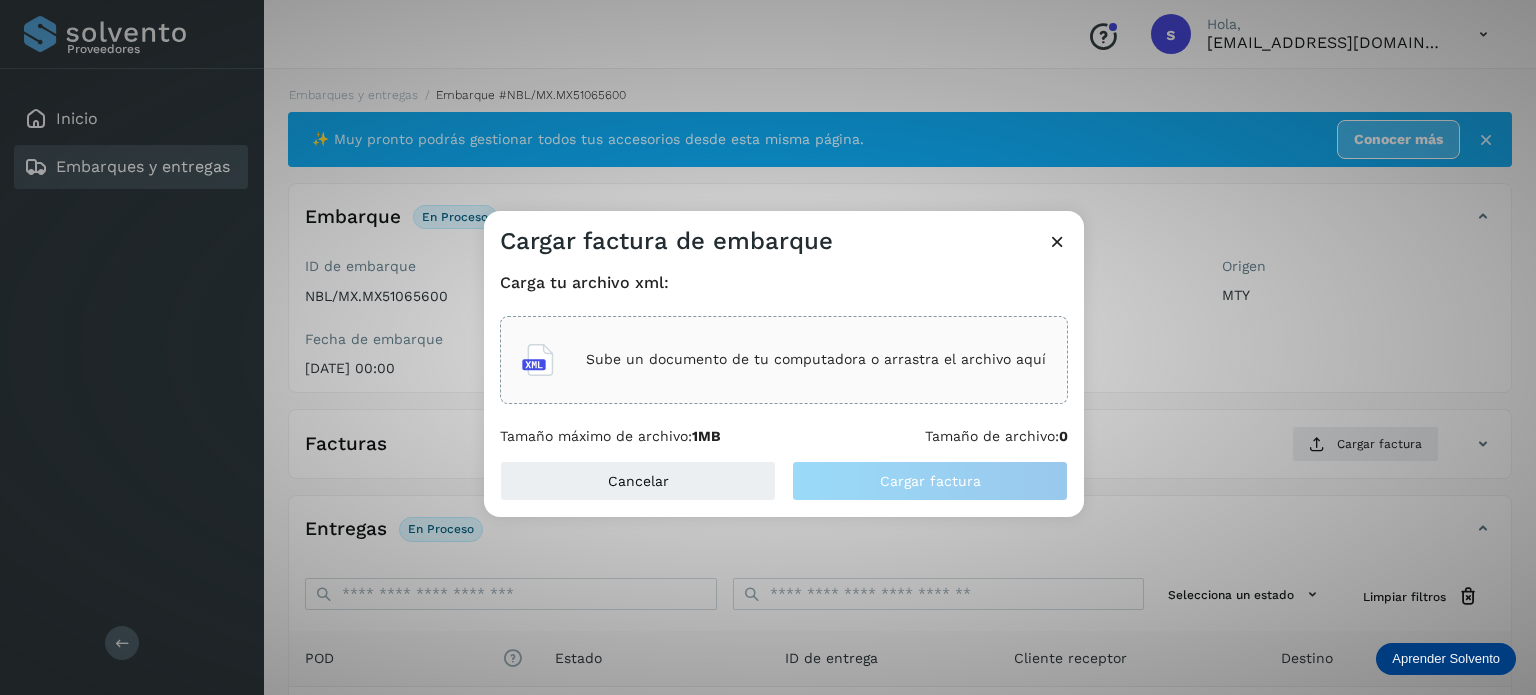 click on "Sube un documento de tu computadora o arrastra el archivo aquí" 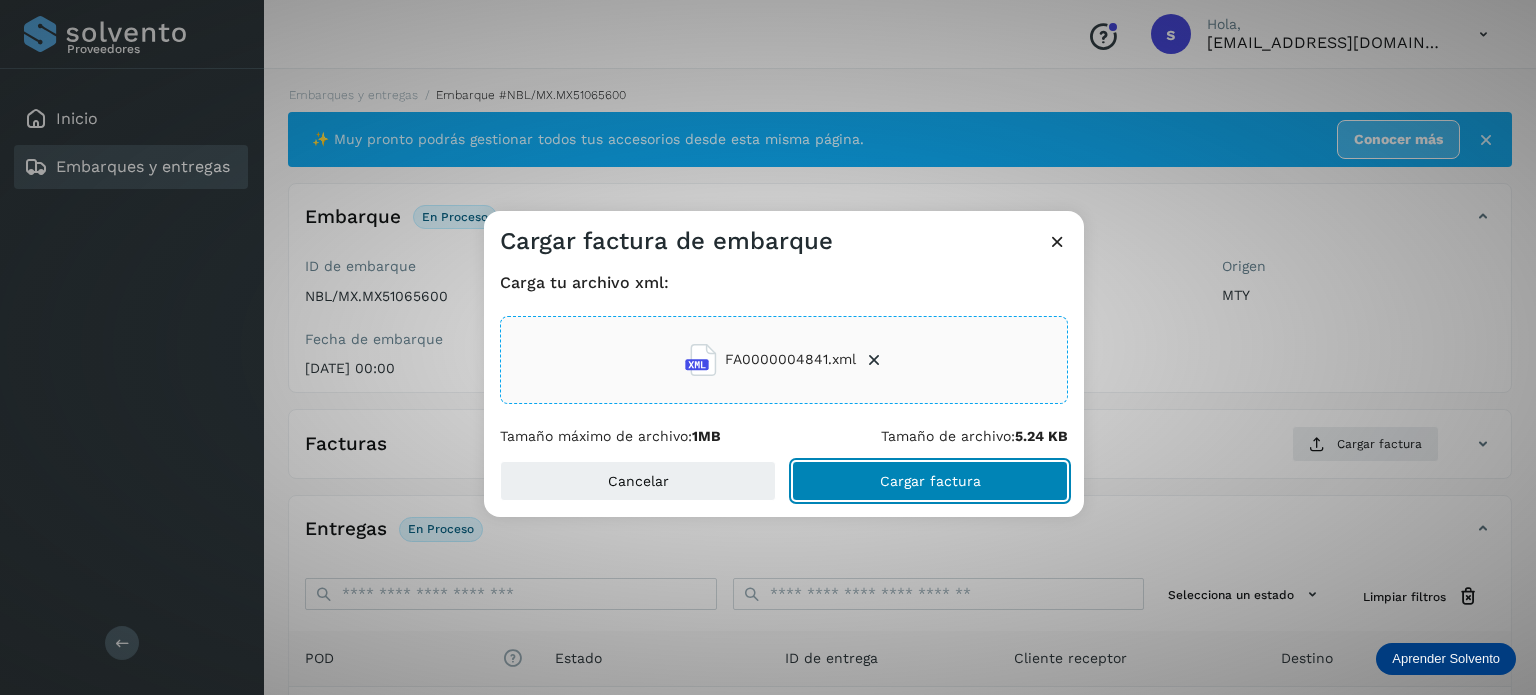 click on "Cargar factura" 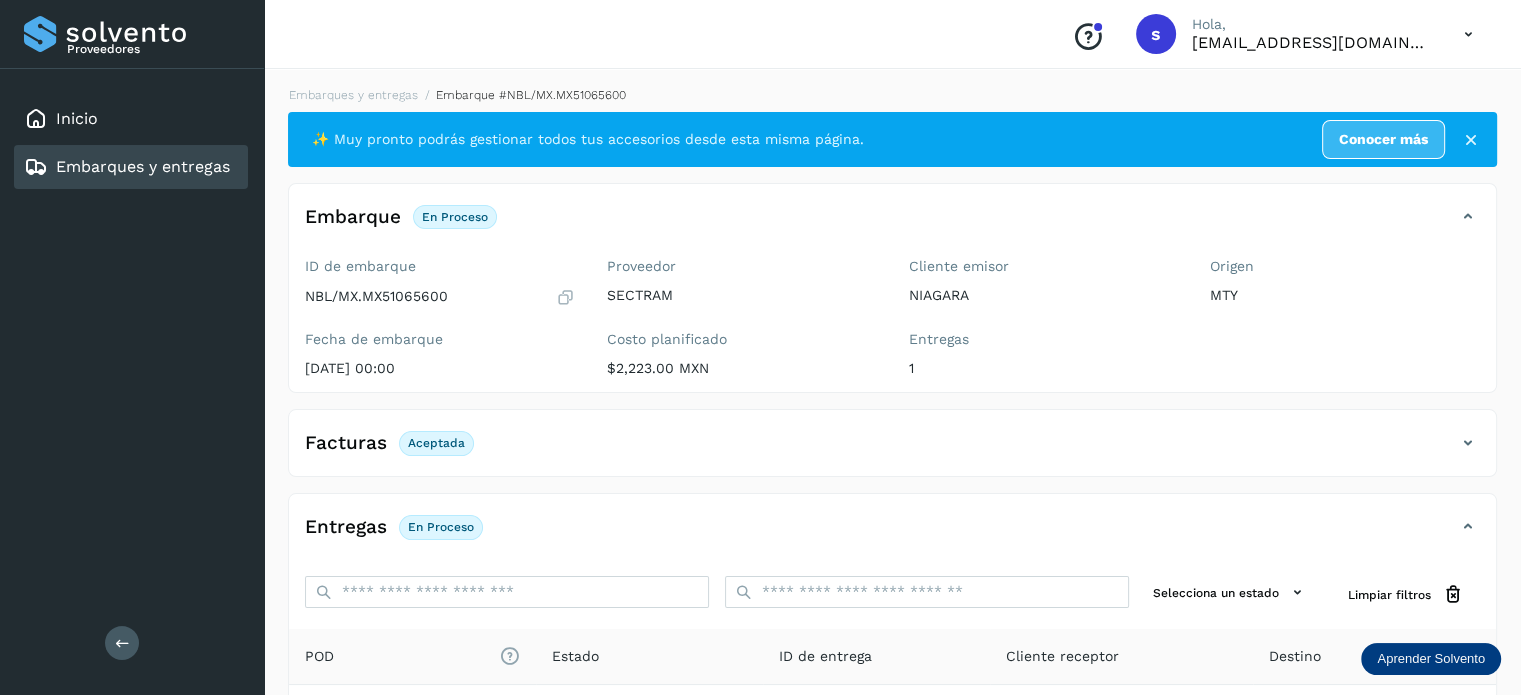 scroll, scrollTop: 250, scrollLeft: 0, axis: vertical 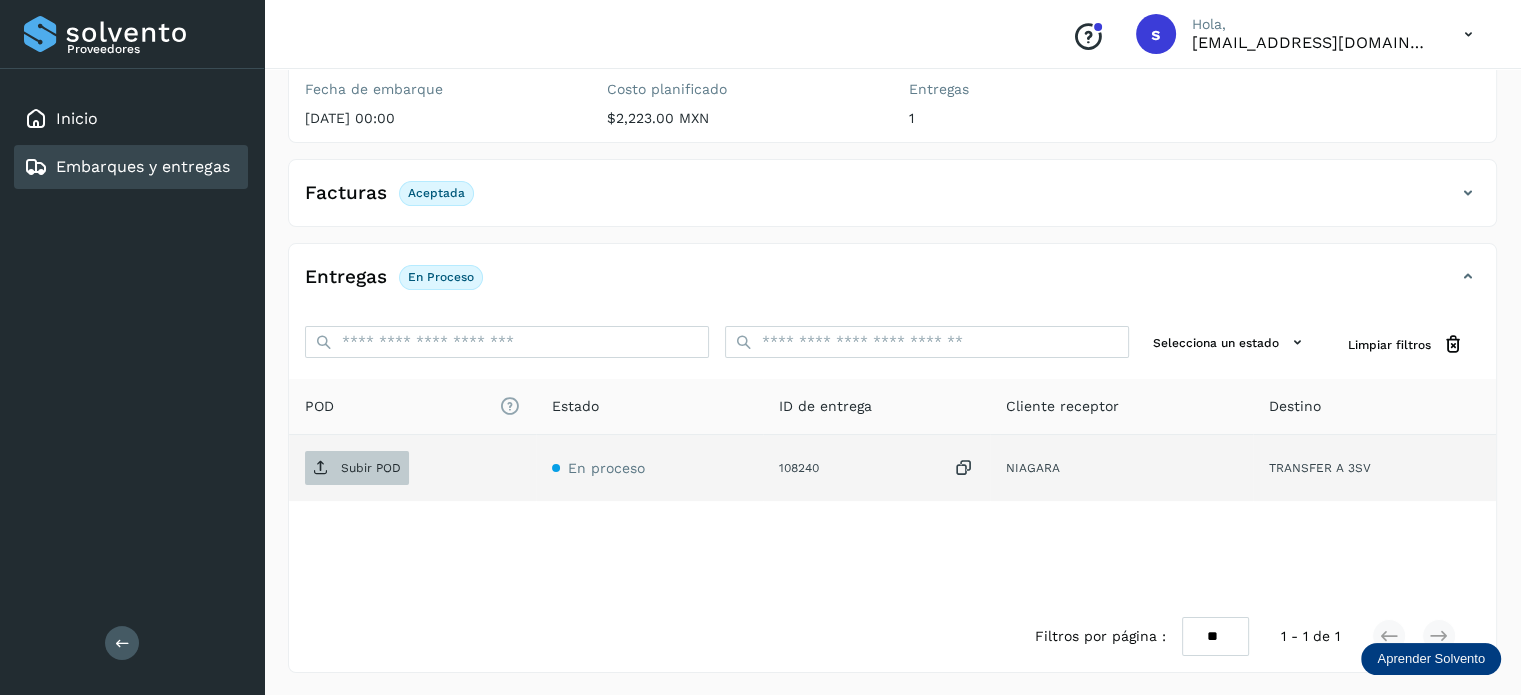 click on "Subir POD" at bounding box center (371, 468) 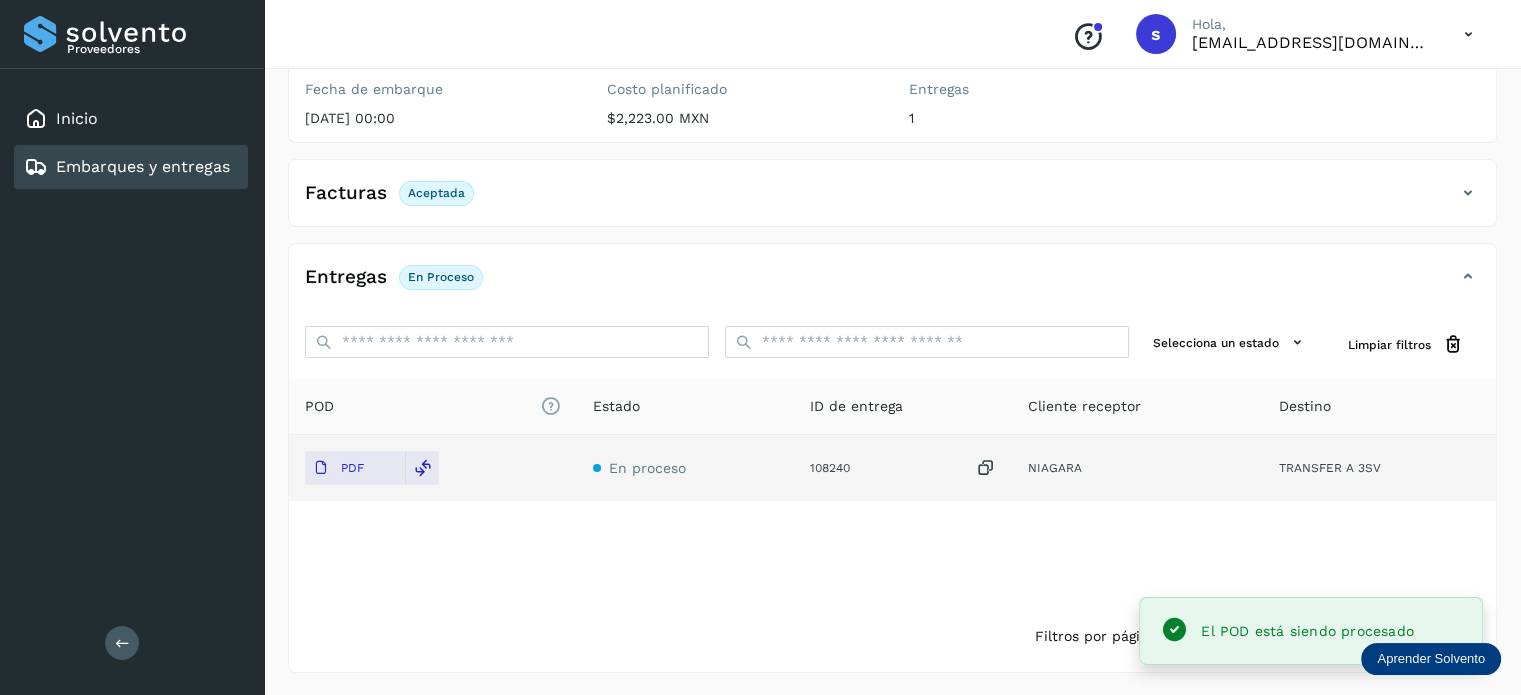 scroll, scrollTop: 0, scrollLeft: 0, axis: both 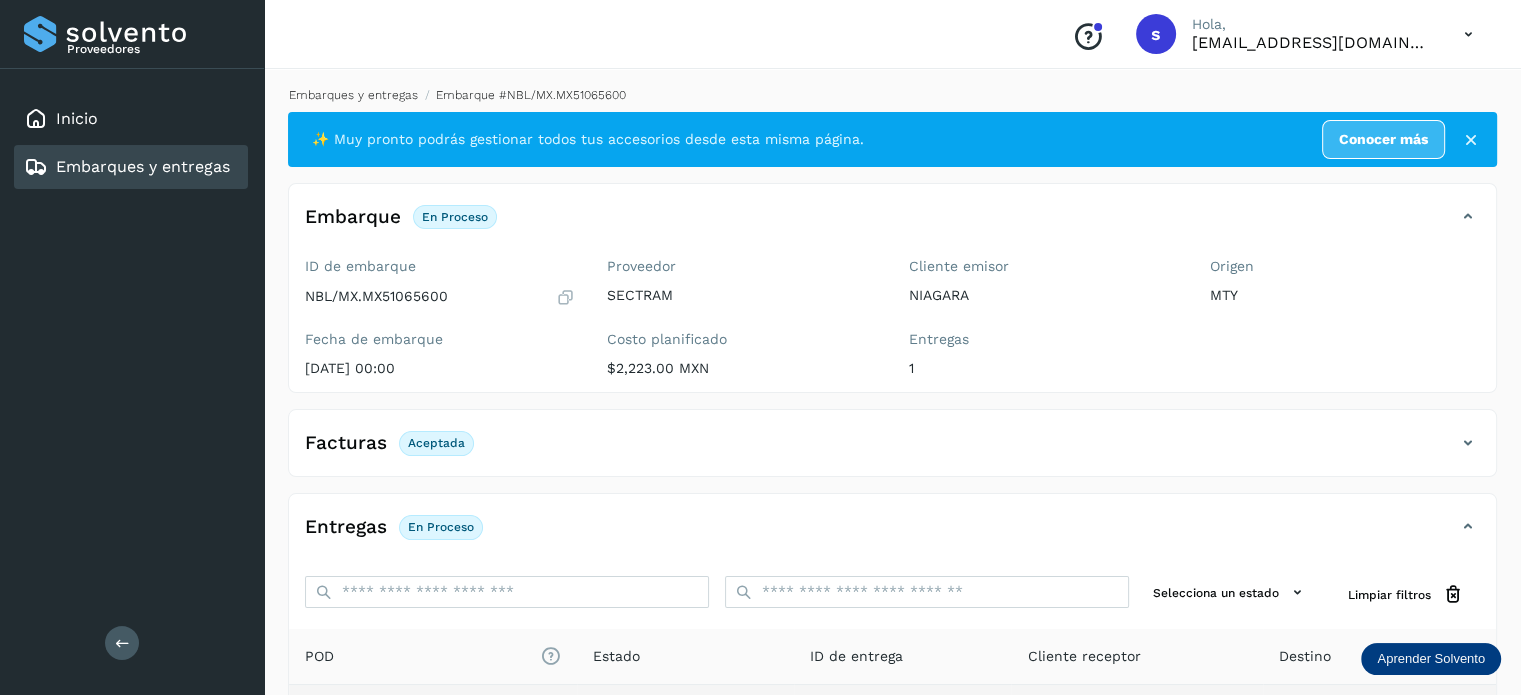 click on "Embarques y entregas" at bounding box center [353, 95] 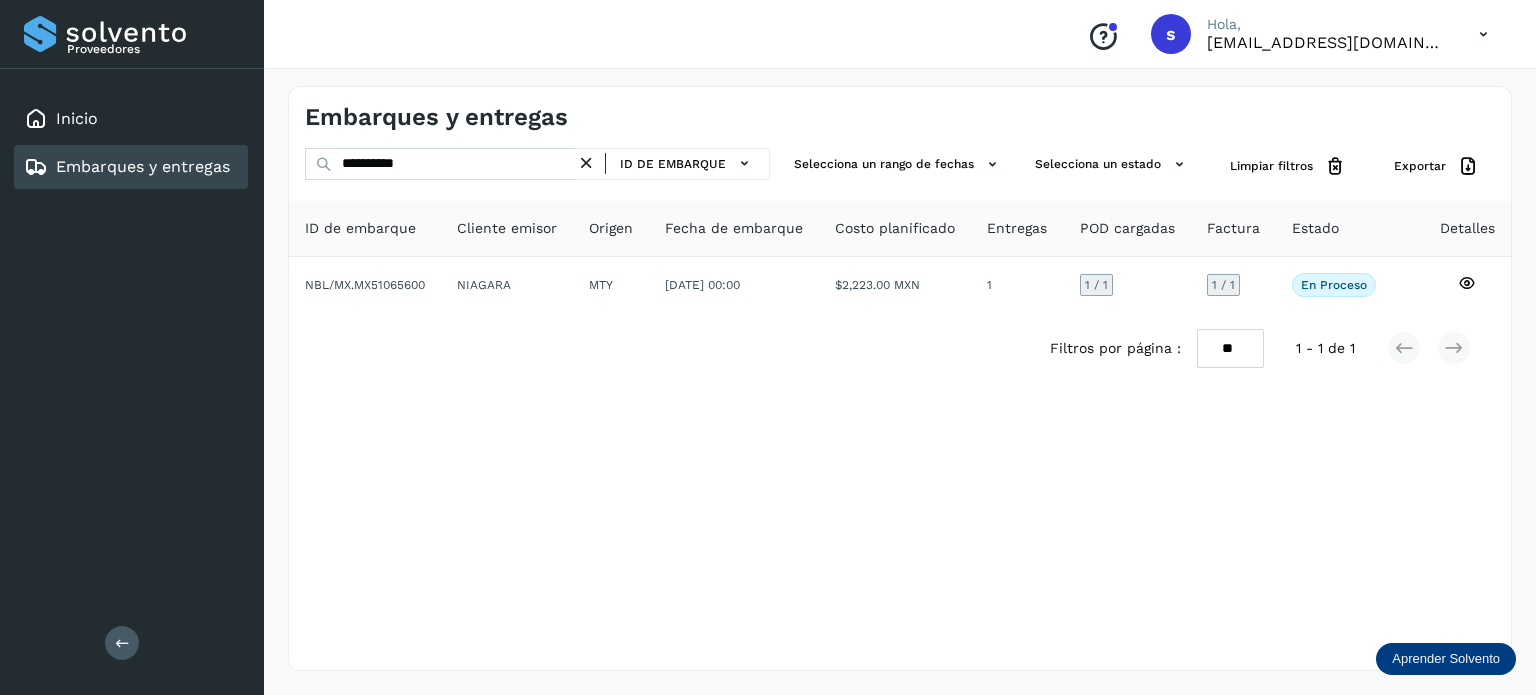 click at bounding box center (586, 163) 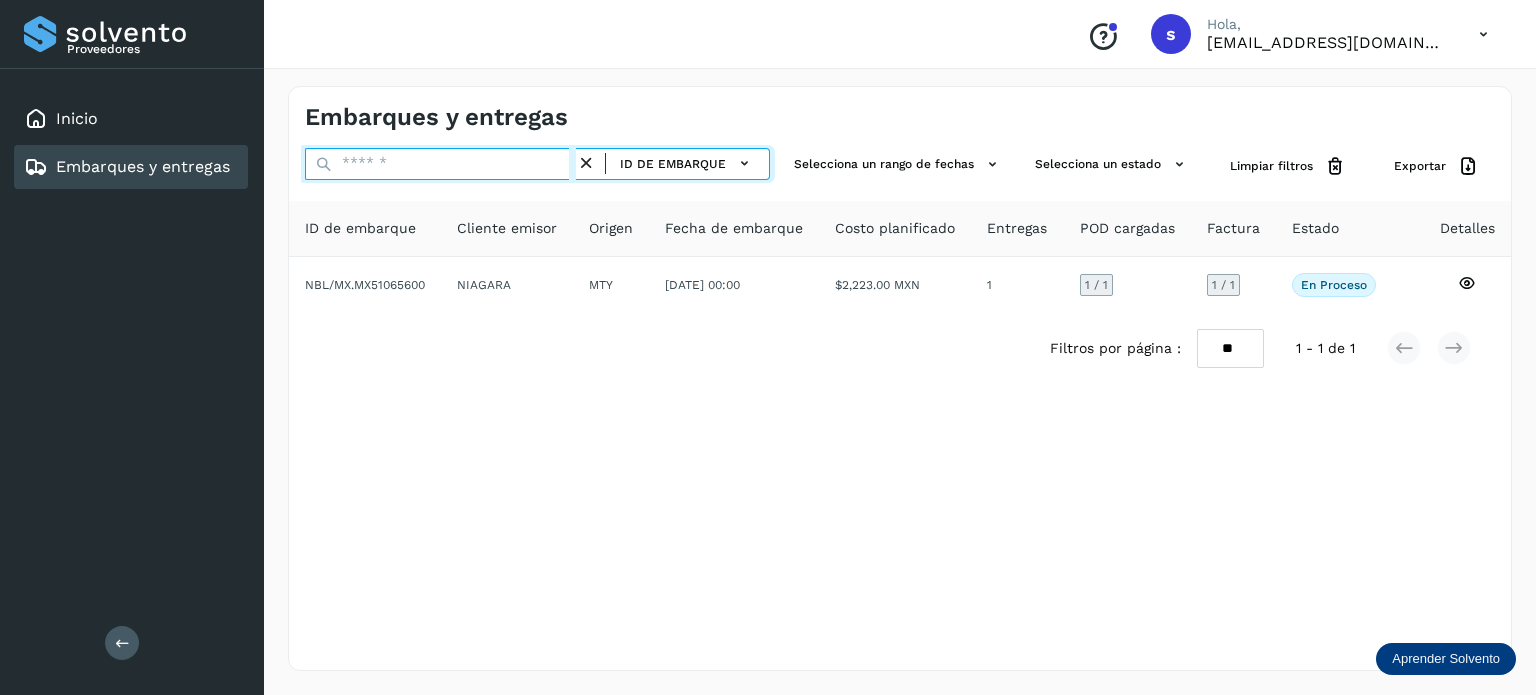click at bounding box center (440, 164) 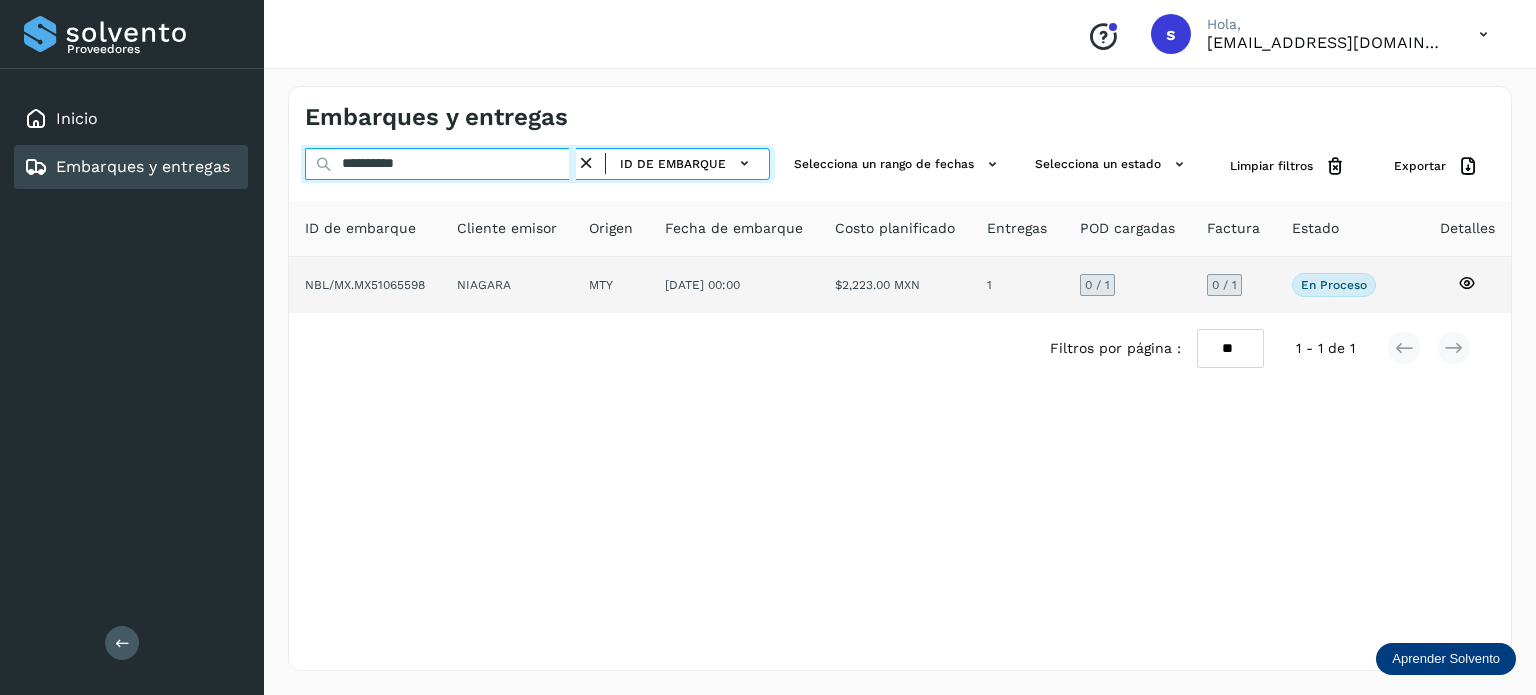type on "**********" 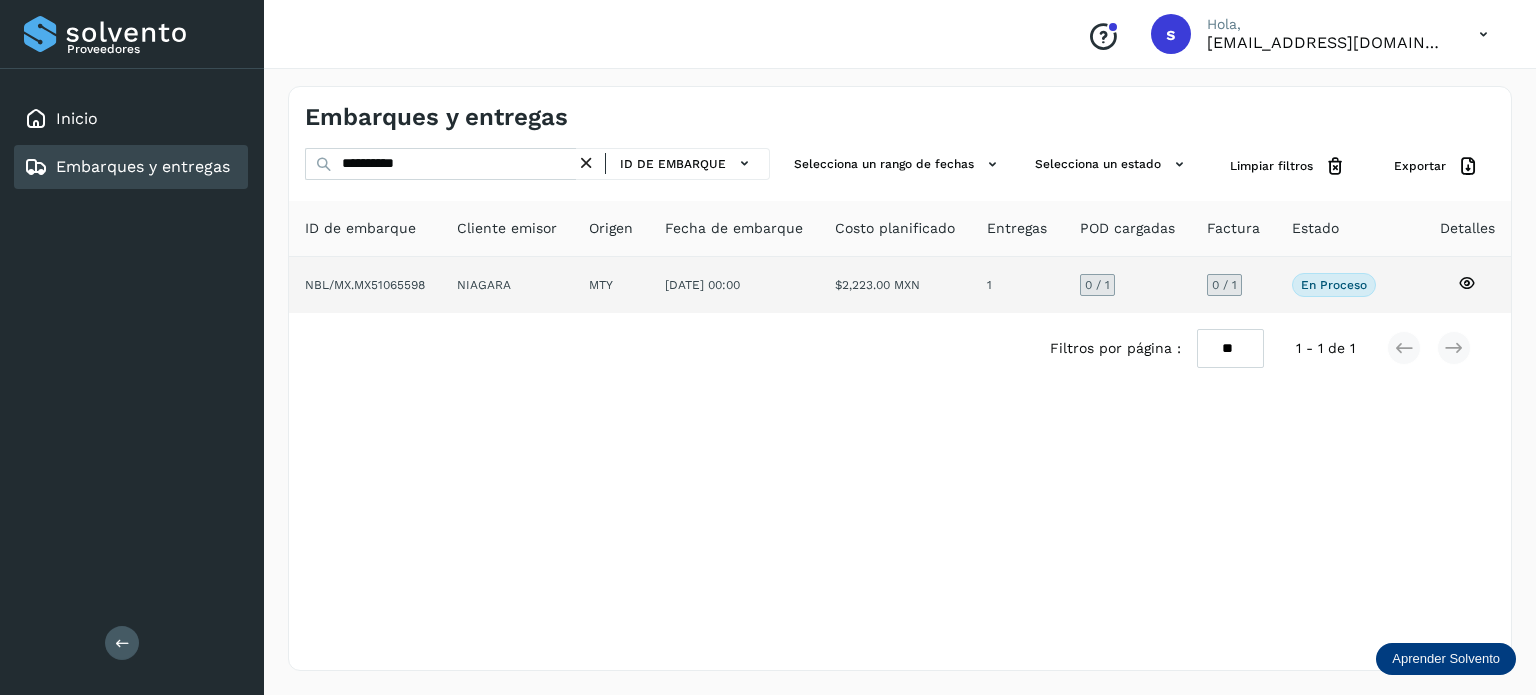 click on "NIAGARA" 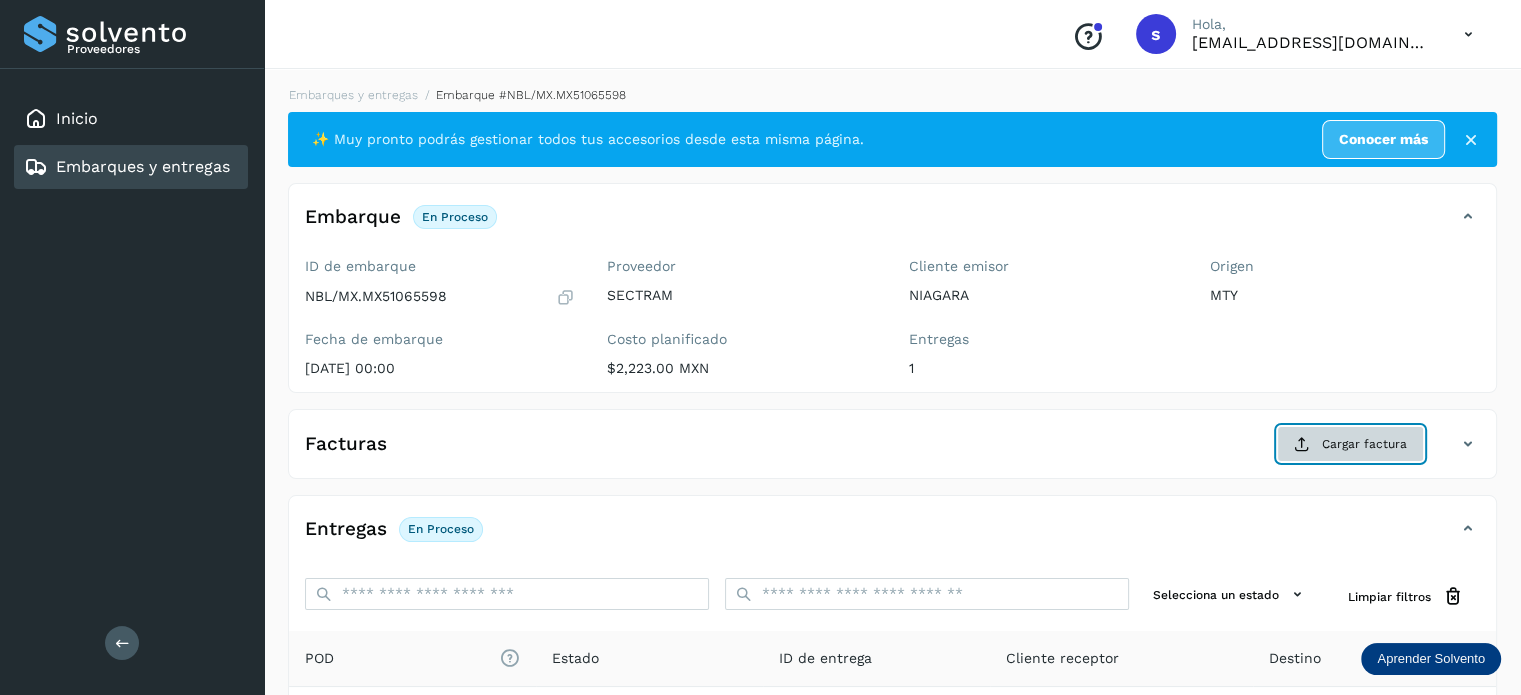 click on "Cargar factura" at bounding box center [1350, 444] 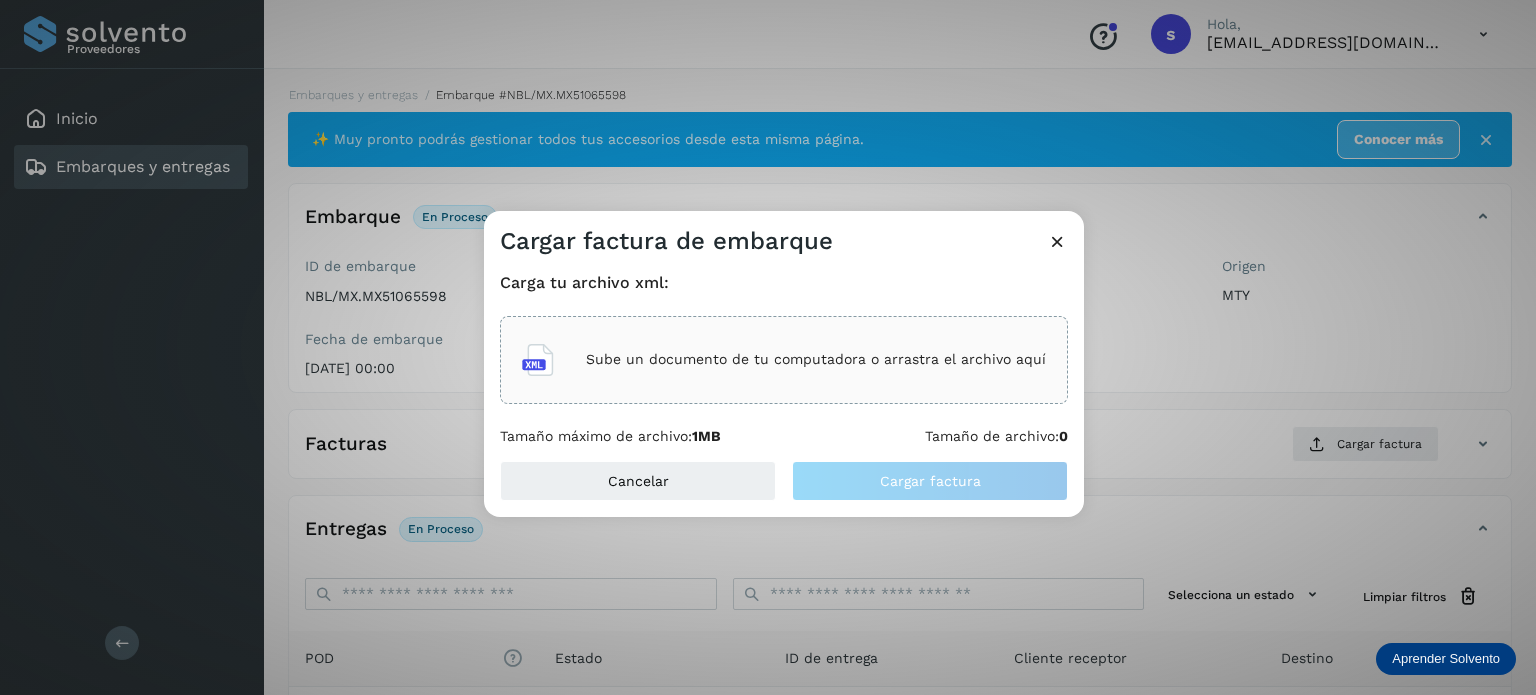 click on "Sube un documento de tu computadora o arrastra el archivo aquí" 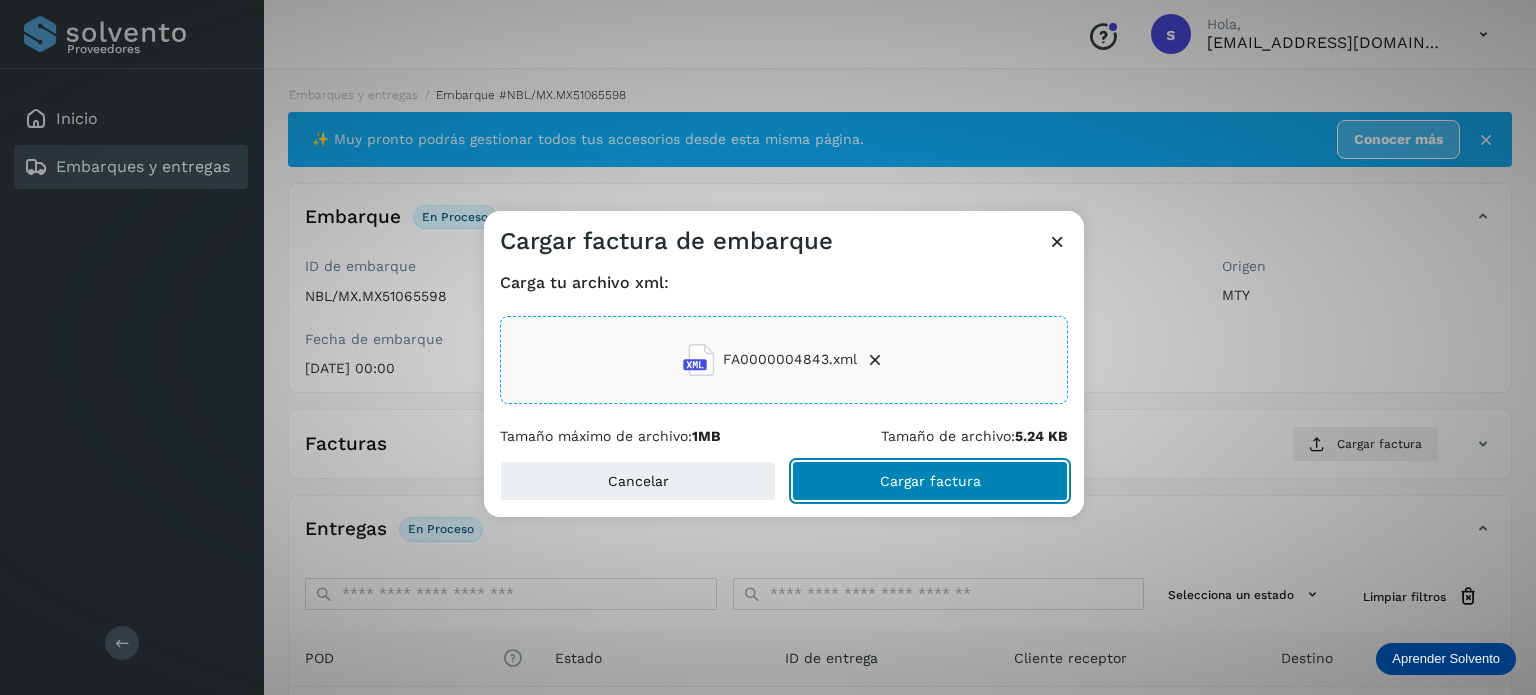 click on "Cargar factura" 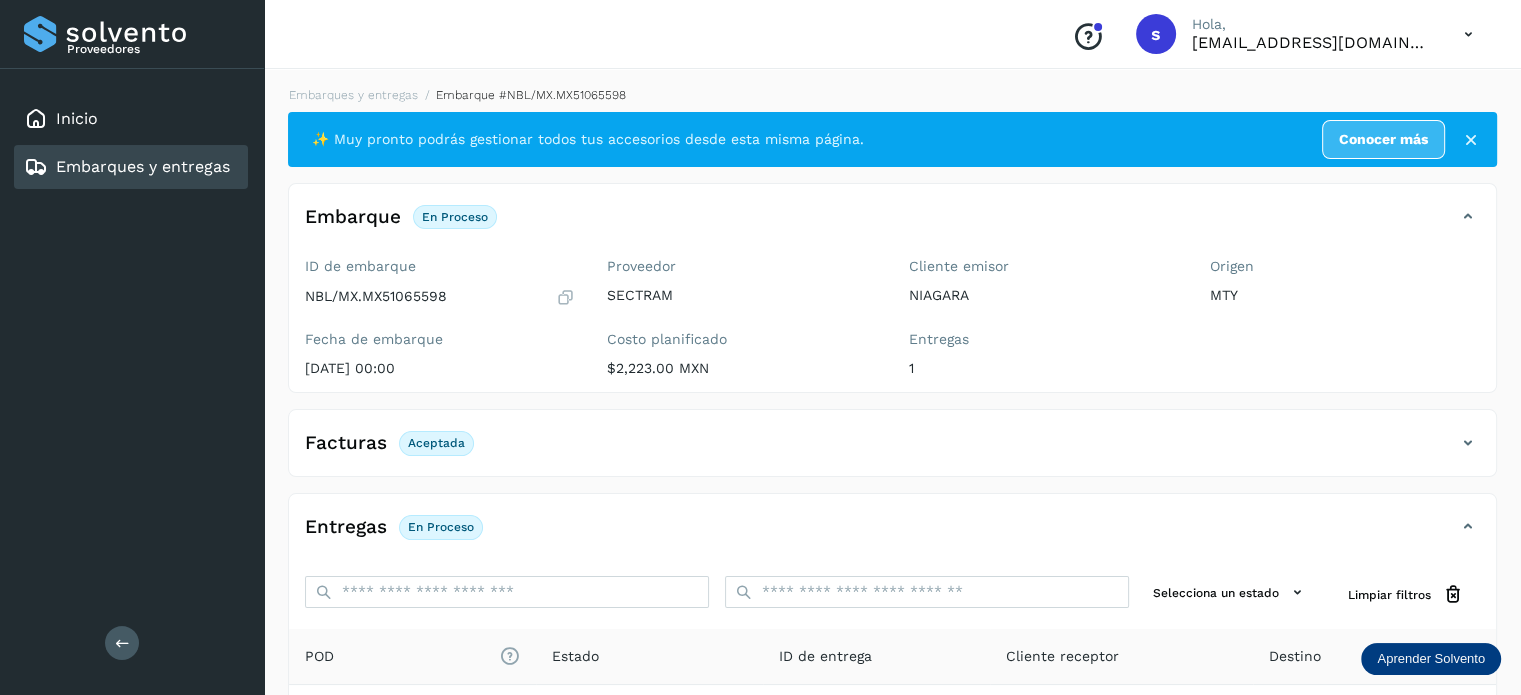 scroll, scrollTop: 250, scrollLeft: 0, axis: vertical 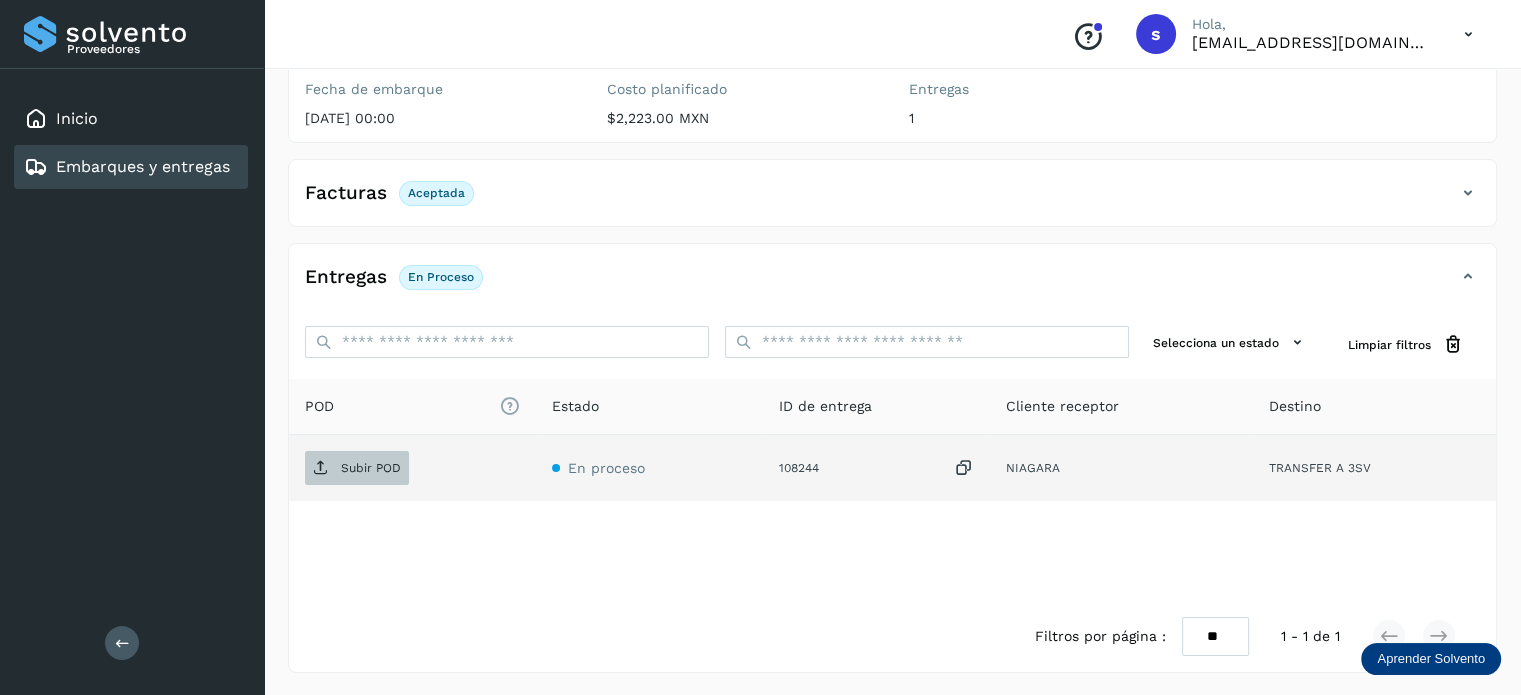 click on "Subir POD" at bounding box center [357, 468] 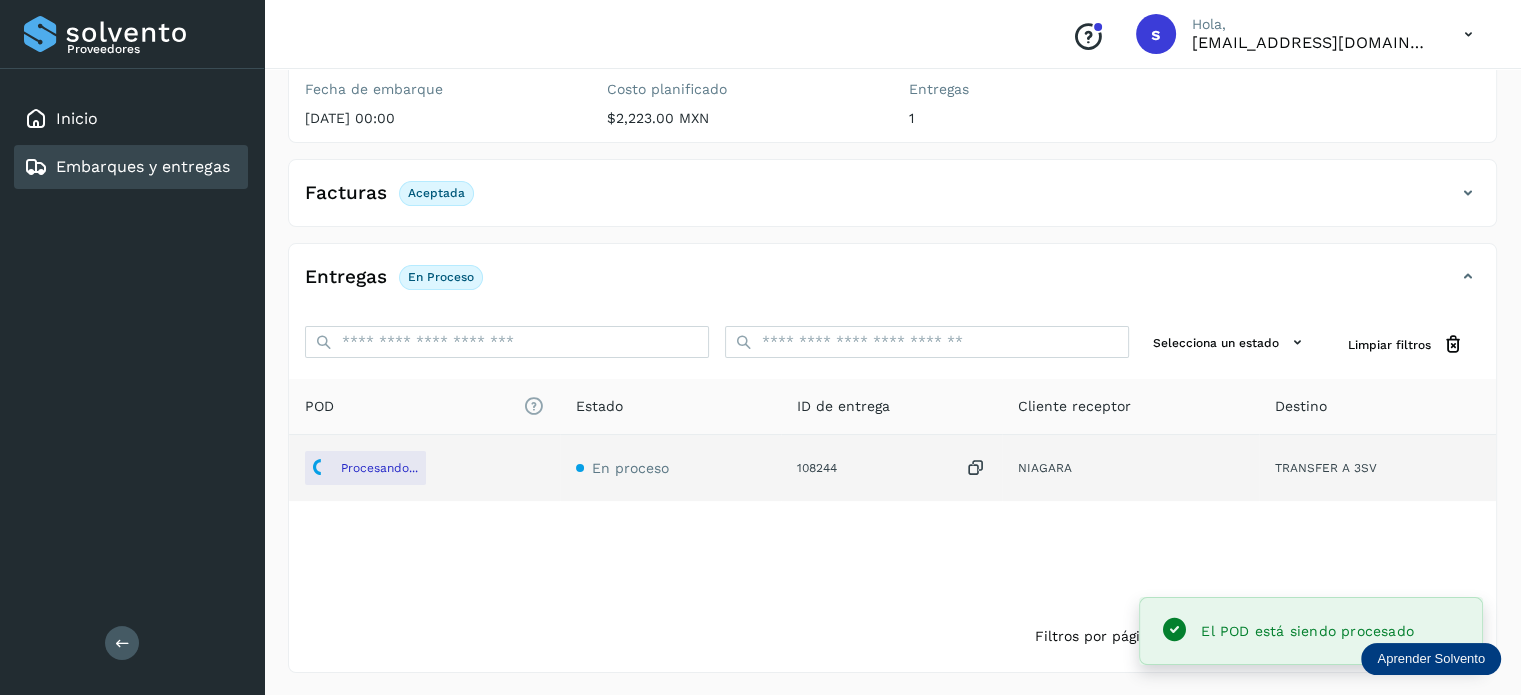 scroll, scrollTop: 0, scrollLeft: 0, axis: both 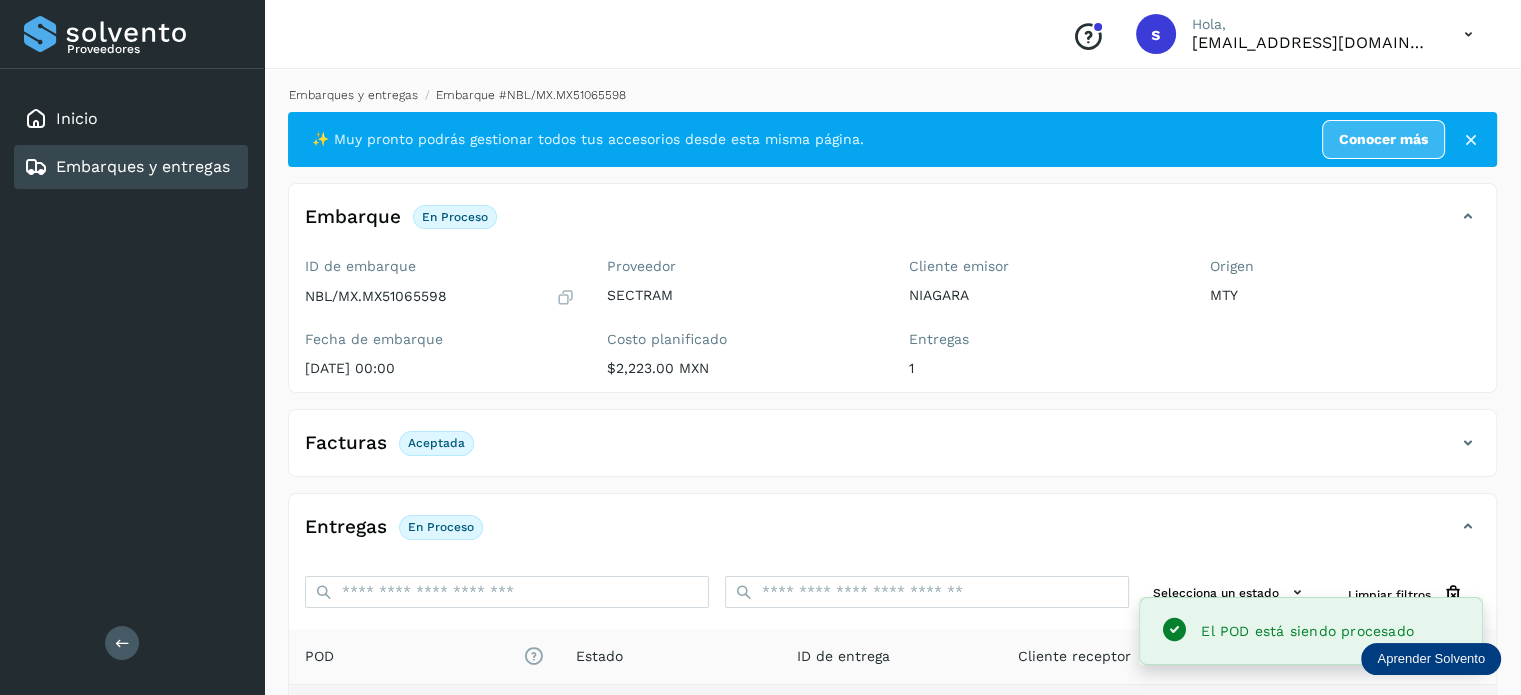 click on "Embarques y entregas" at bounding box center [353, 95] 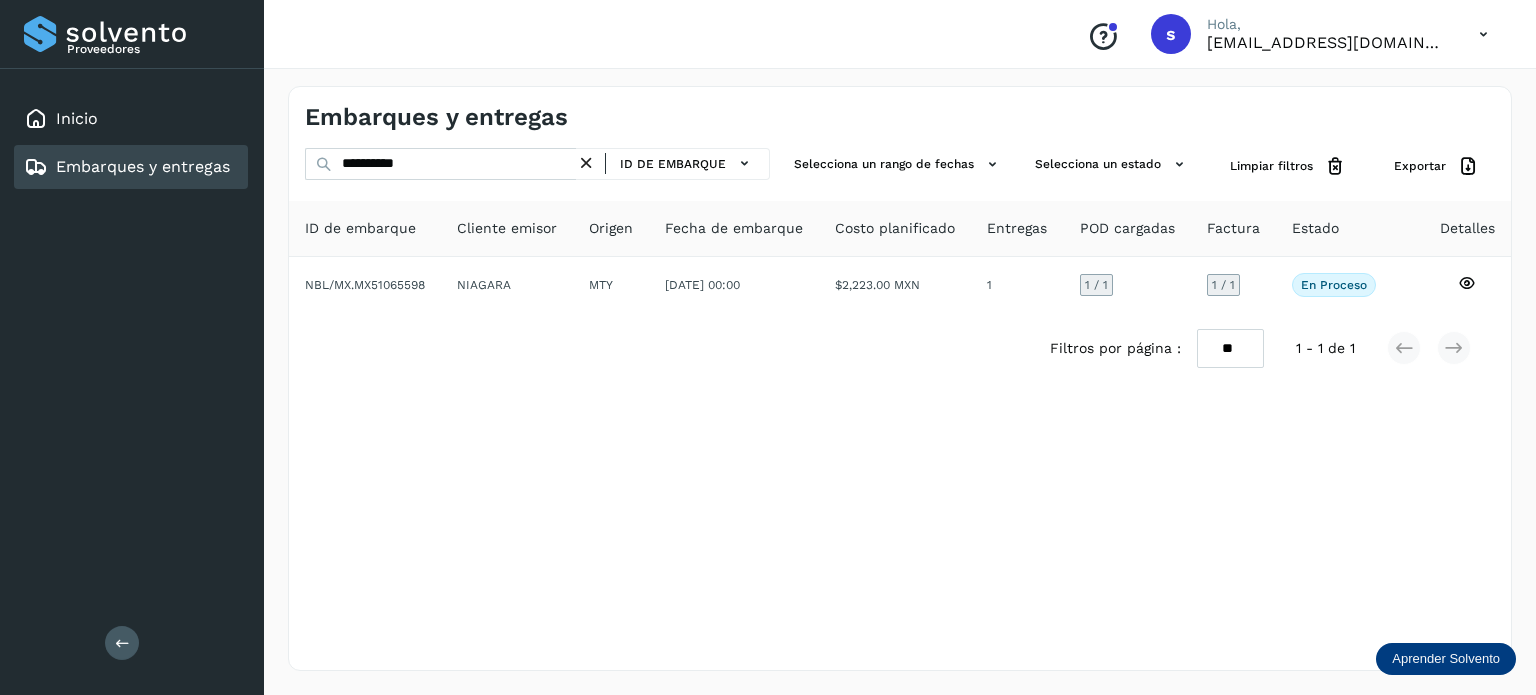 click at bounding box center (586, 163) 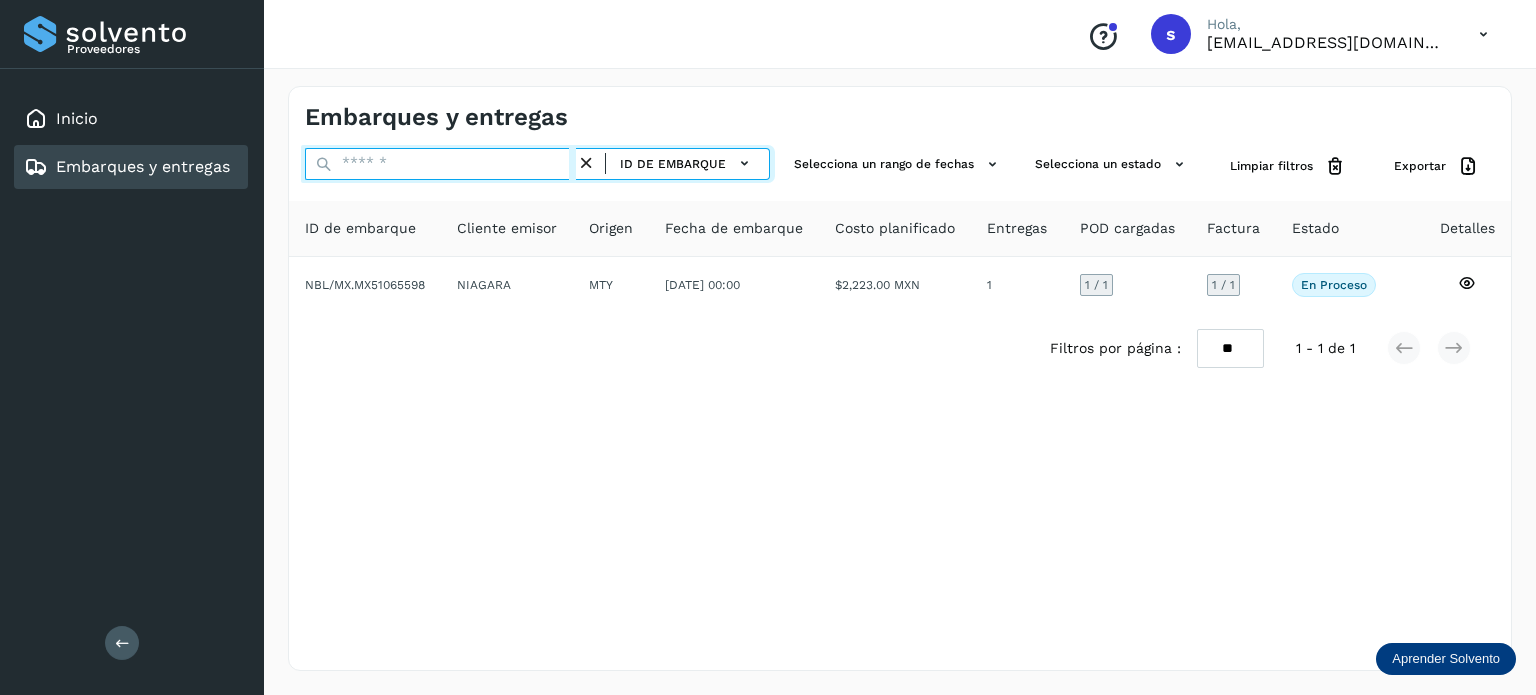 click at bounding box center (440, 164) 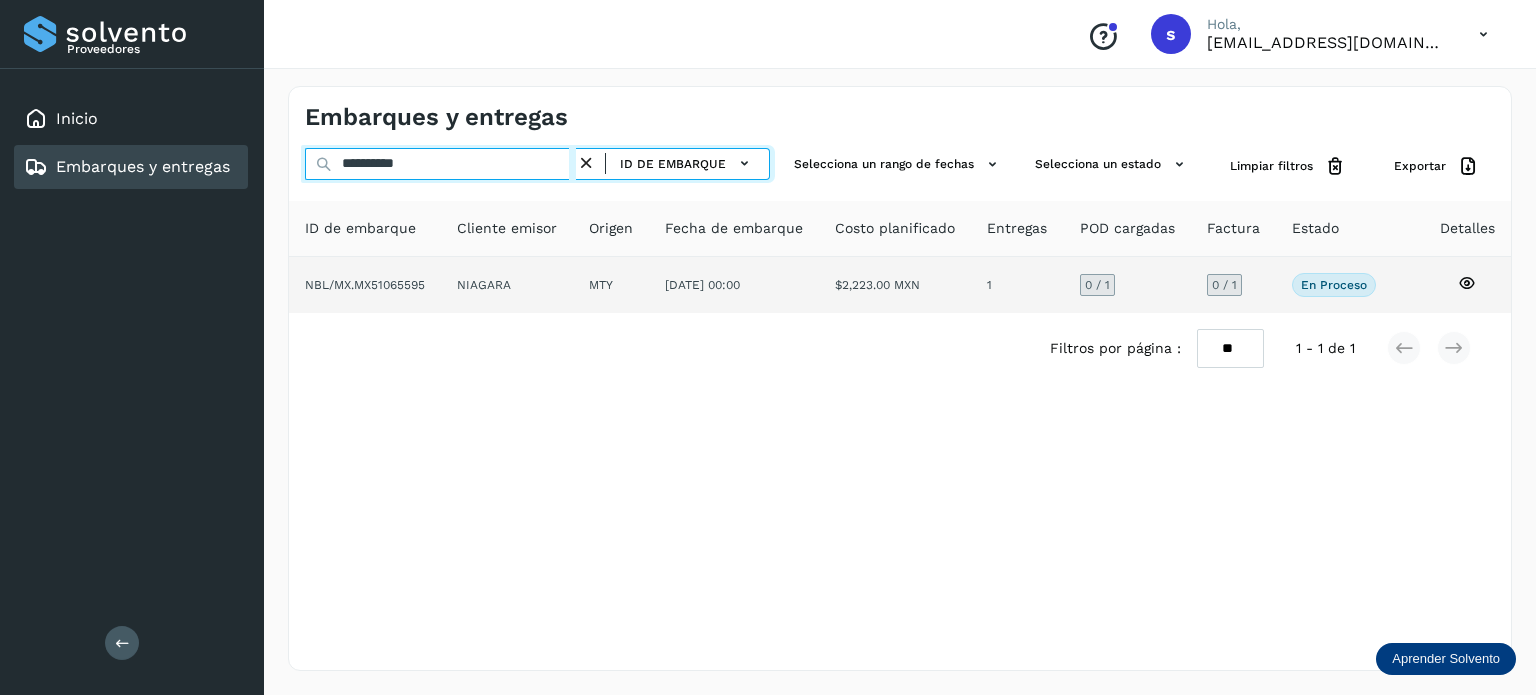 type on "**********" 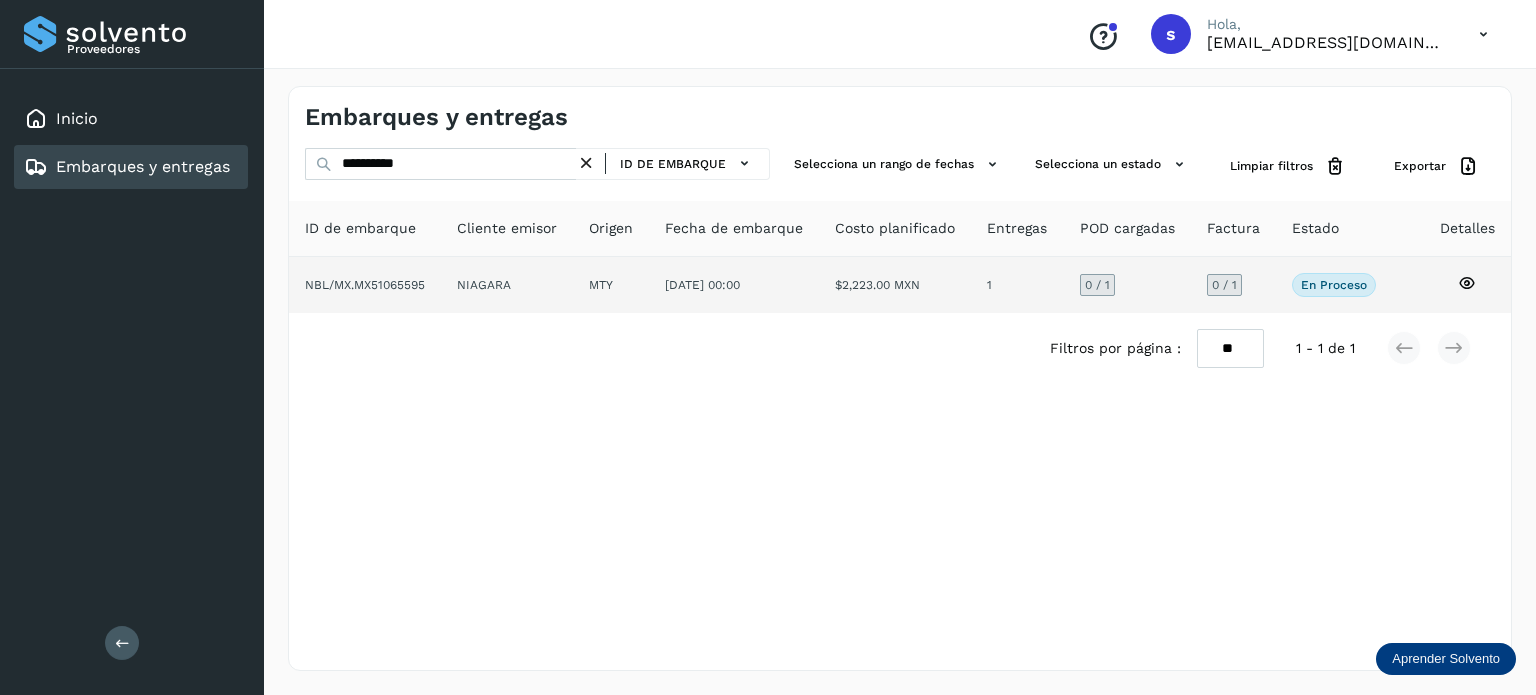 click on "NIAGARA" 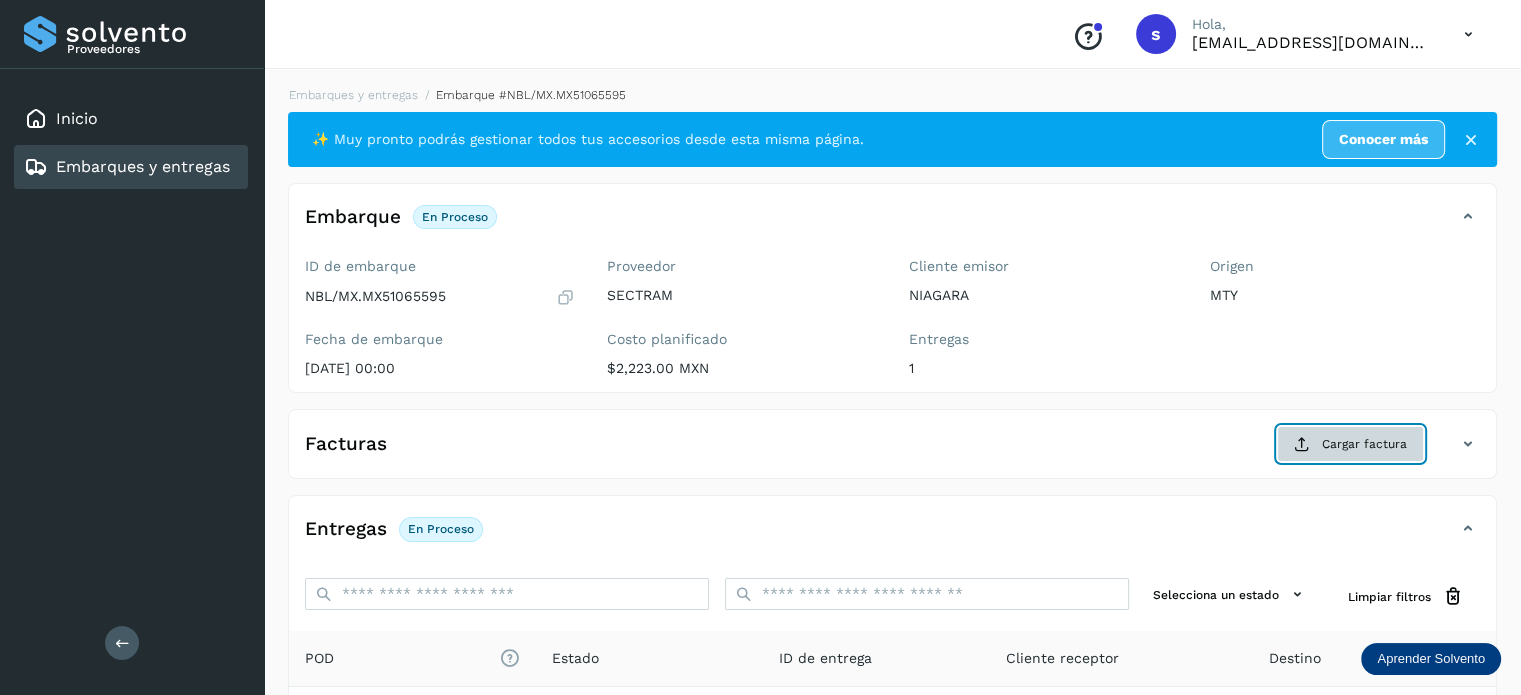 click on "Cargar factura" 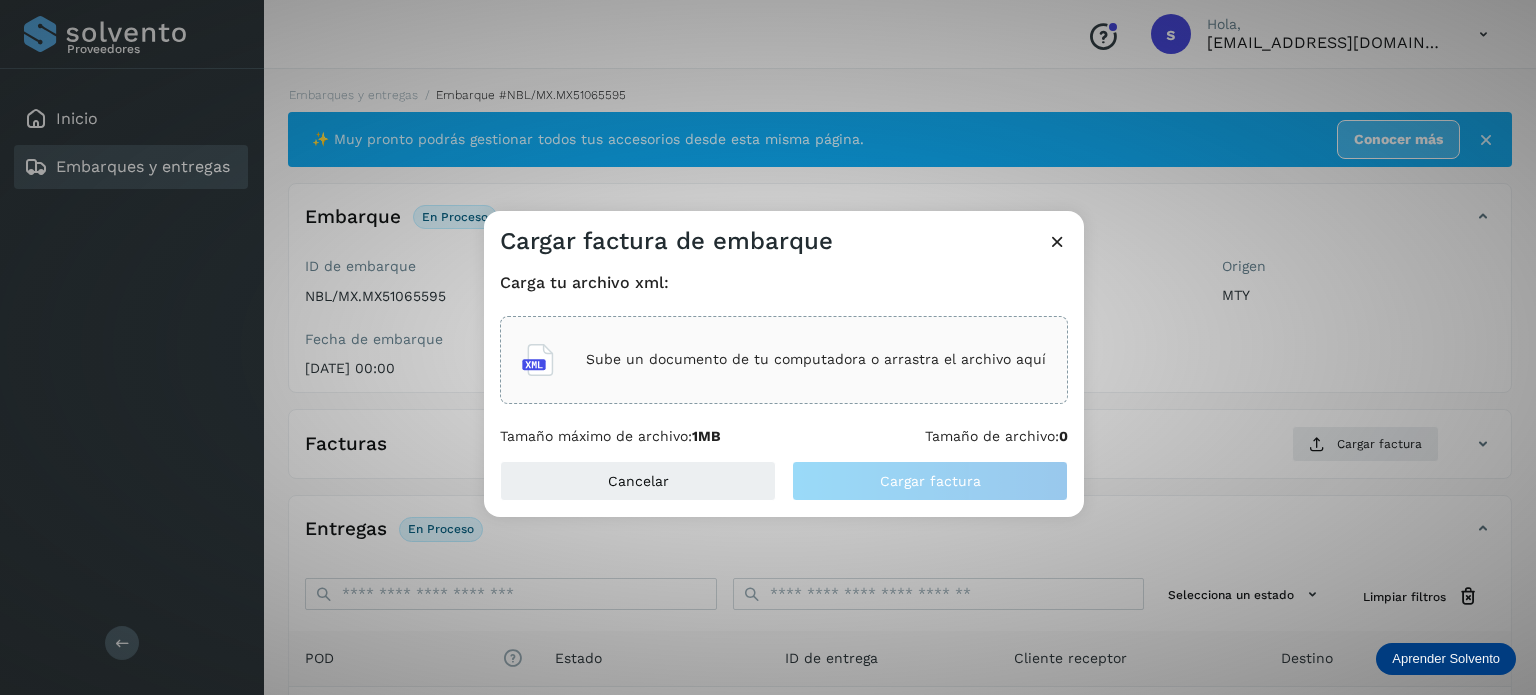 click on "Sube un documento de tu computadora o arrastra el archivo aquí" 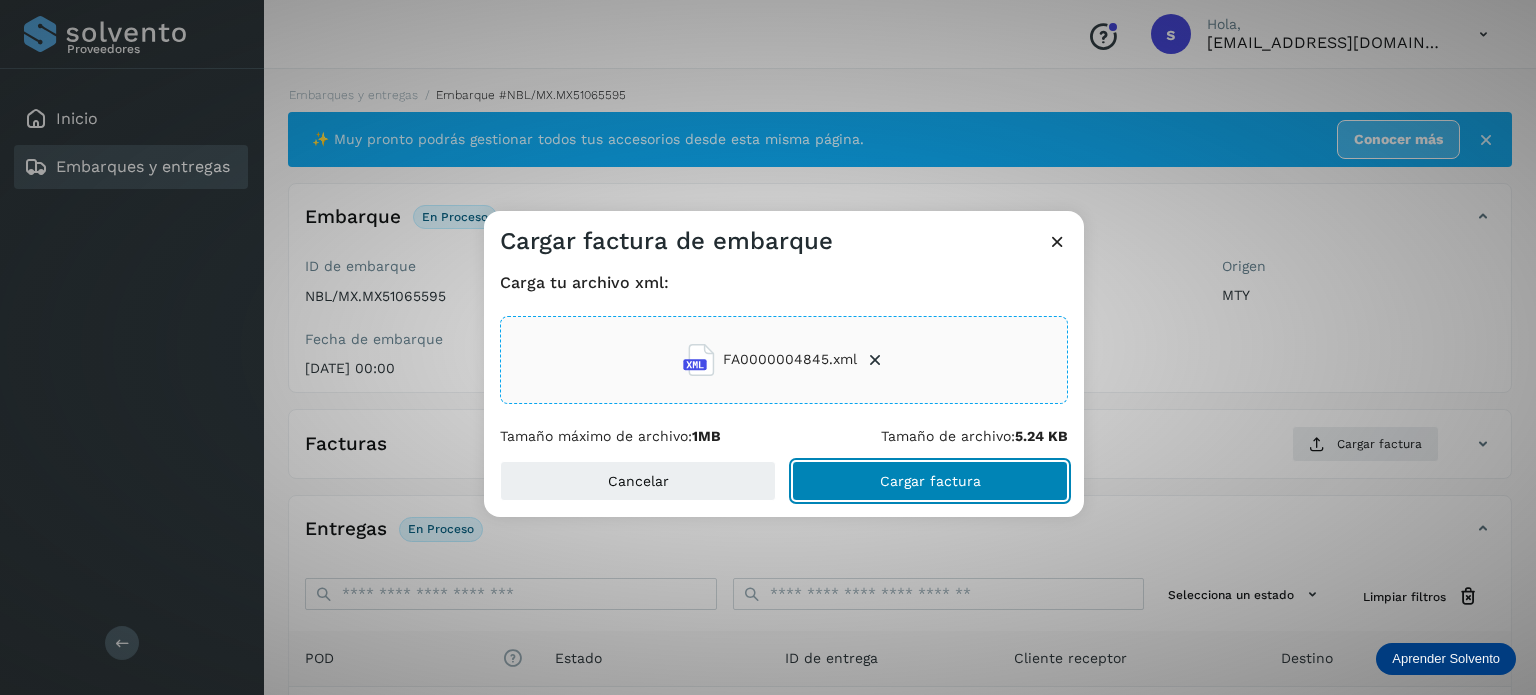 click on "Cargar factura" 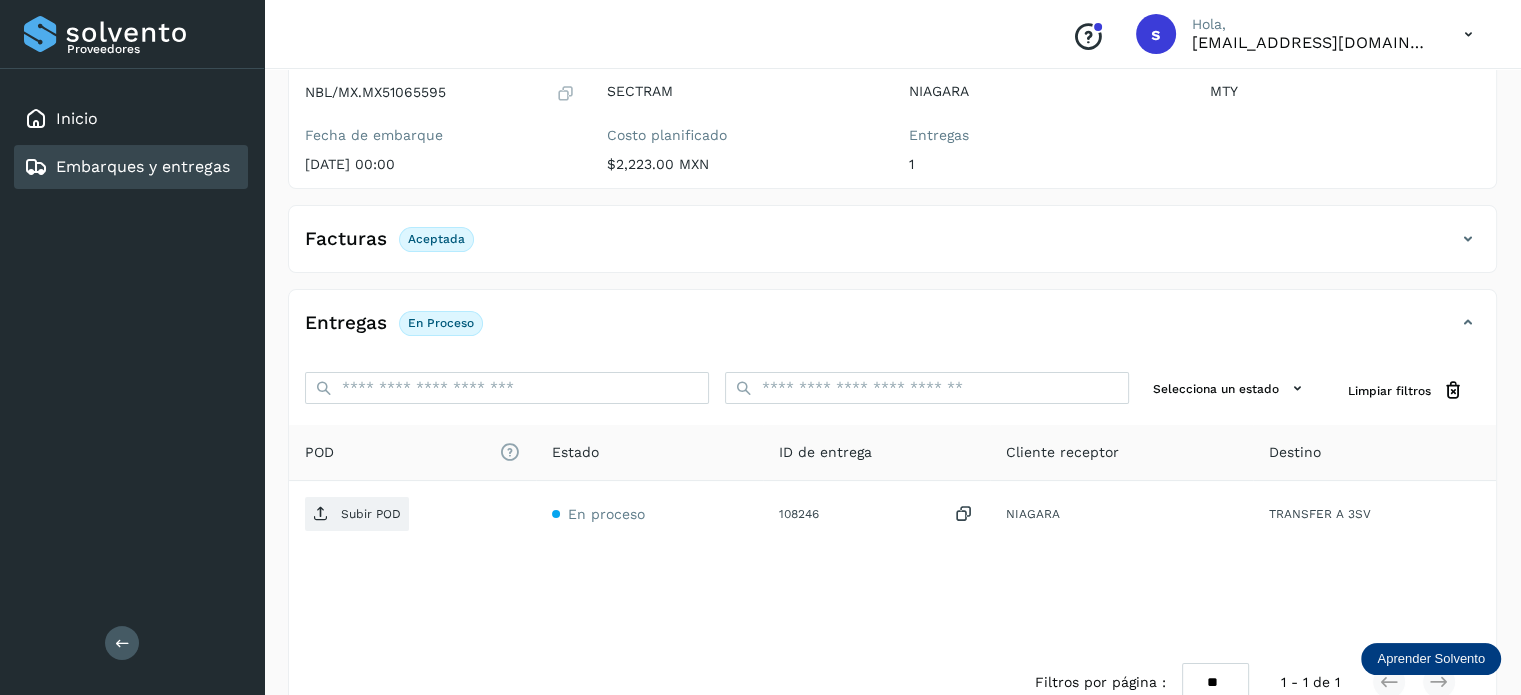 scroll, scrollTop: 242, scrollLeft: 0, axis: vertical 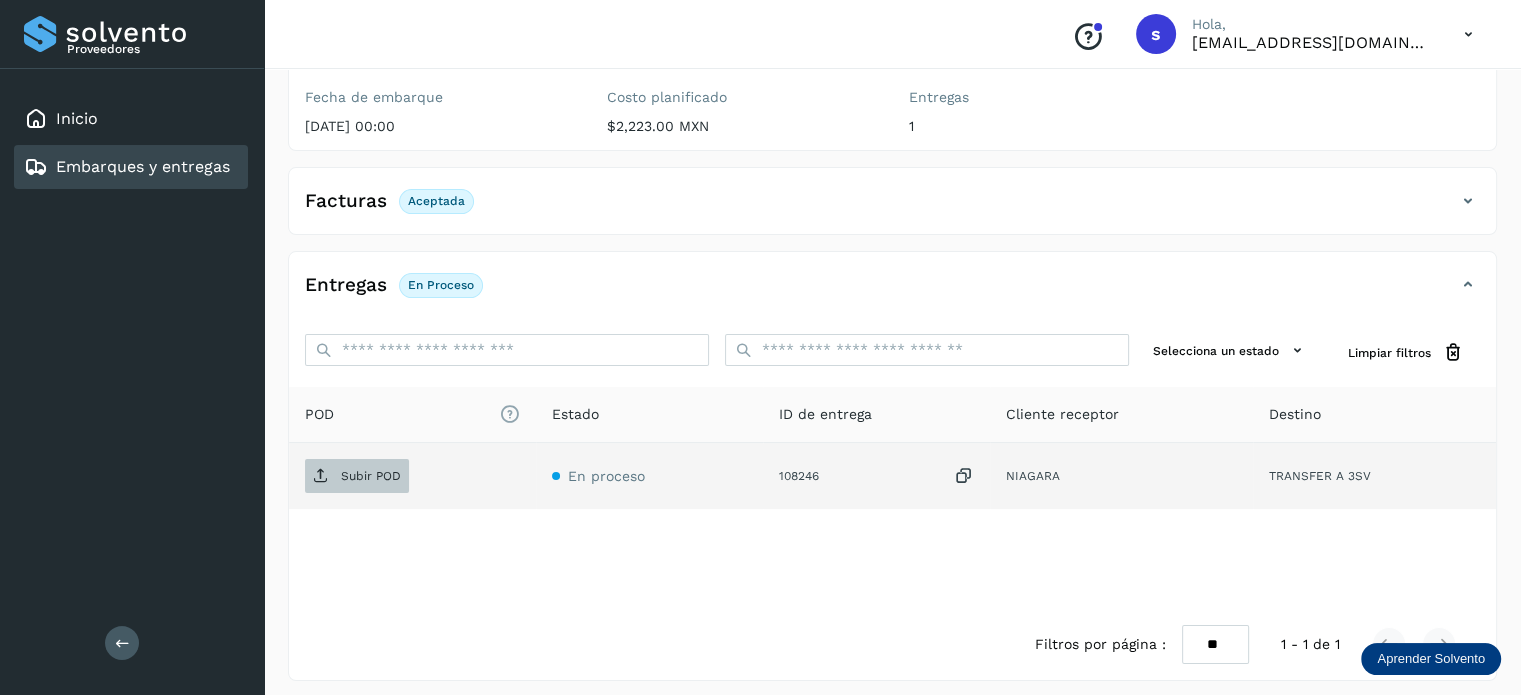 click on "Subir POD" at bounding box center [371, 476] 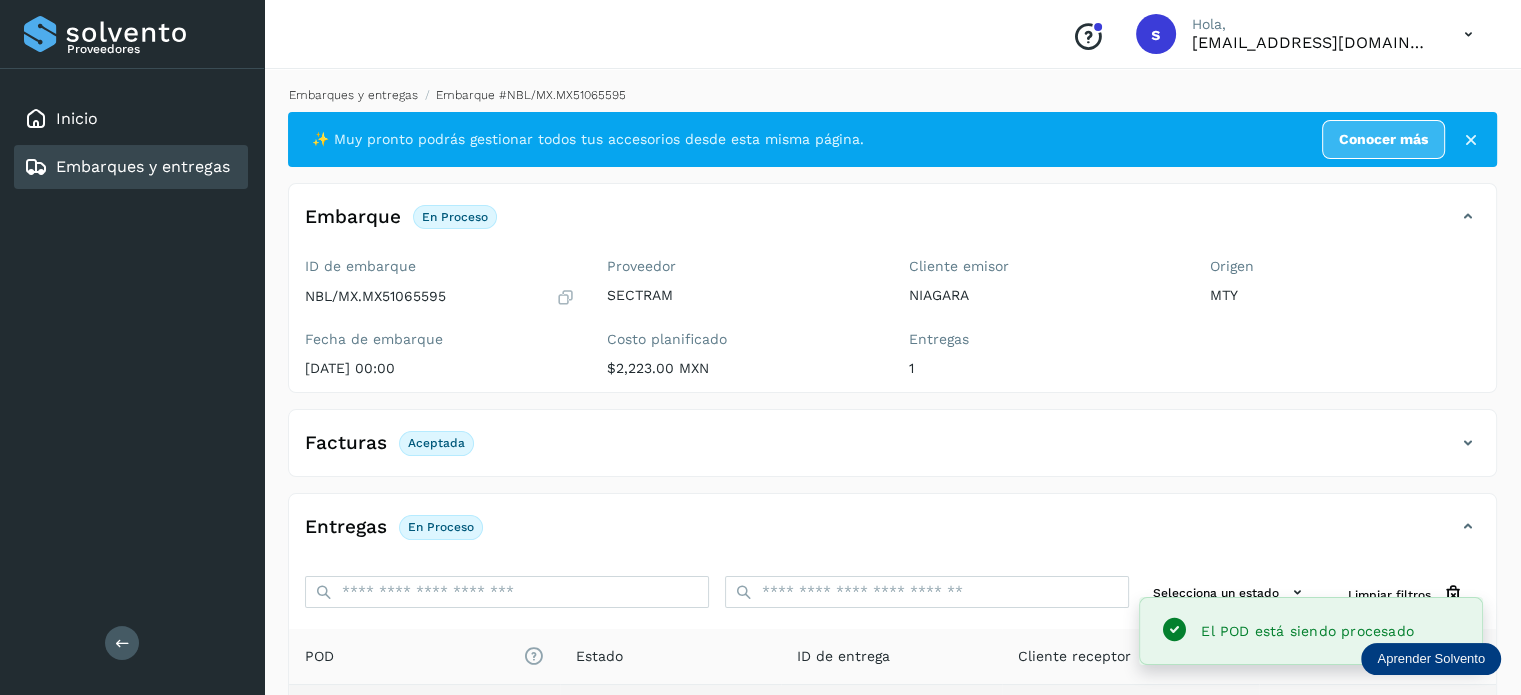 click on "Embarques y entregas" at bounding box center (353, 95) 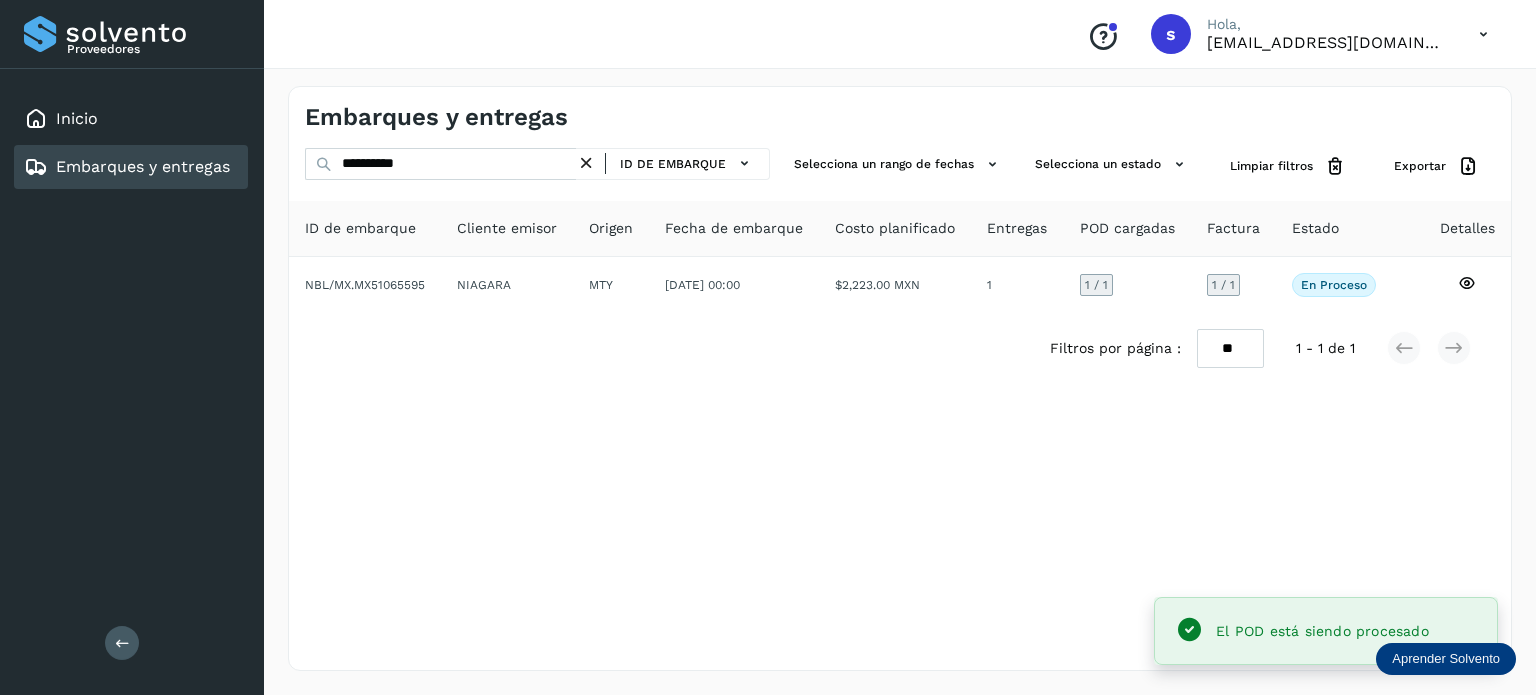 click at bounding box center (586, 163) 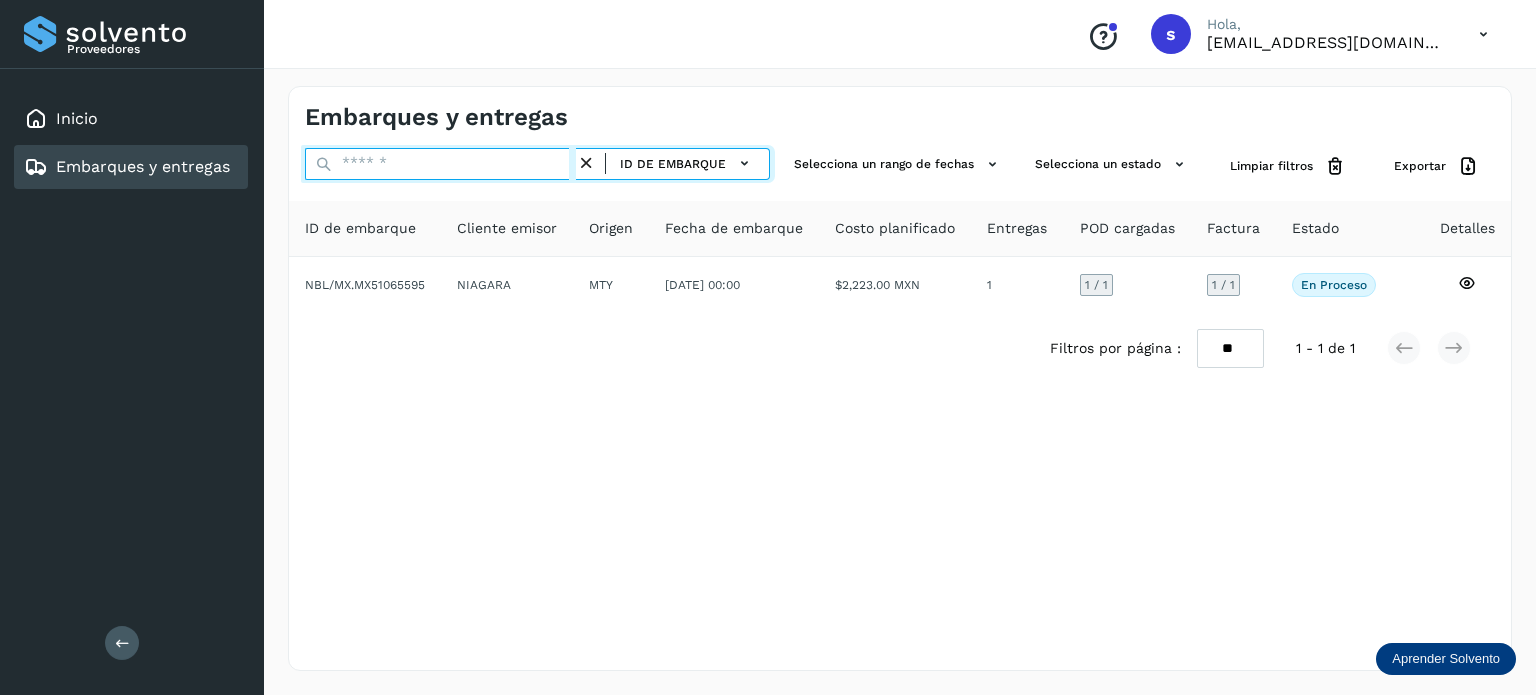 click at bounding box center (440, 164) 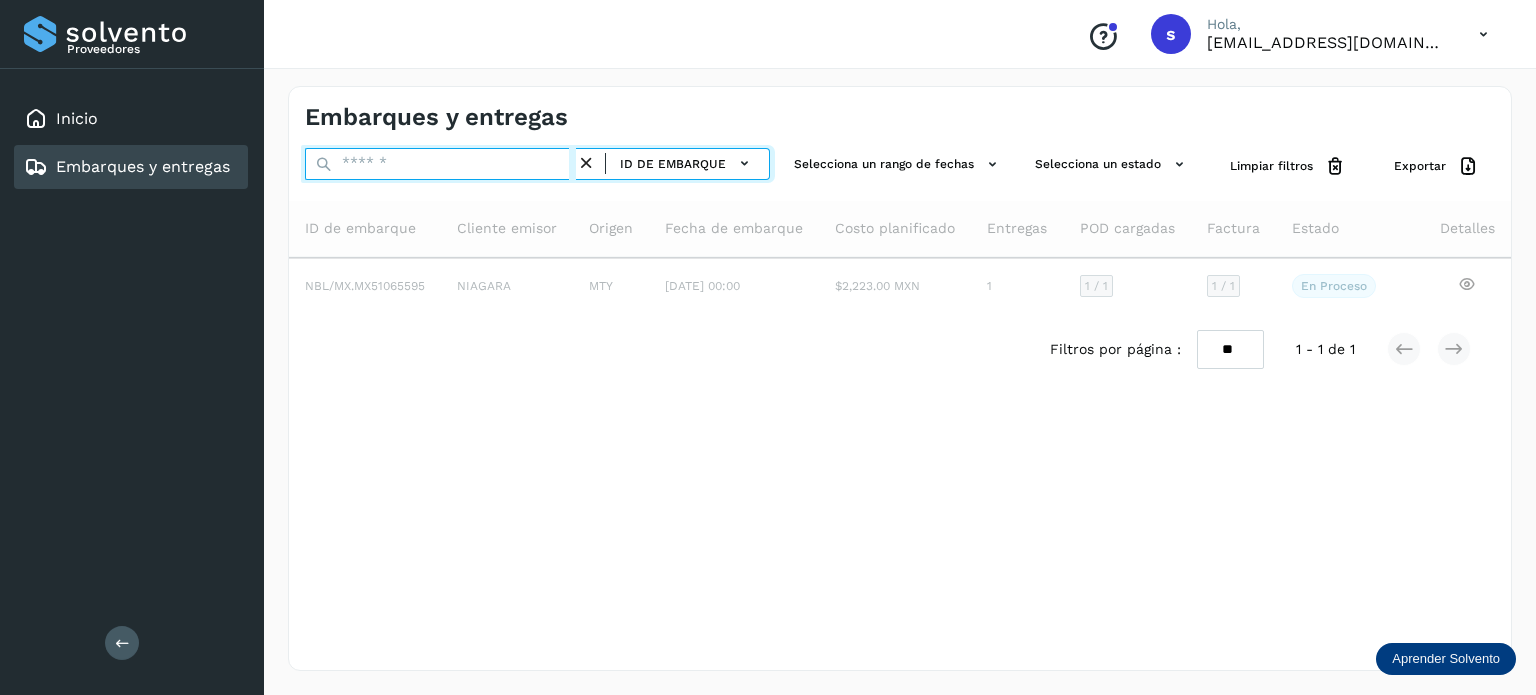 paste on "**********" 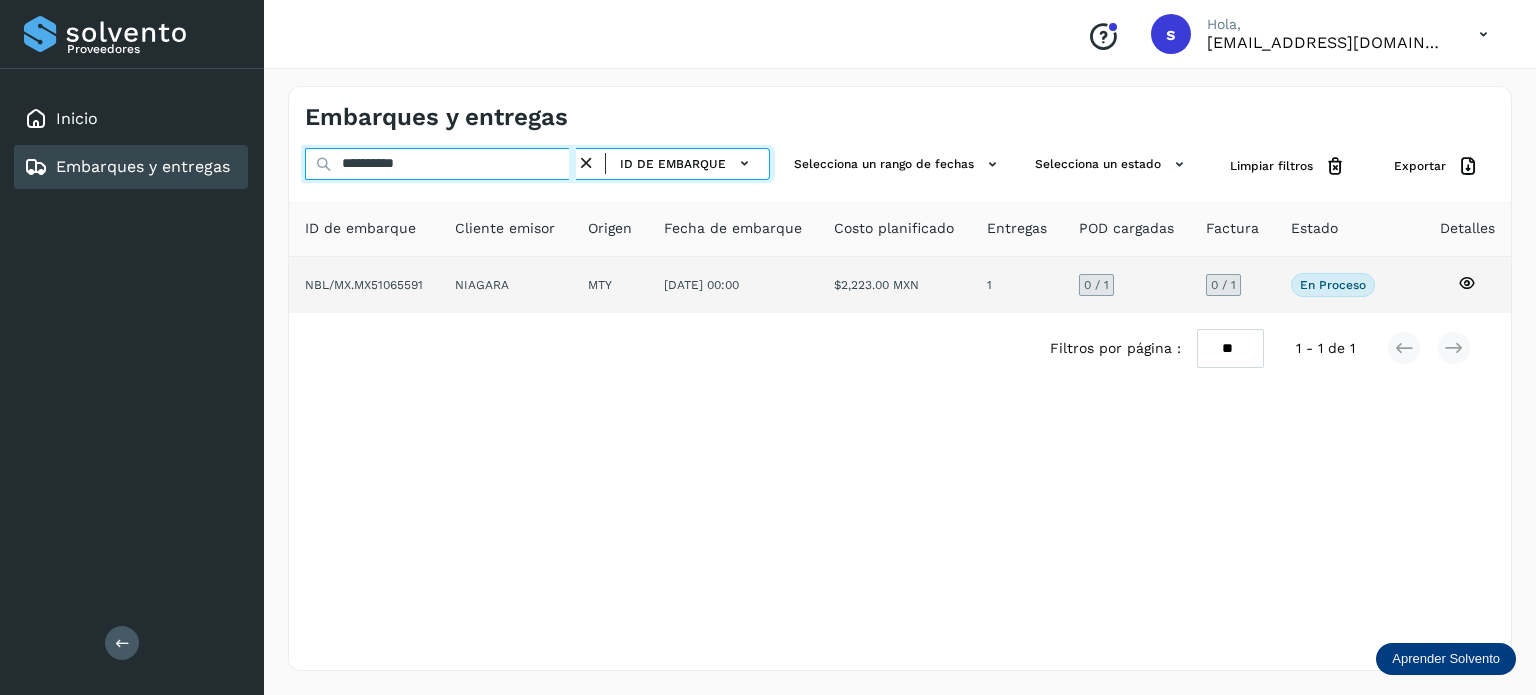 type on "**********" 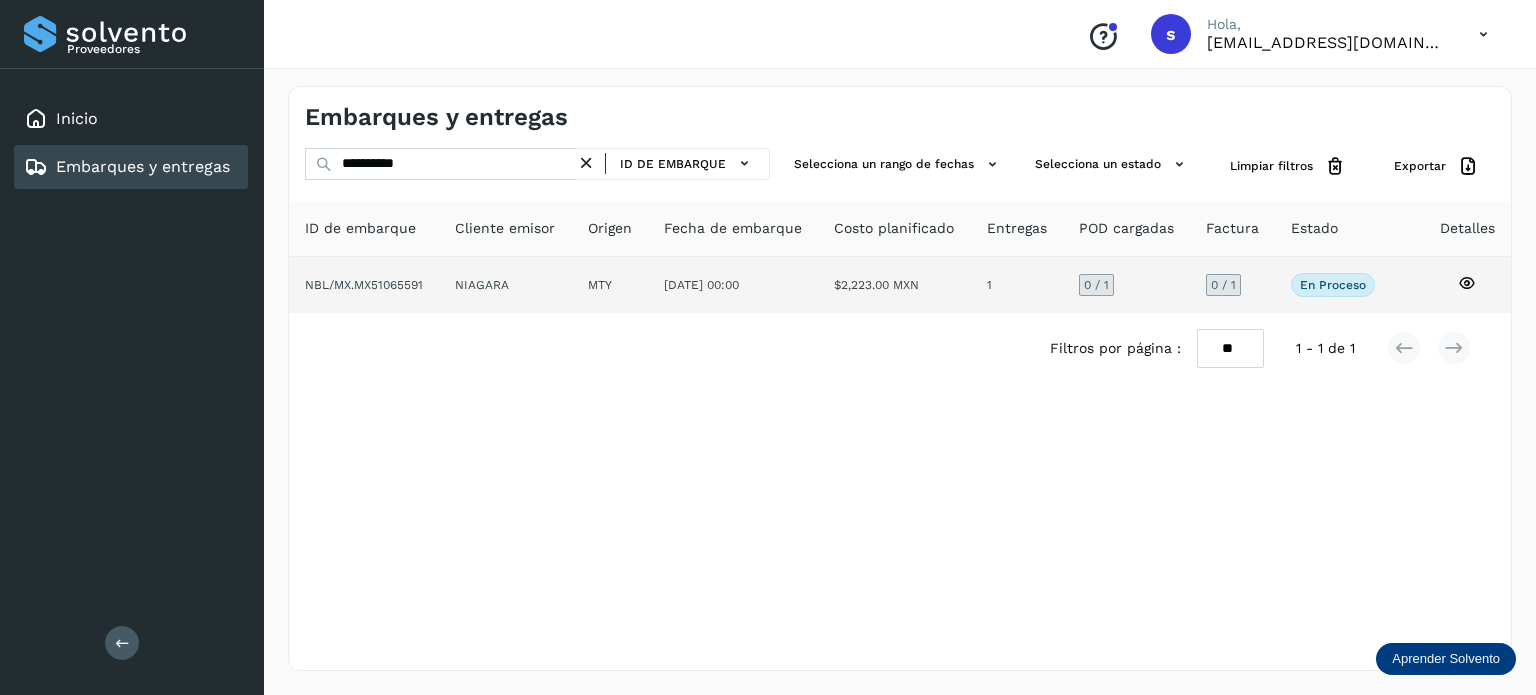 click on "NIAGARA" 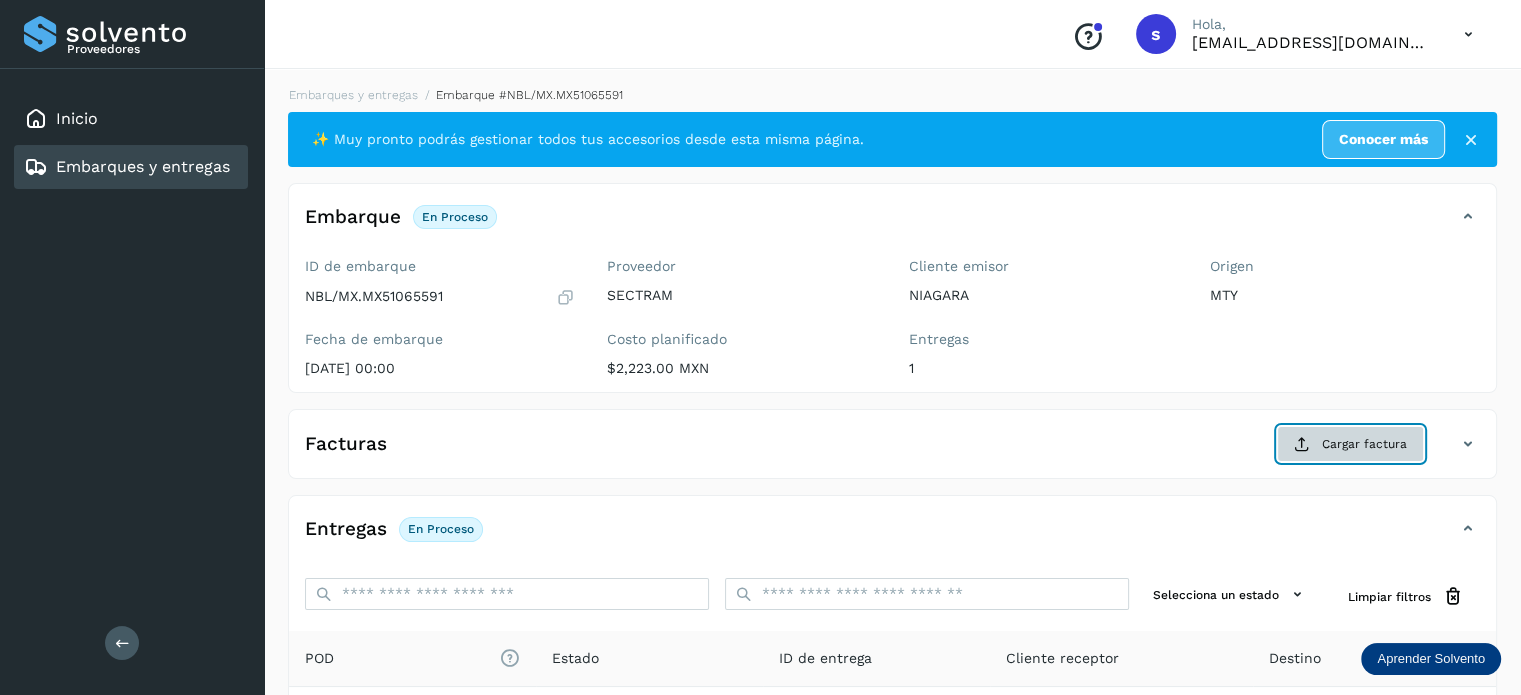 click at bounding box center [1302, 444] 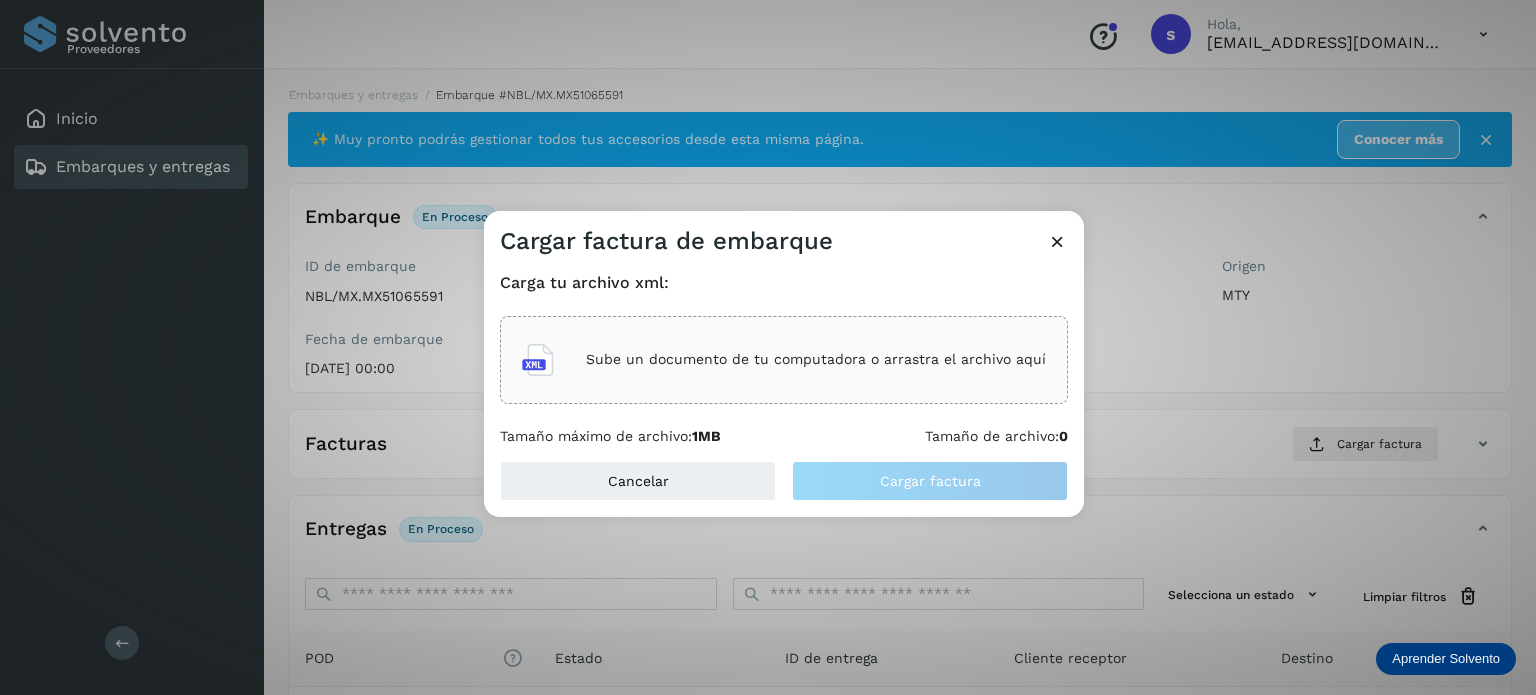 click on "Sube un documento de tu computadora o arrastra el archivo aquí" at bounding box center [784, 360] 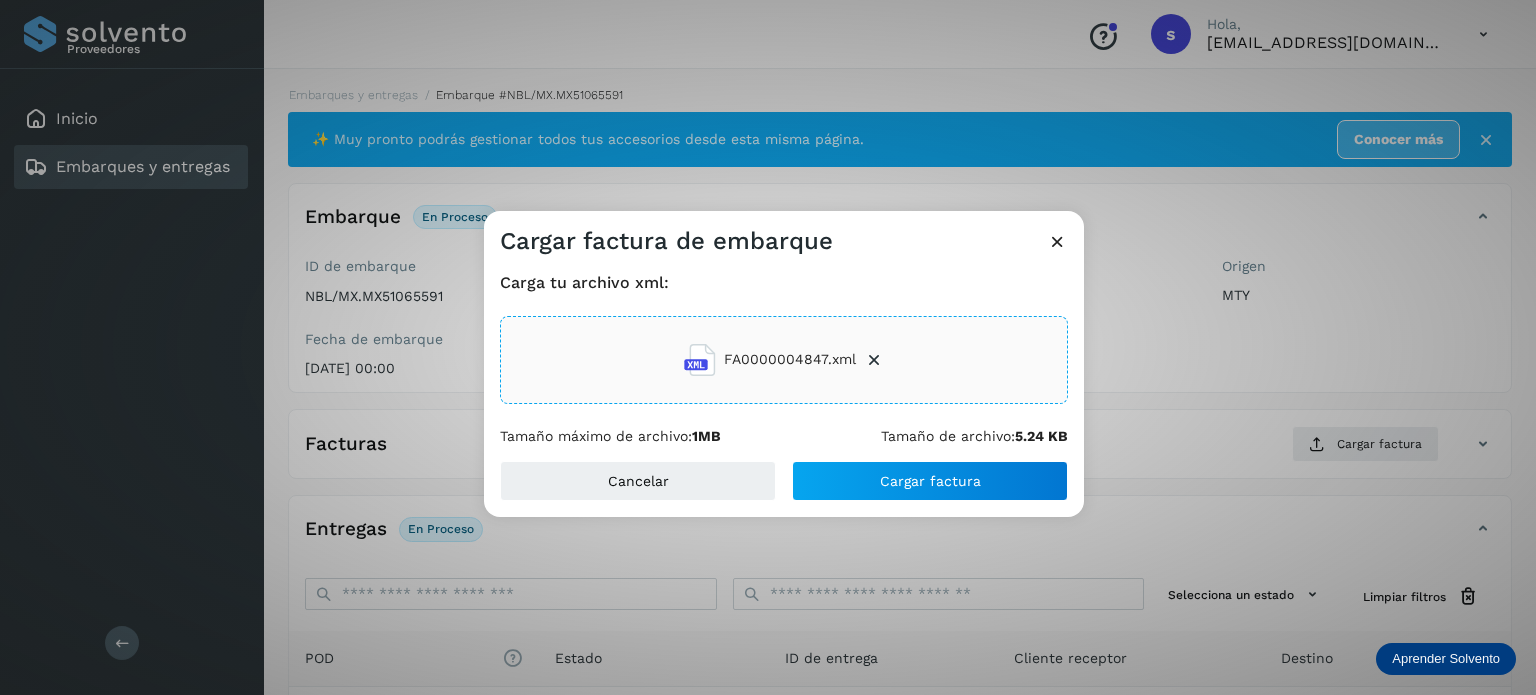 click on "Cancelar Cargar factura" at bounding box center (784, 489) 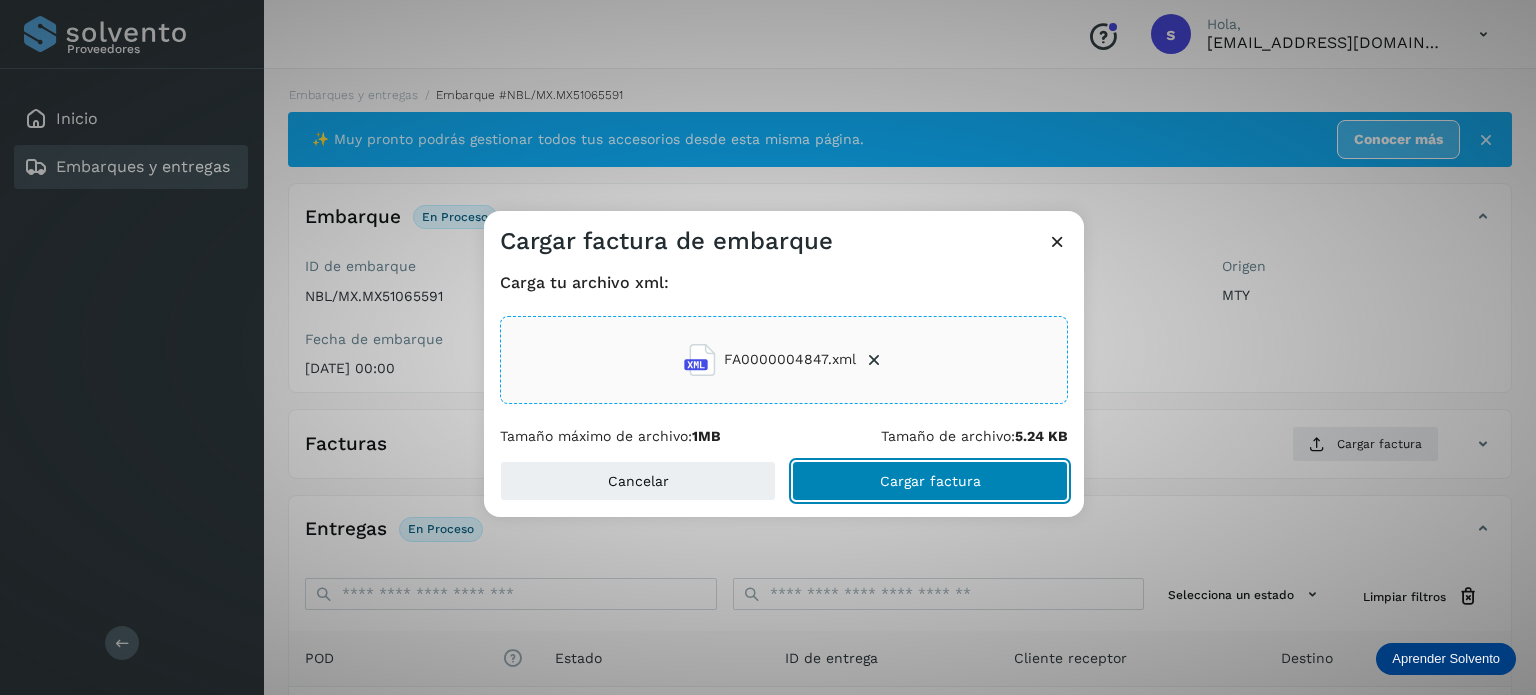 click on "Cargar factura" 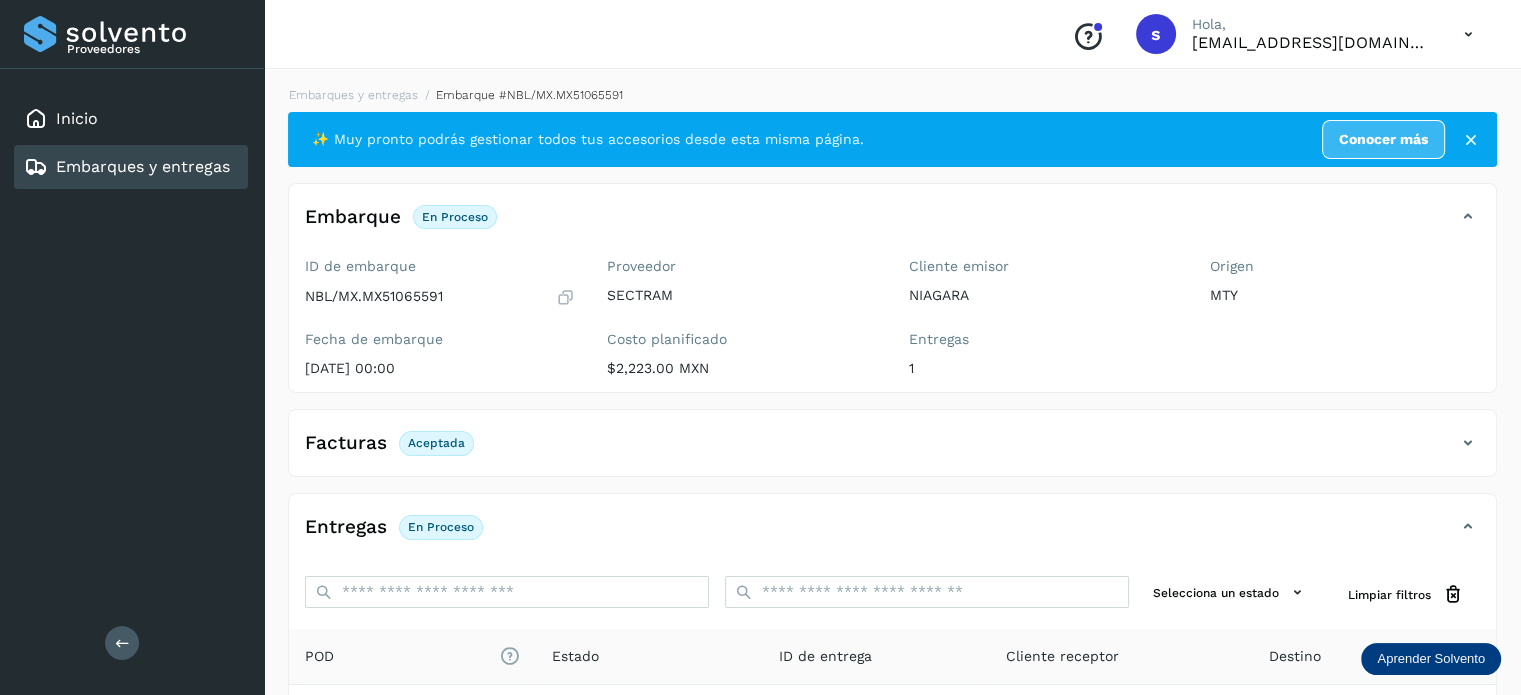 scroll, scrollTop: 250, scrollLeft: 0, axis: vertical 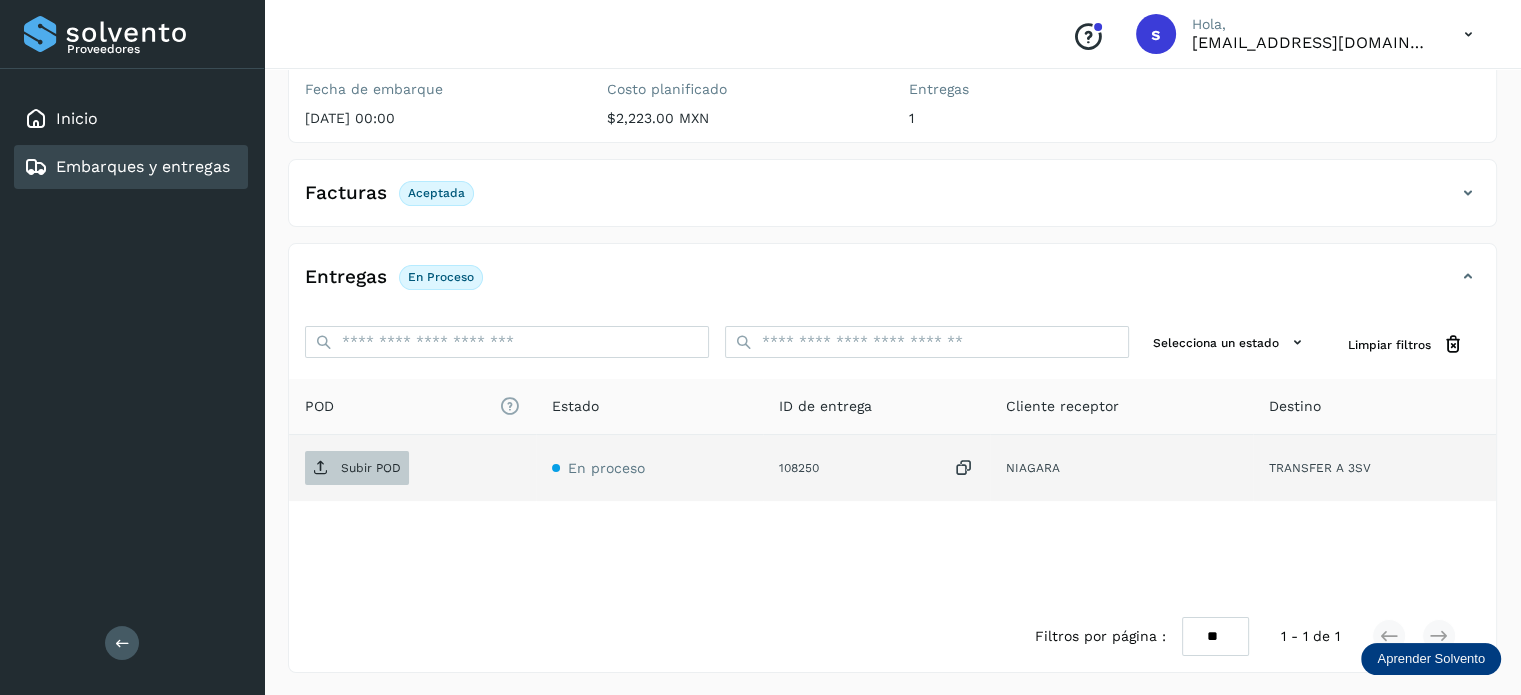 click on "Subir POD" at bounding box center (371, 468) 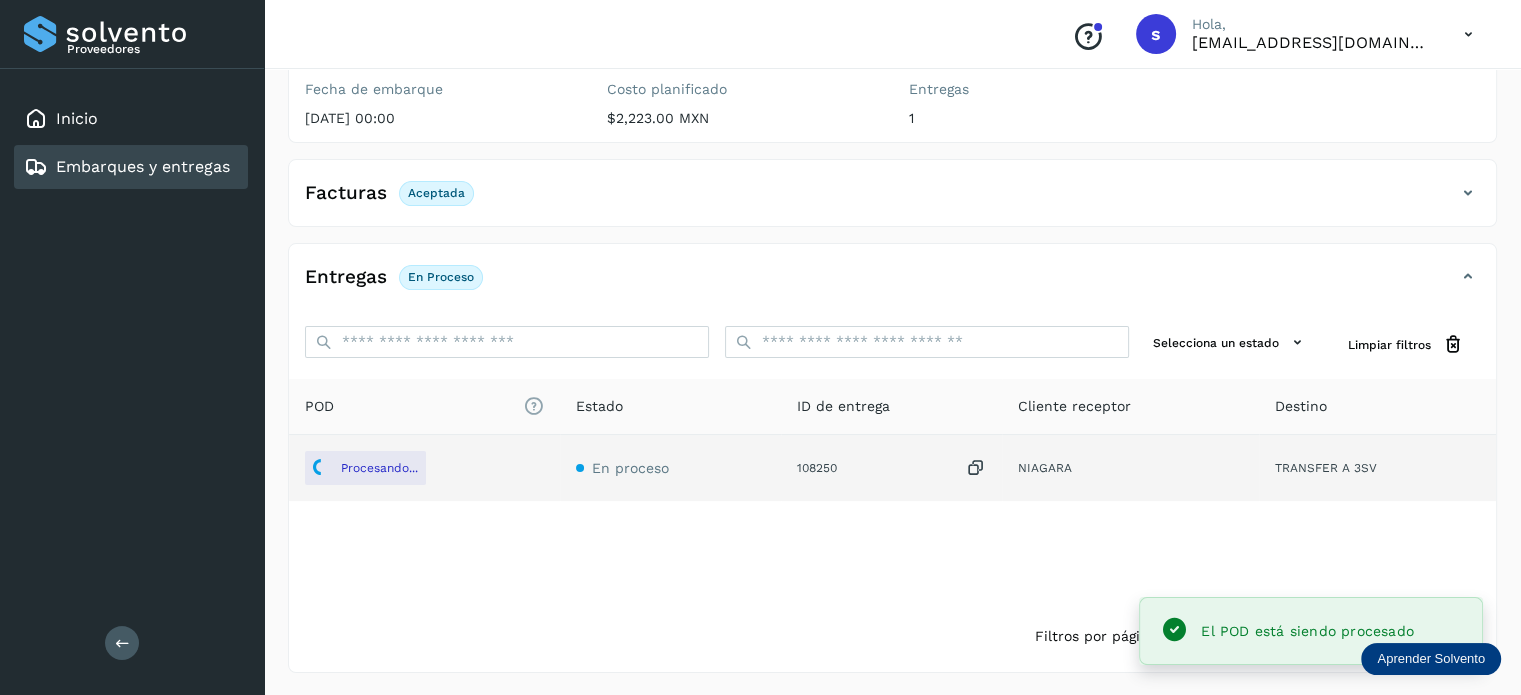 scroll, scrollTop: 0, scrollLeft: 0, axis: both 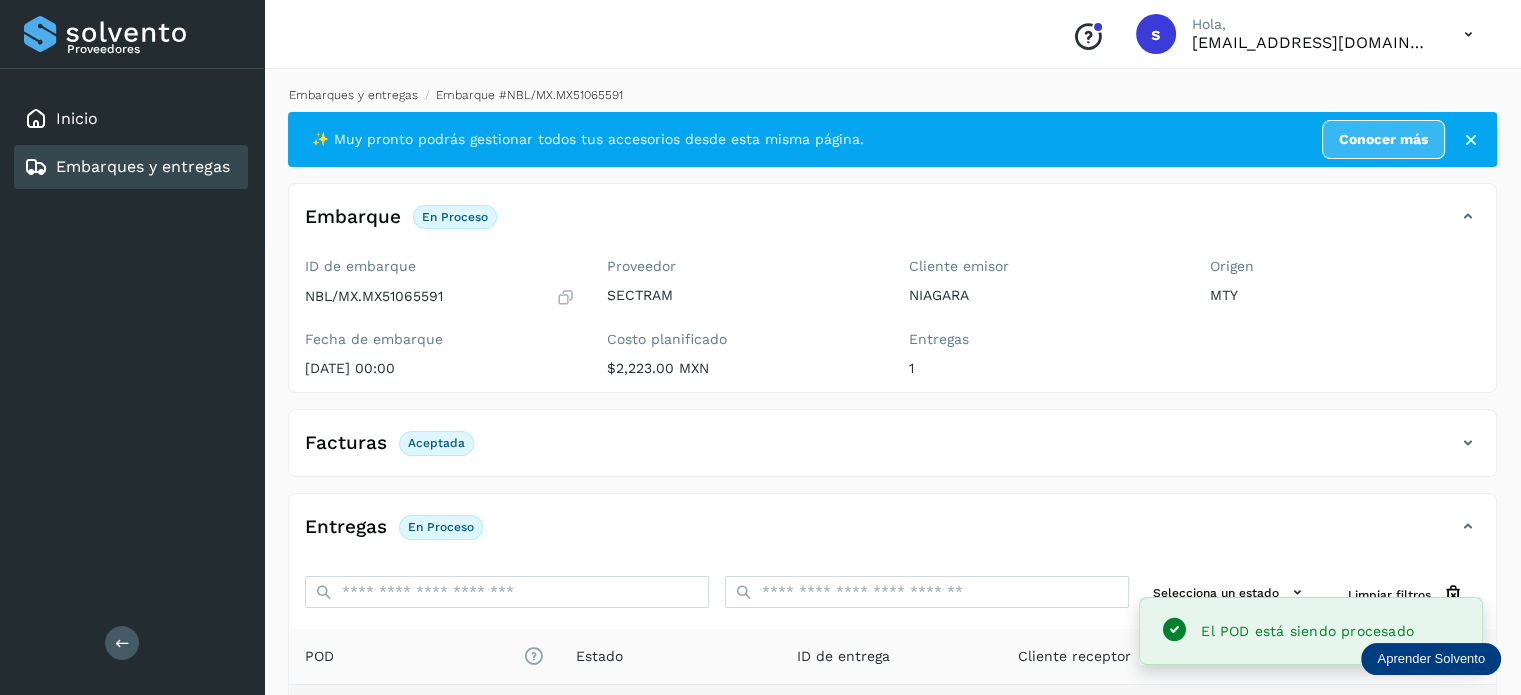 click on "Embarques y entregas" at bounding box center (353, 95) 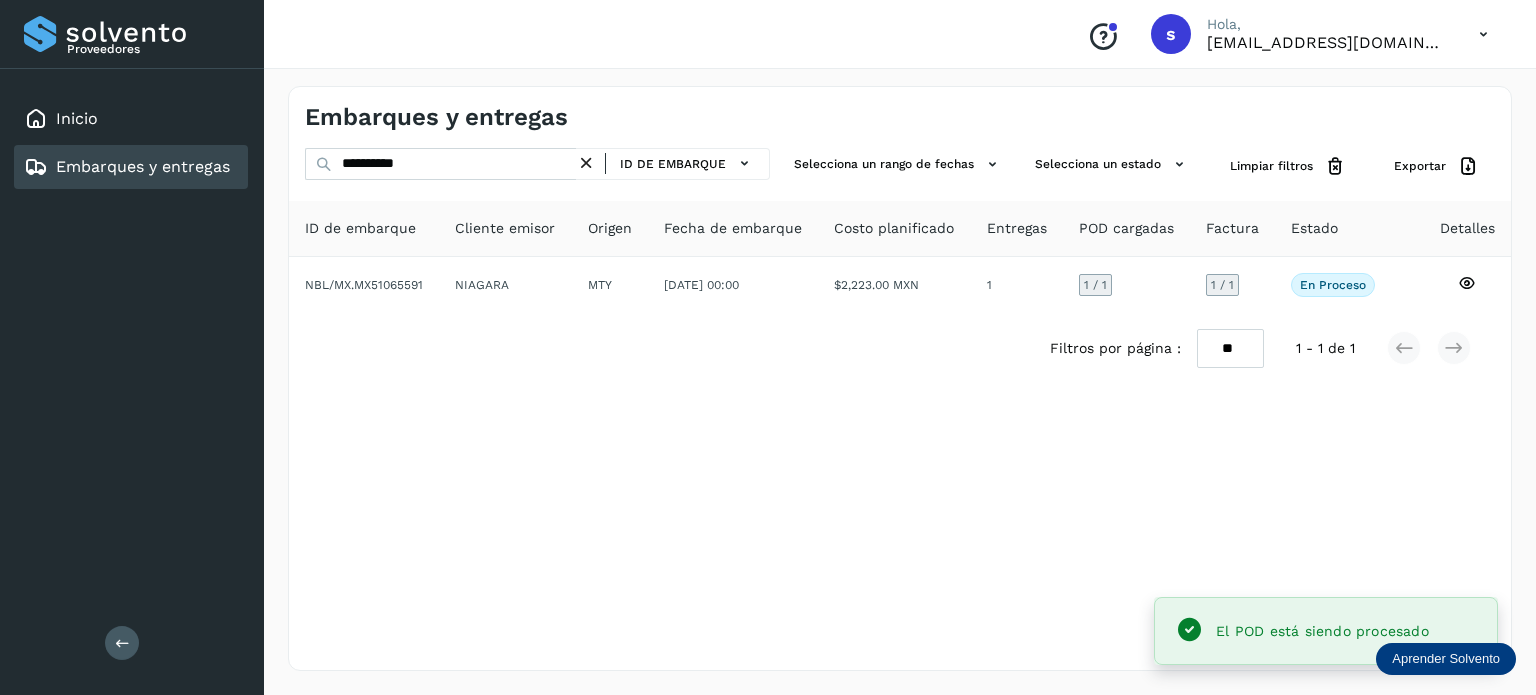 click at bounding box center (586, 163) 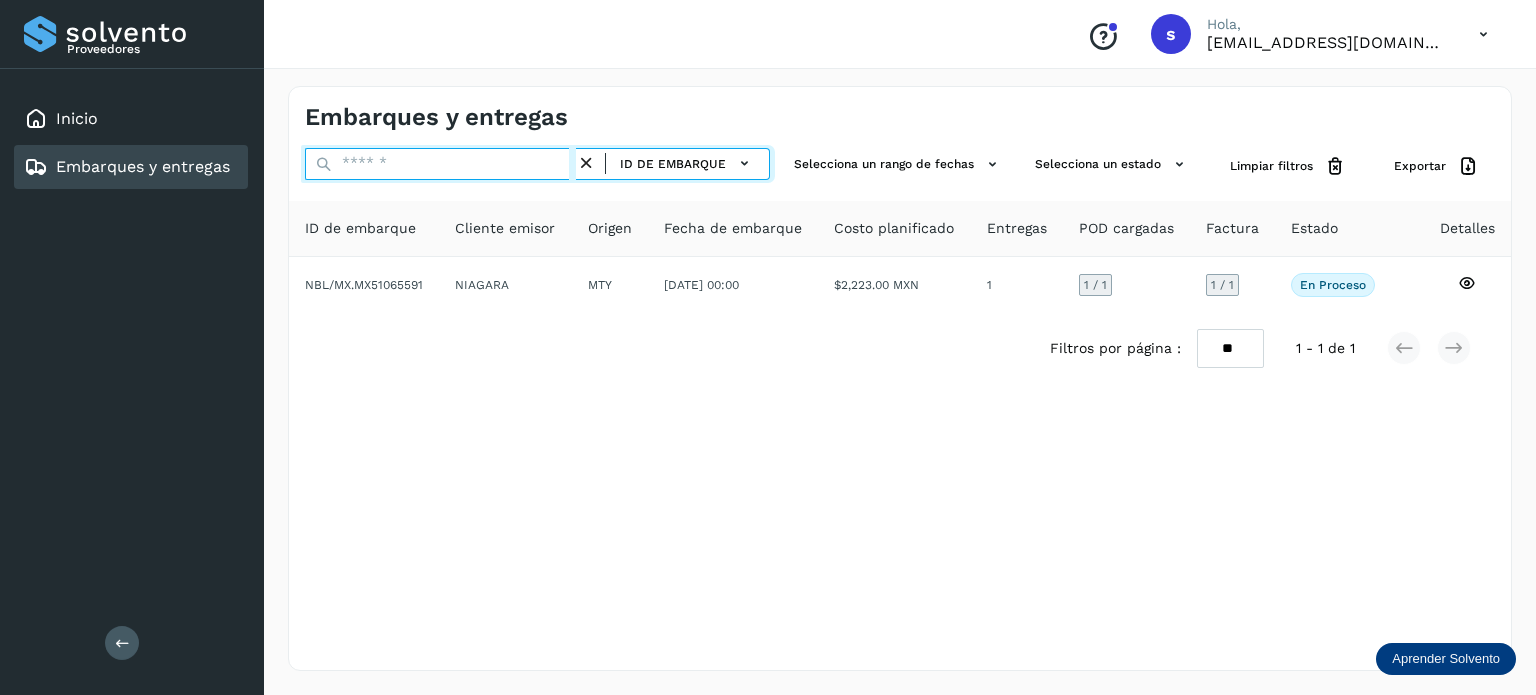 click at bounding box center [440, 164] 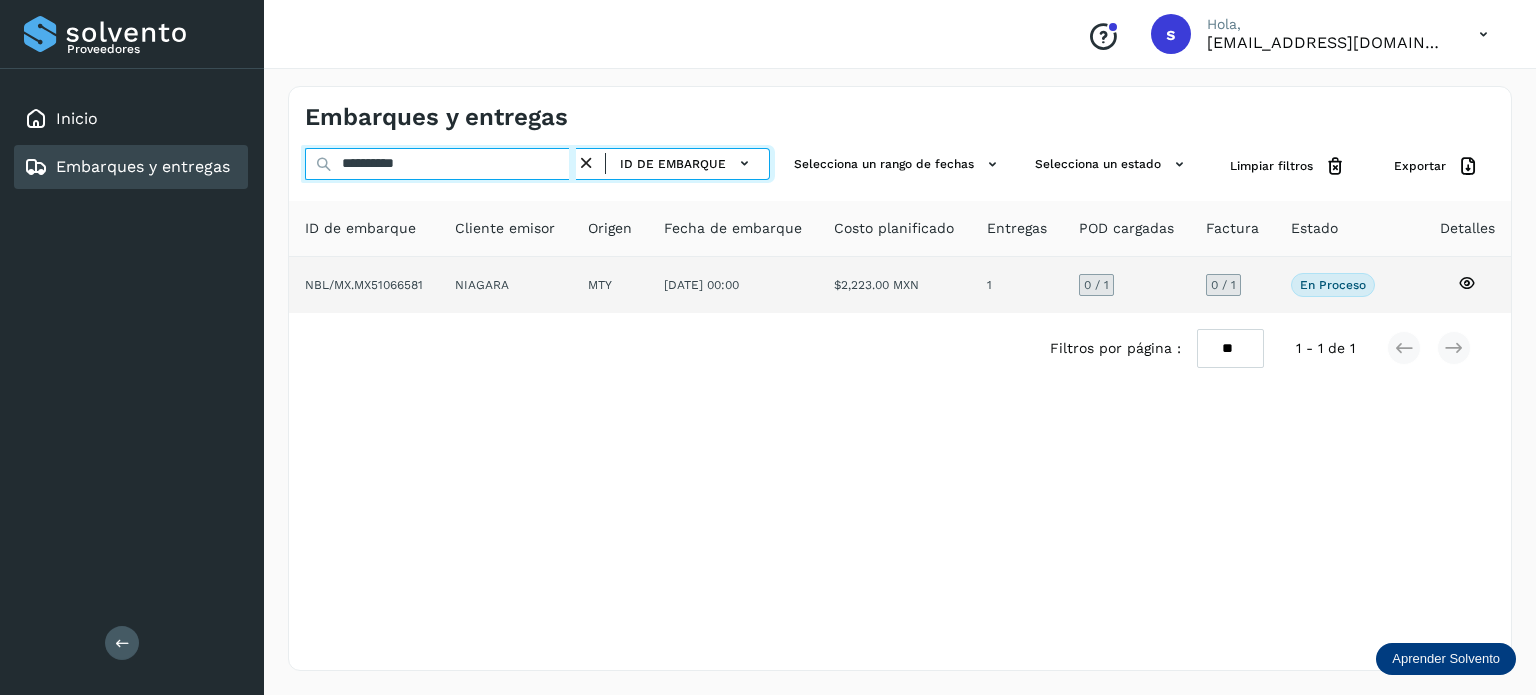 type on "**********" 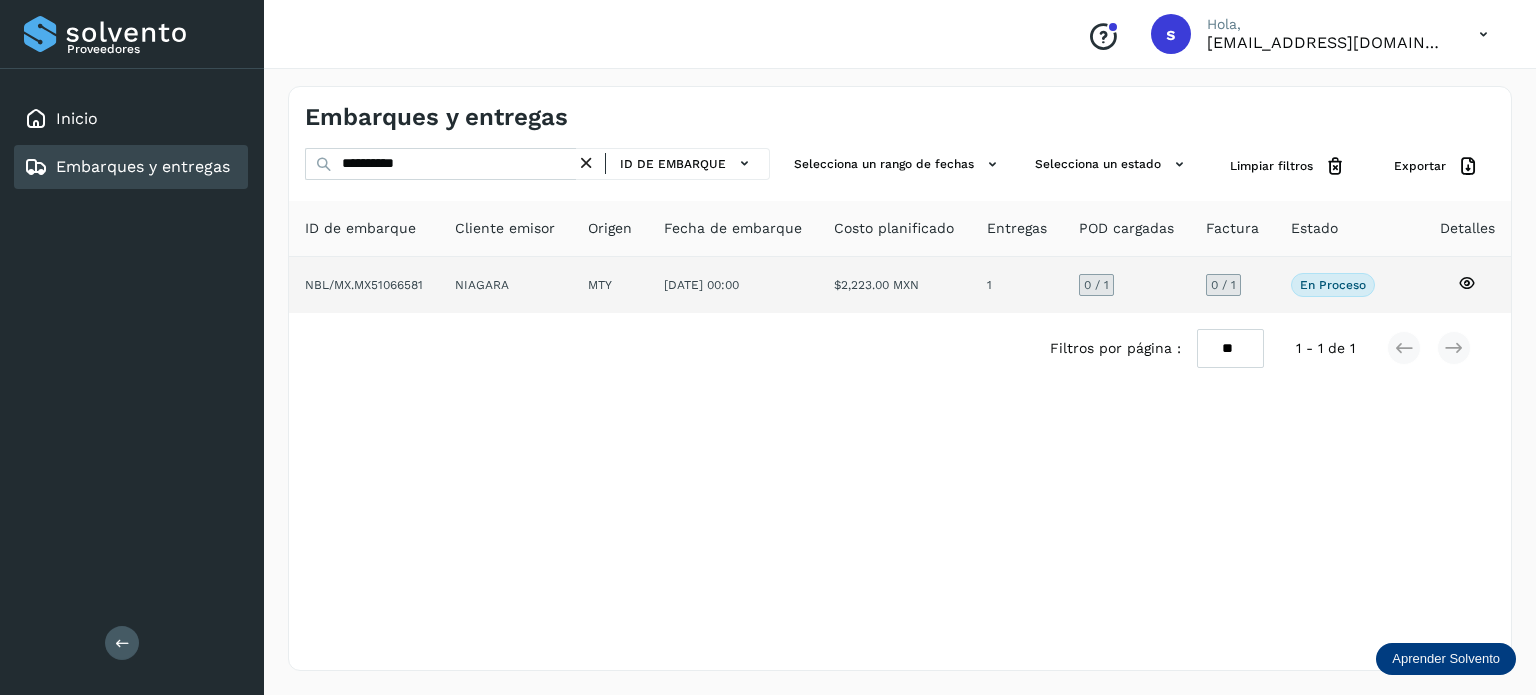 click on "NIAGARA" 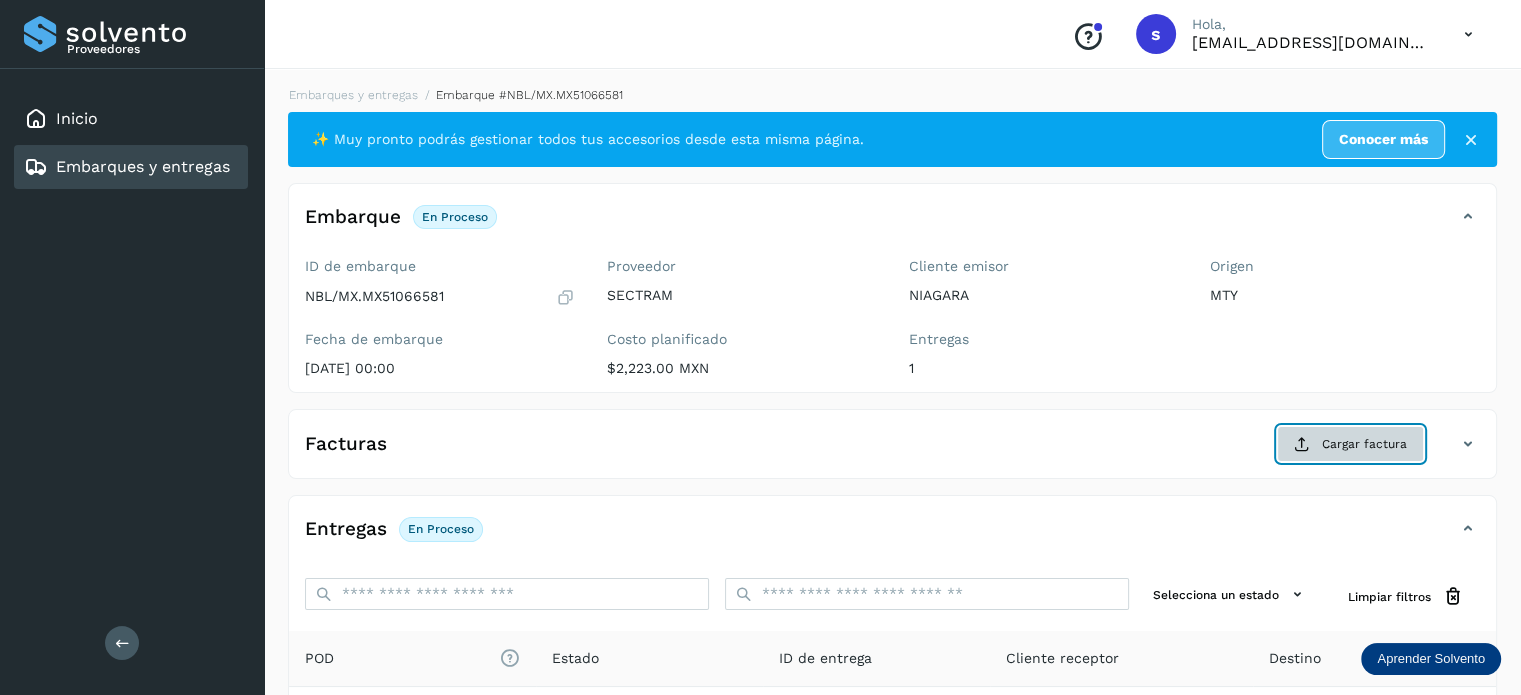 click on "Cargar factura" at bounding box center [1350, 444] 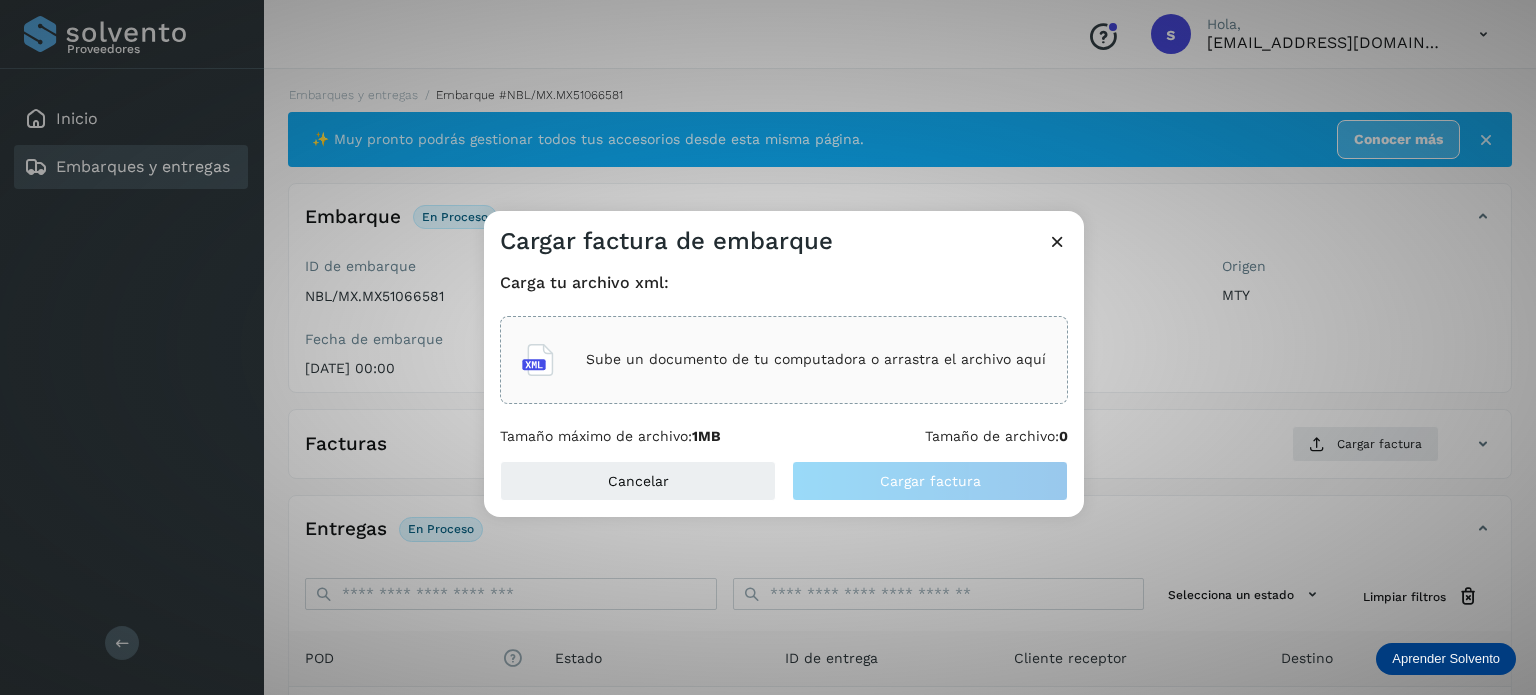 click on "Sube un documento de tu computadora o arrastra el archivo aquí" at bounding box center (816, 359) 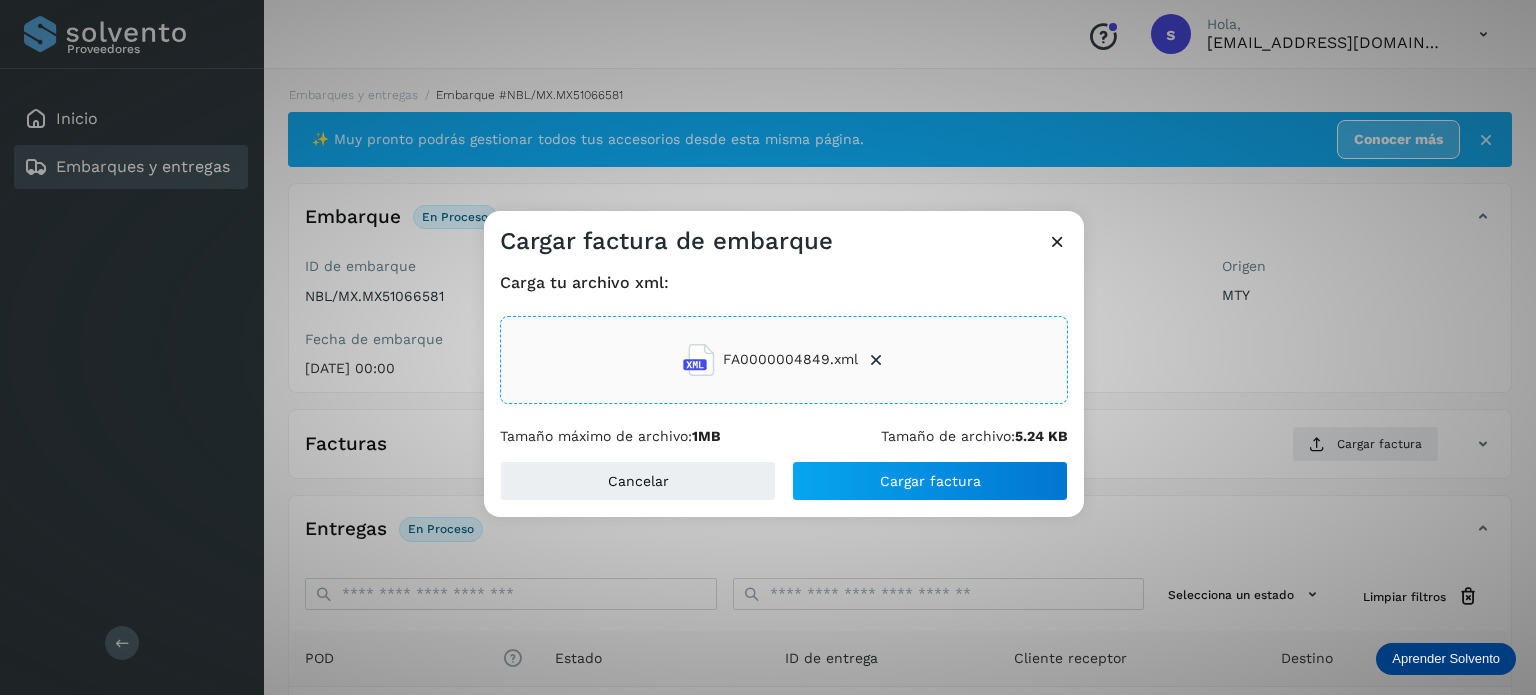 click on "Carga tu archivo xml: FA0000004849.xml Tamaño máximo de archivo:  1MB Tamaño de archivo:  5.24 KB" at bounding box center [784, 359] 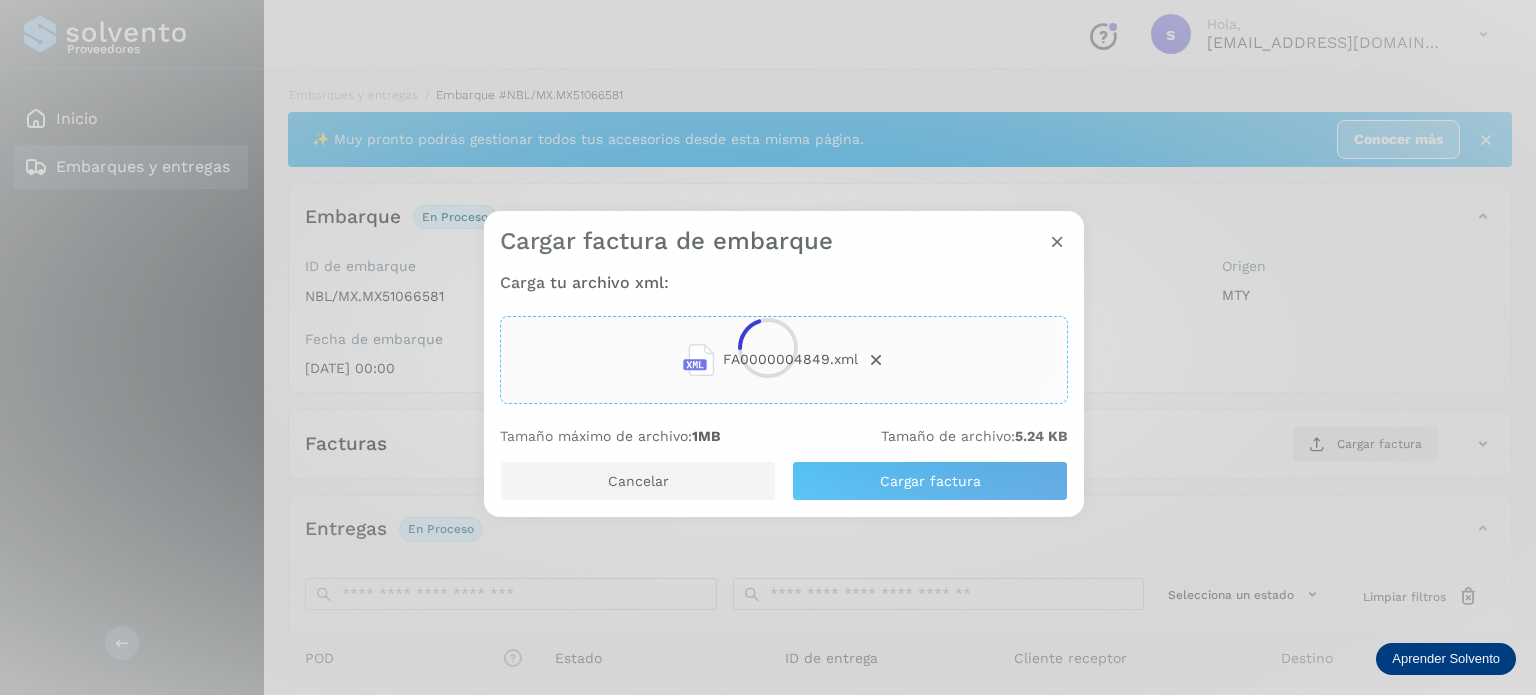 click 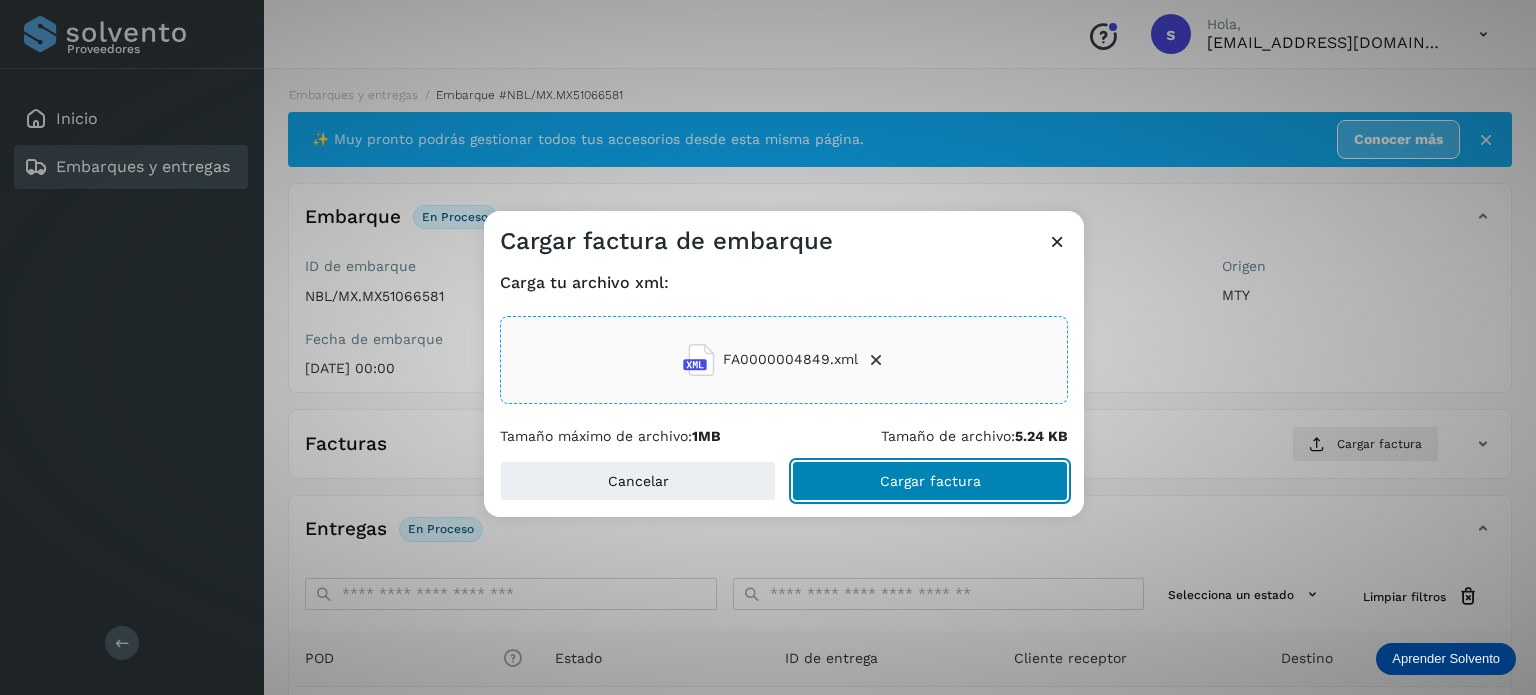 click on "Cargar factura" 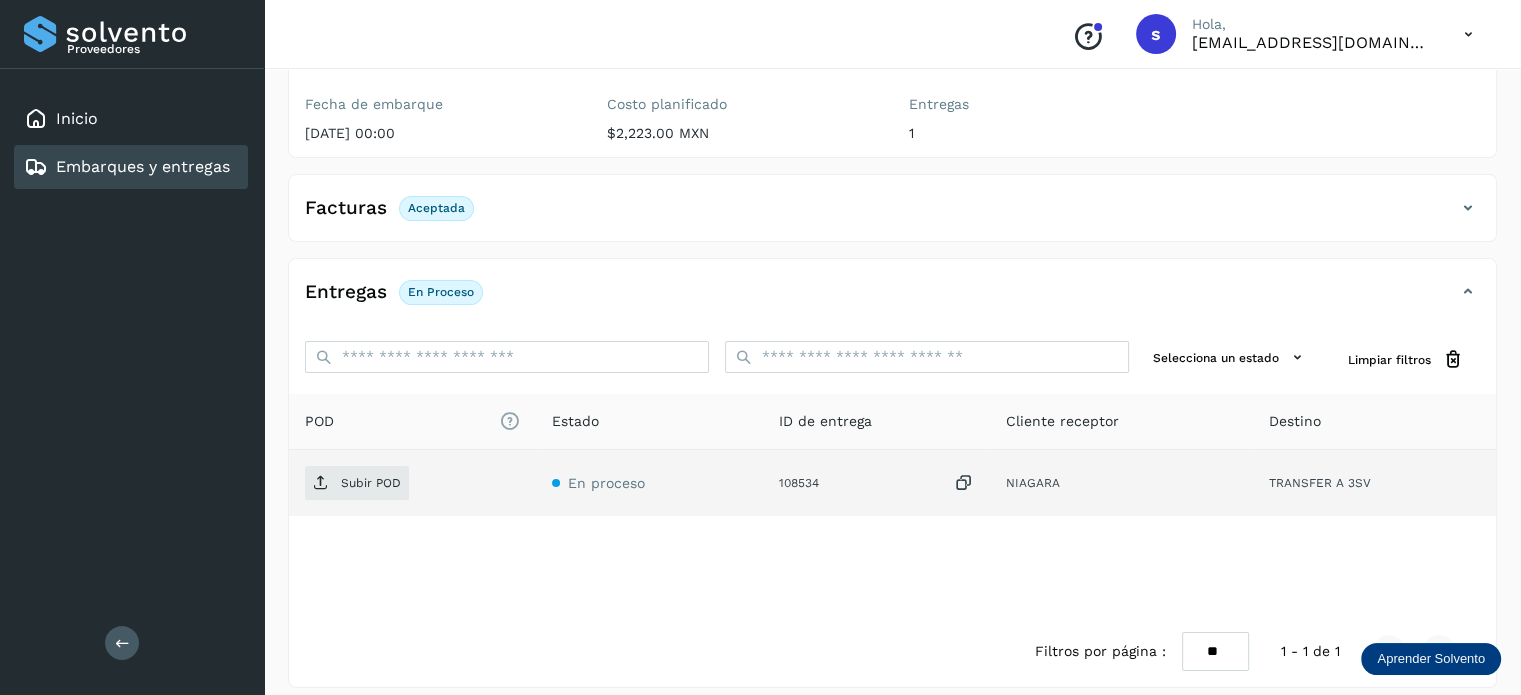 scroll, scrollTop: 236, scrollLeft: 0, axis: vertical 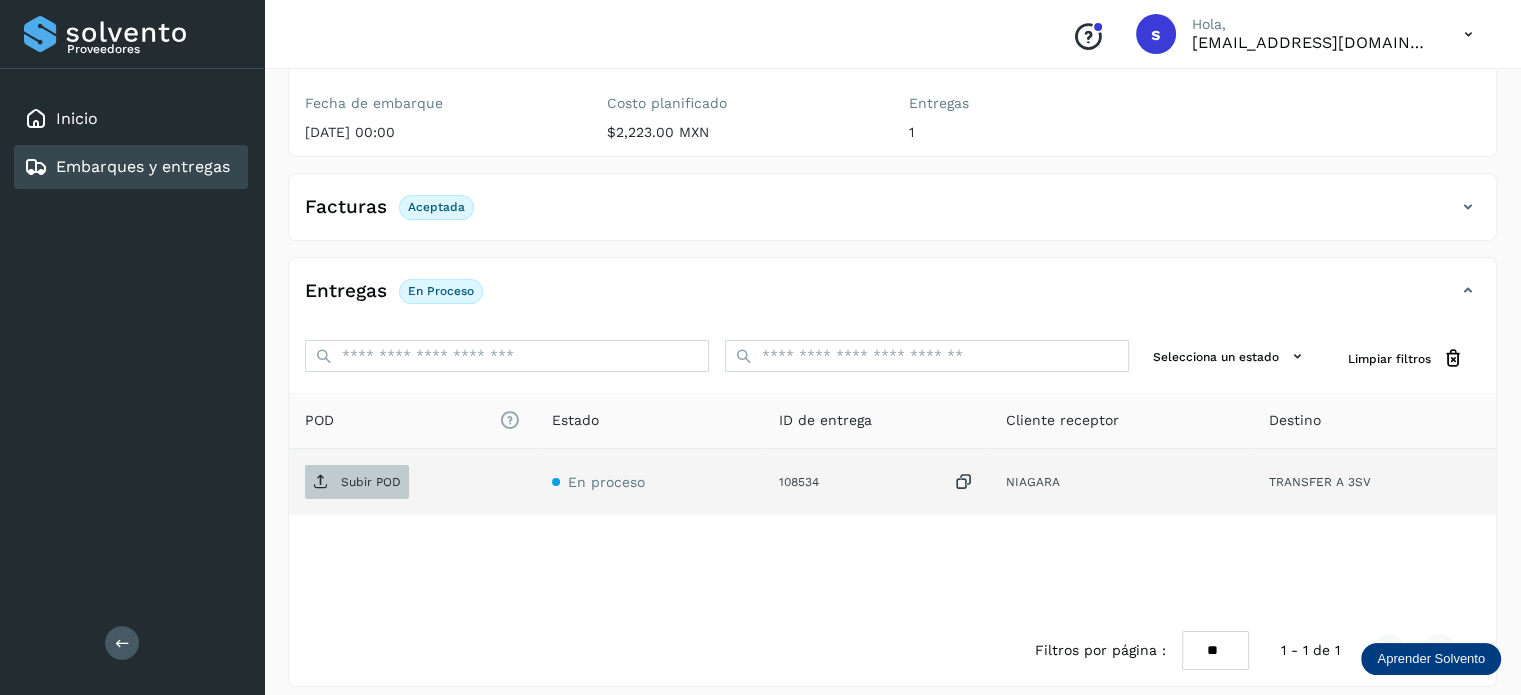 click on "Subir POD" at bounding box center [371, 482] 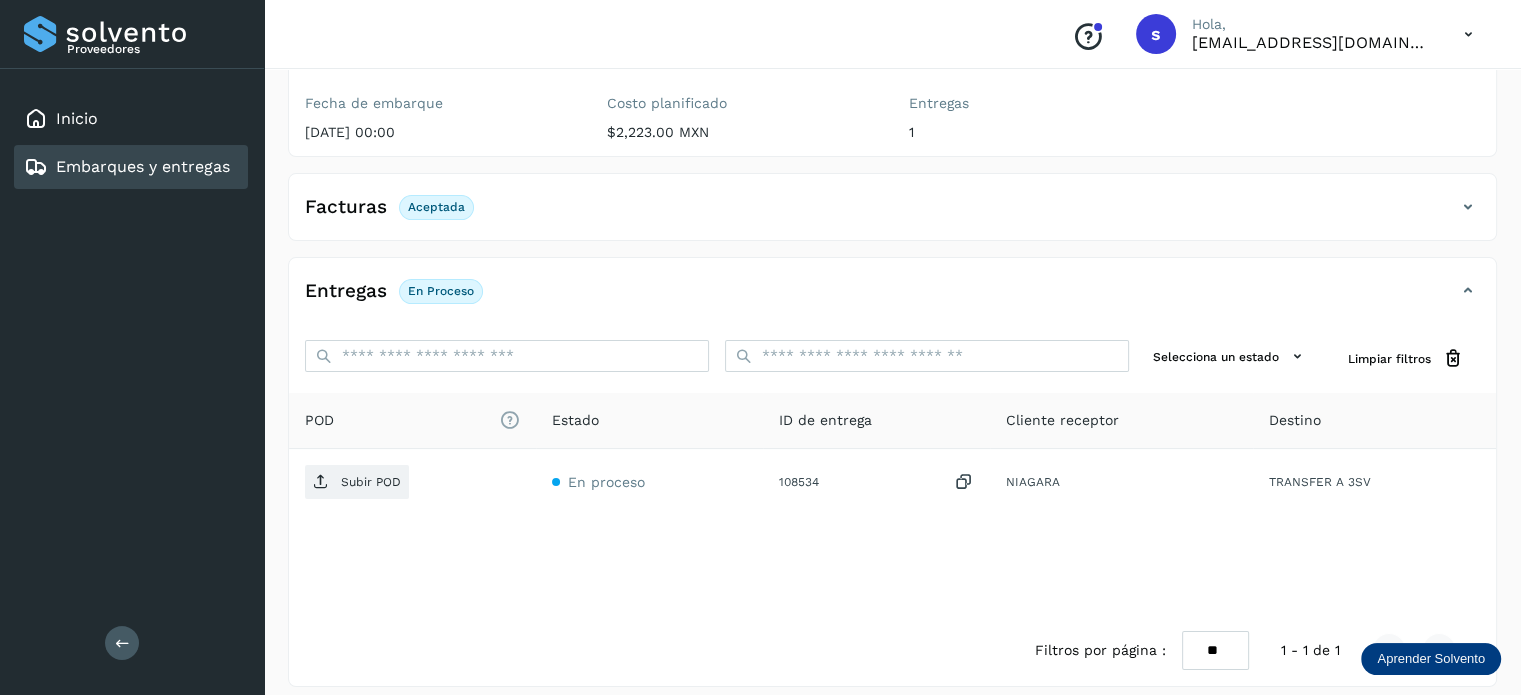 scroll, scrollTop: 0, scrollLeft: 0, axis: both 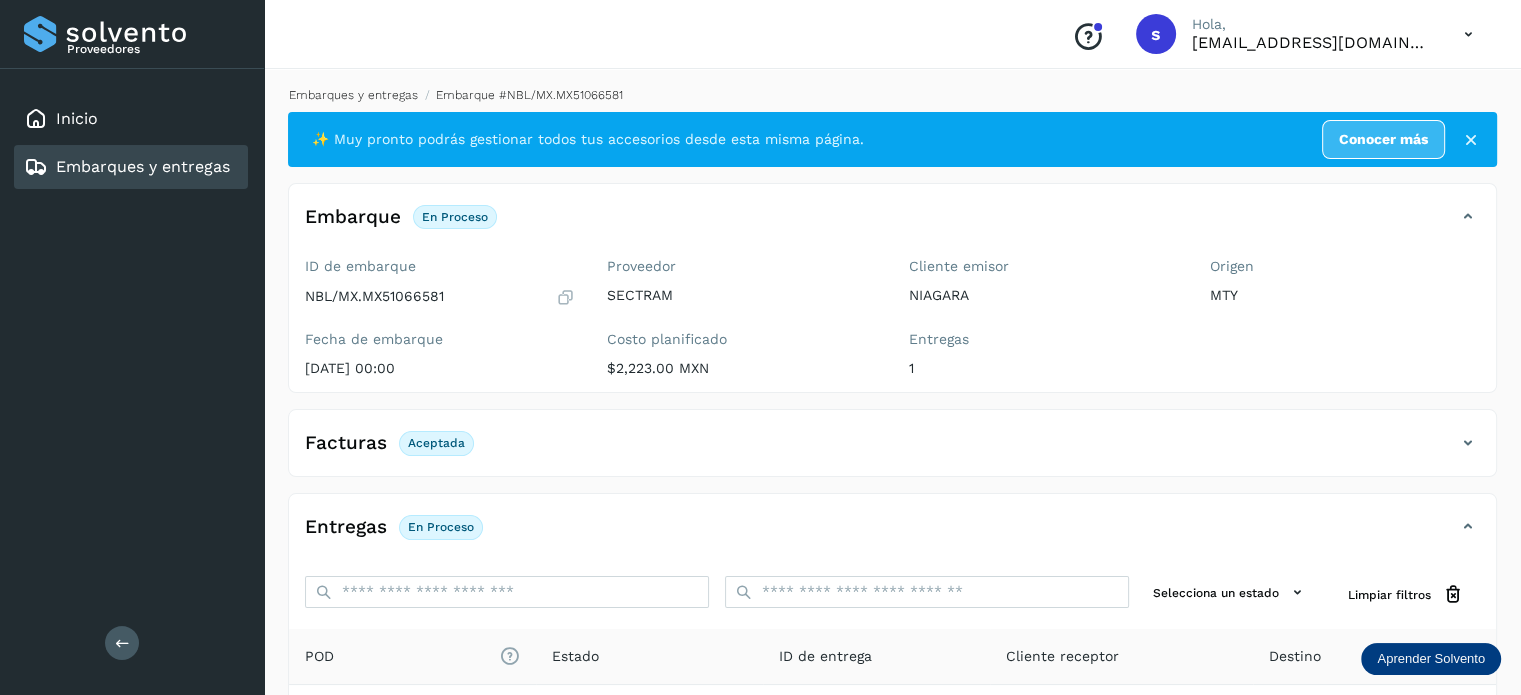 click on "Embarques y entregas" at bounding box center (353, 95) 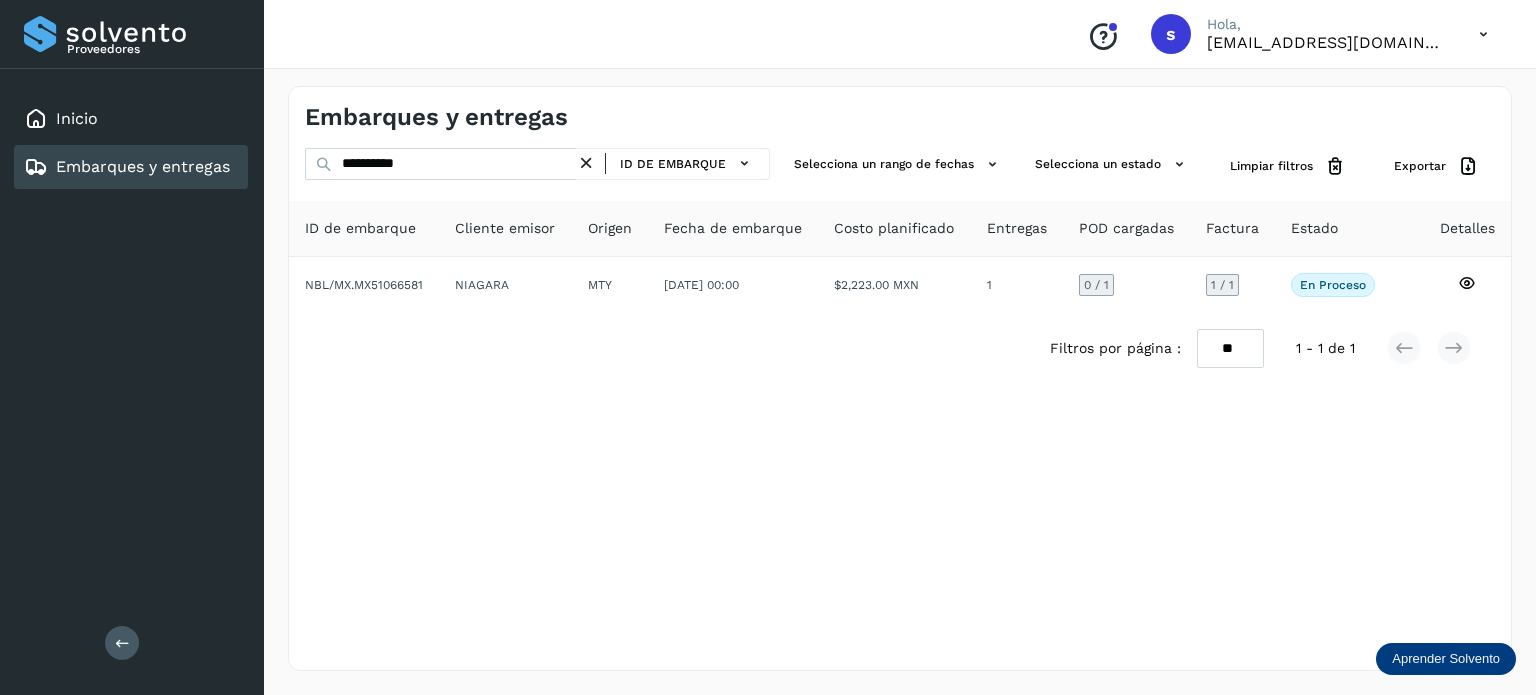 click at bounding box center (586, 163) 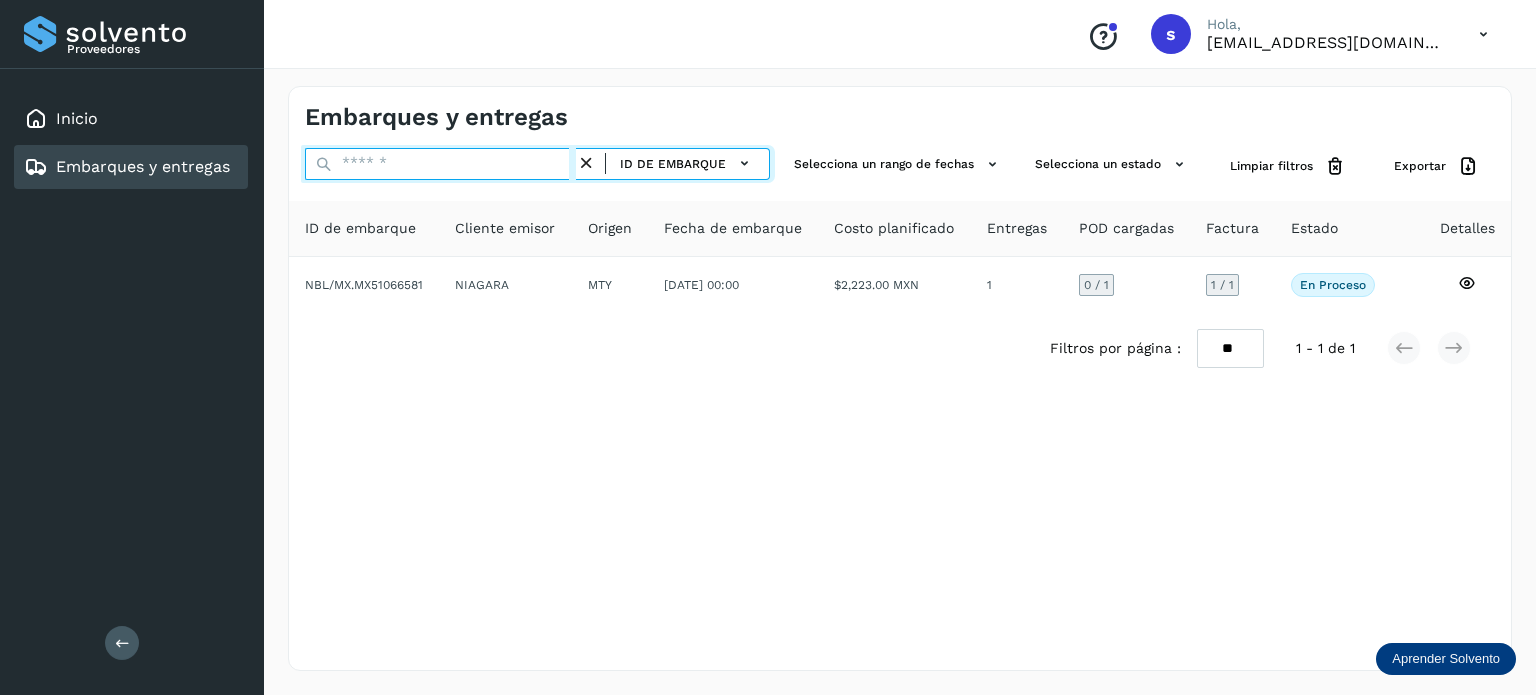 click at bounding box center [440, 164] 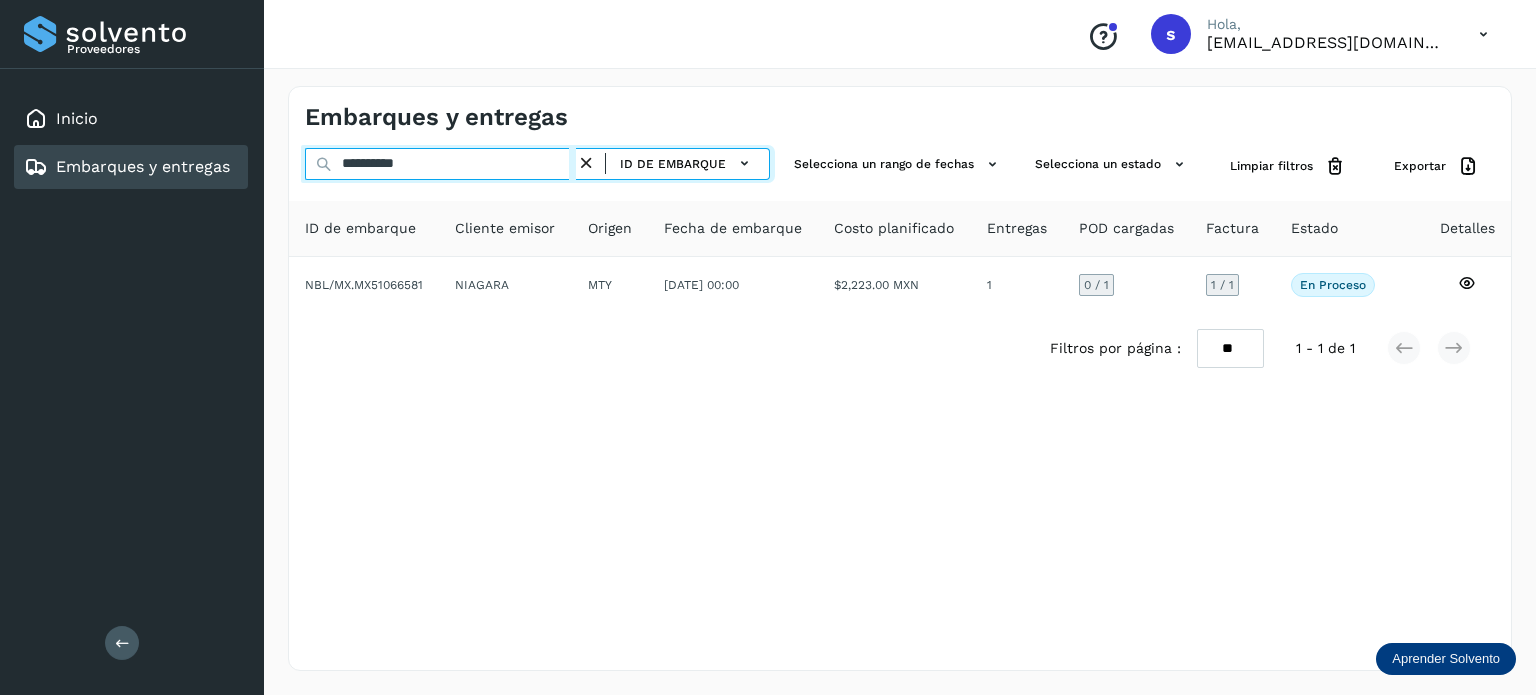 type on "**********" 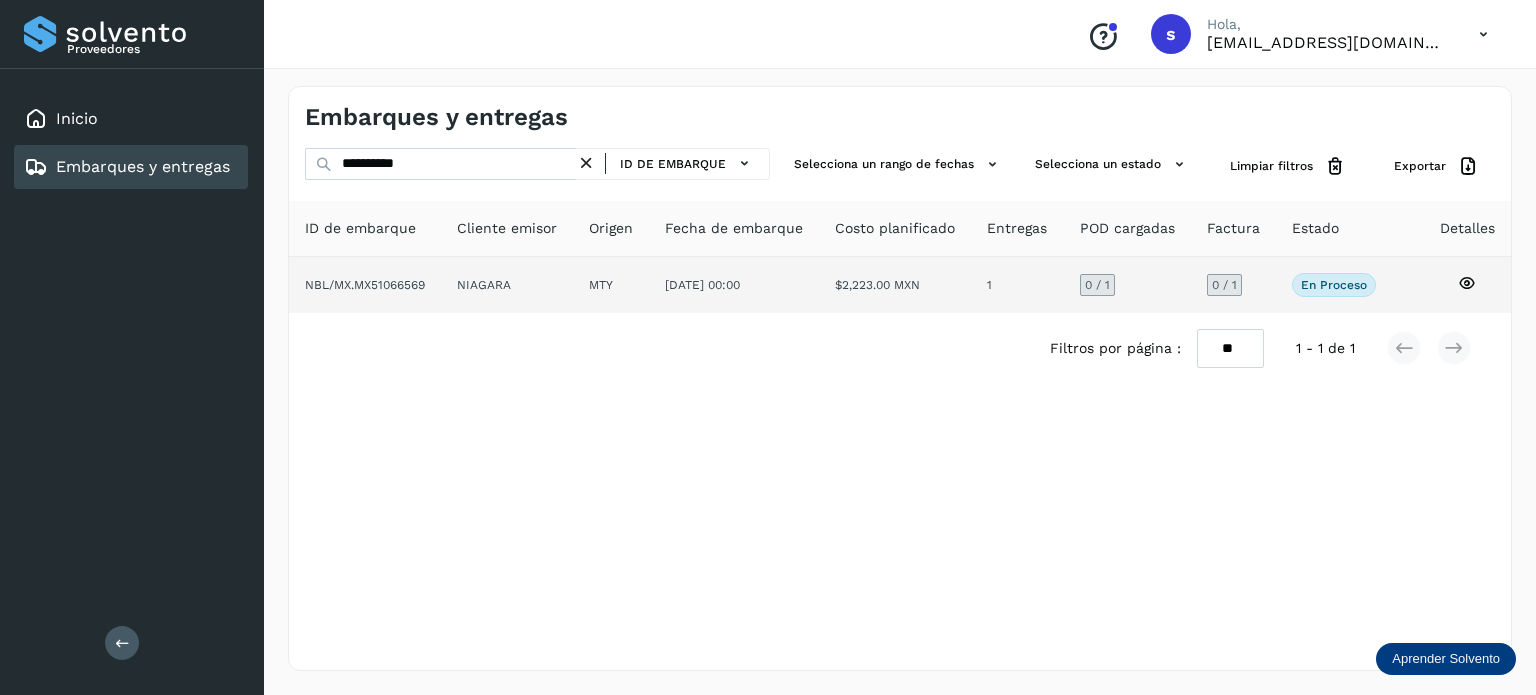 click on "[DATE] 00:00" 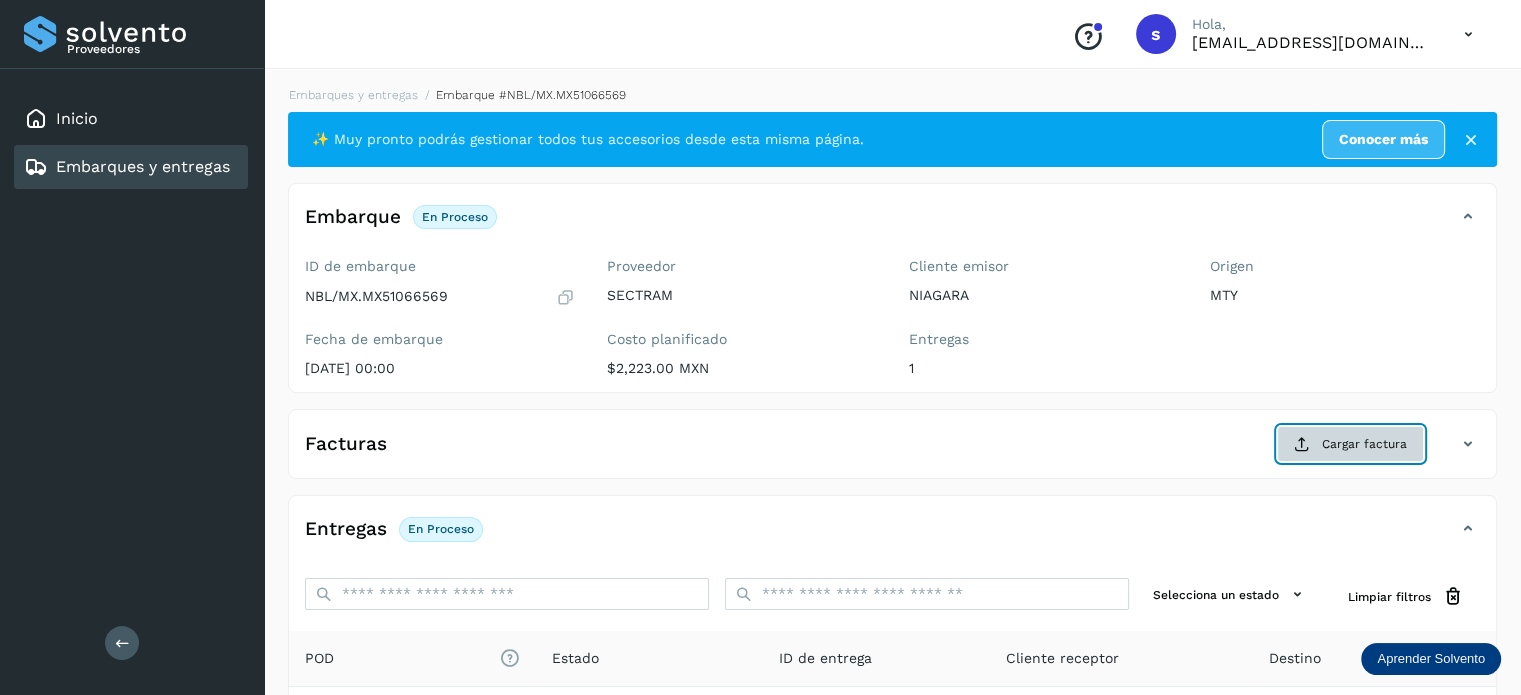 click on "Cargar factura" at bounding box center [1350, 444] 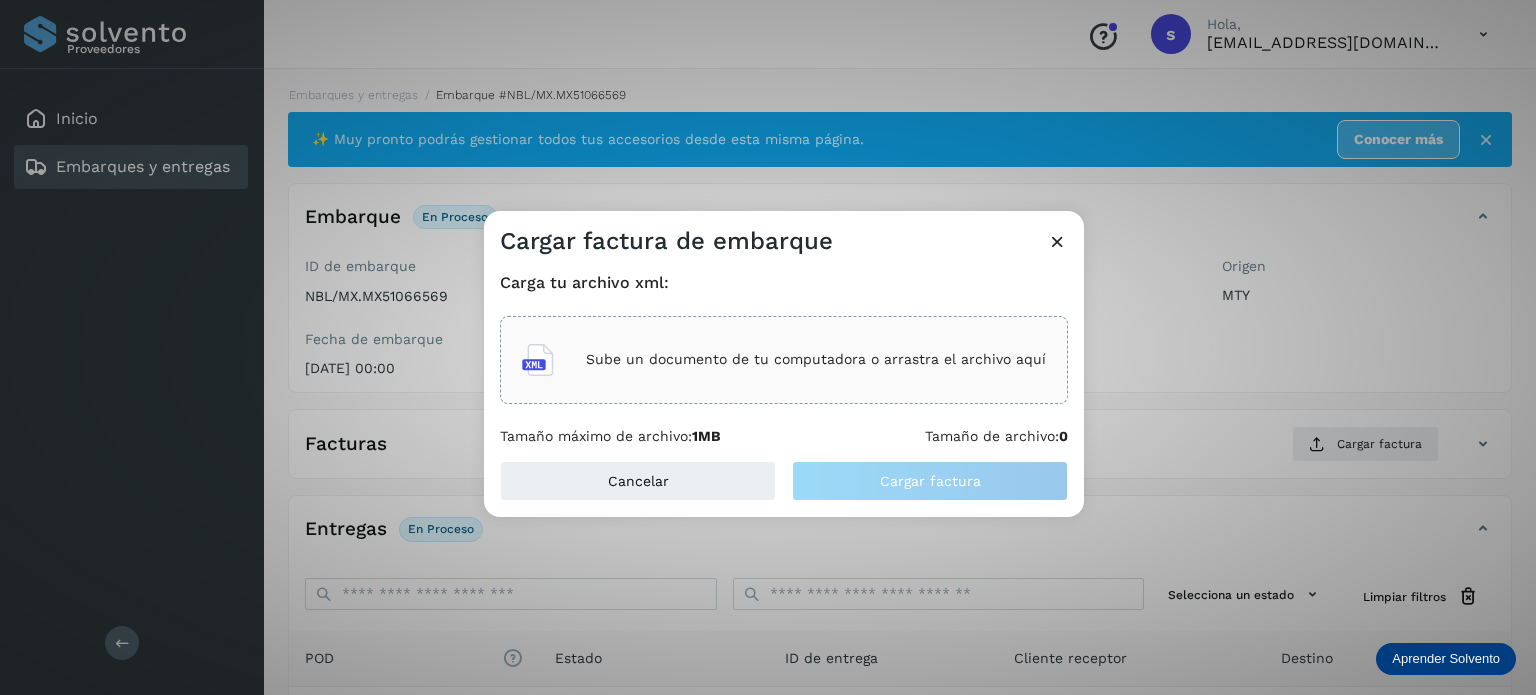 click on "Sube un documento de tu computadora o arrastra el archivo aquí" at bounding box center [784, 360] 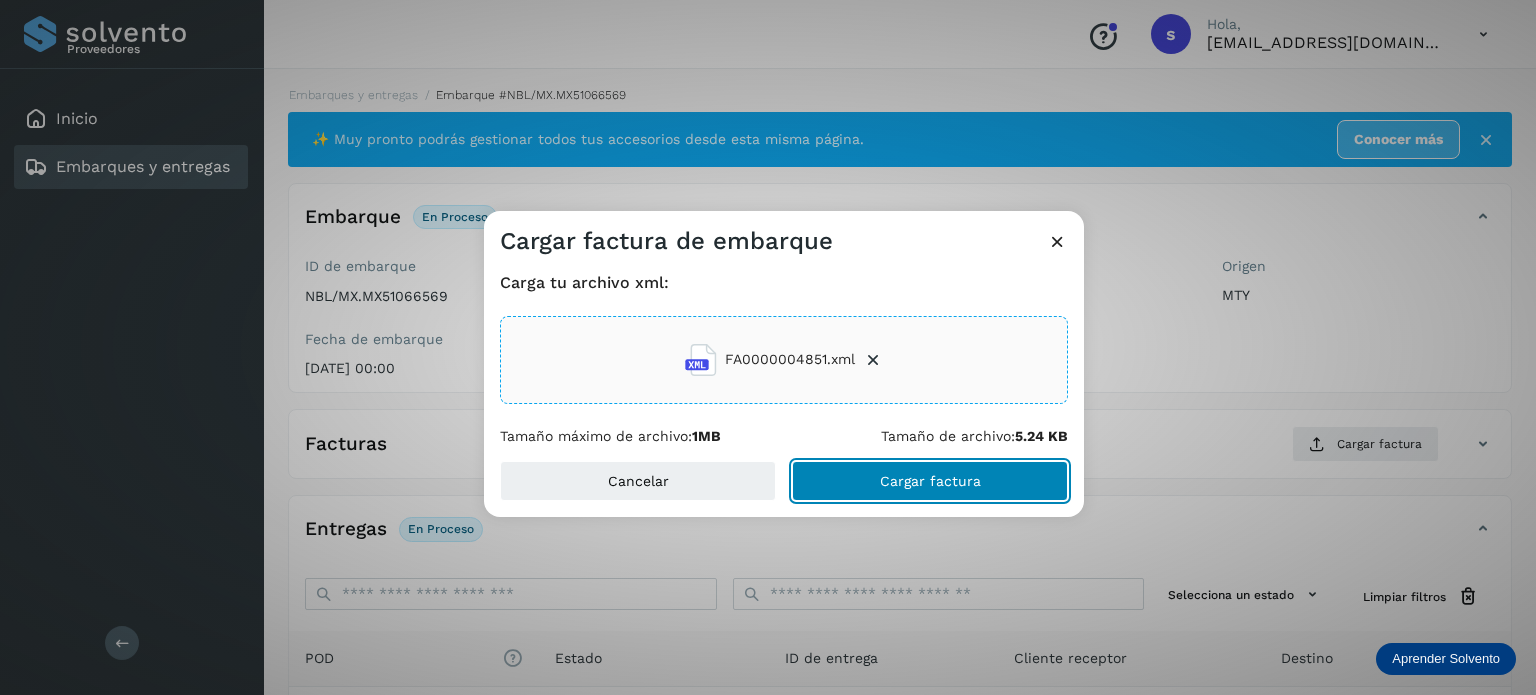 click on "Cargar factura" 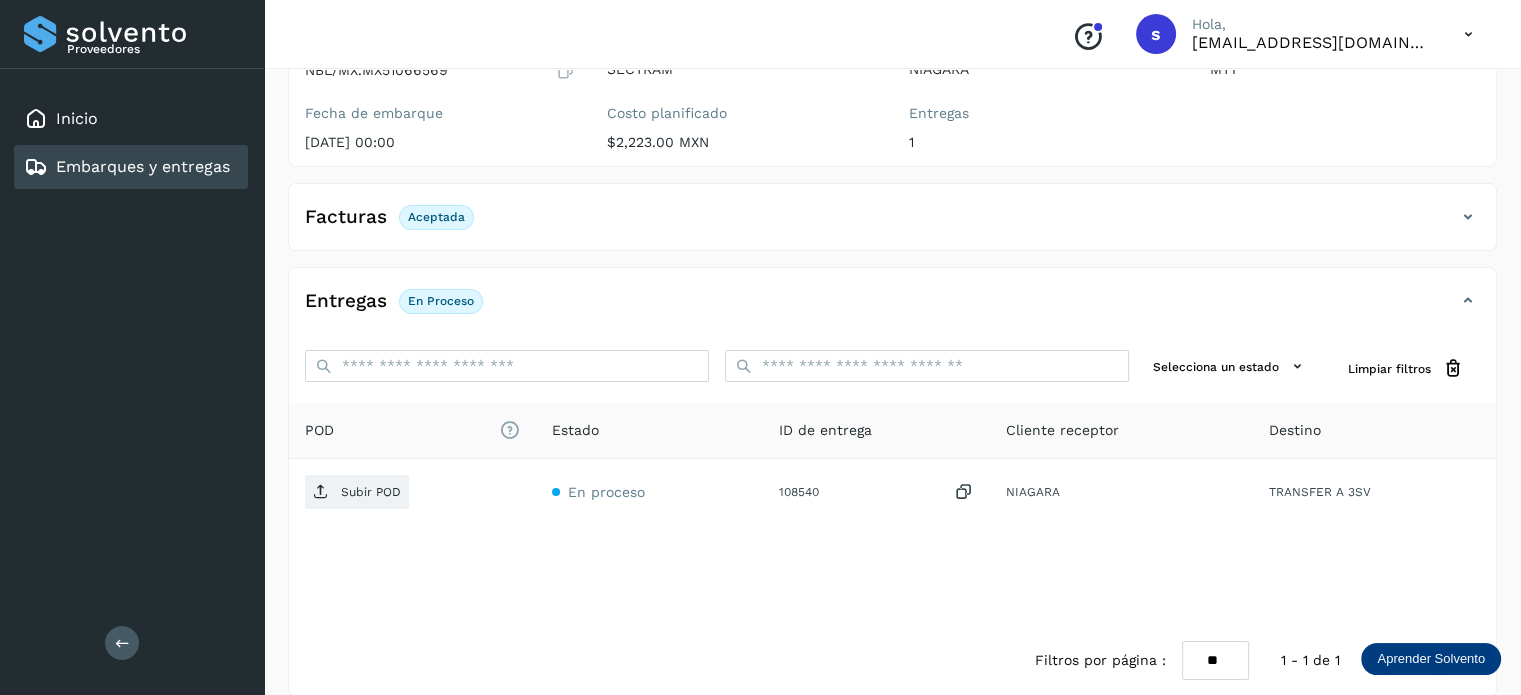 scroll, scrollTop: 232, scrollLeft: 0, axis: vertical 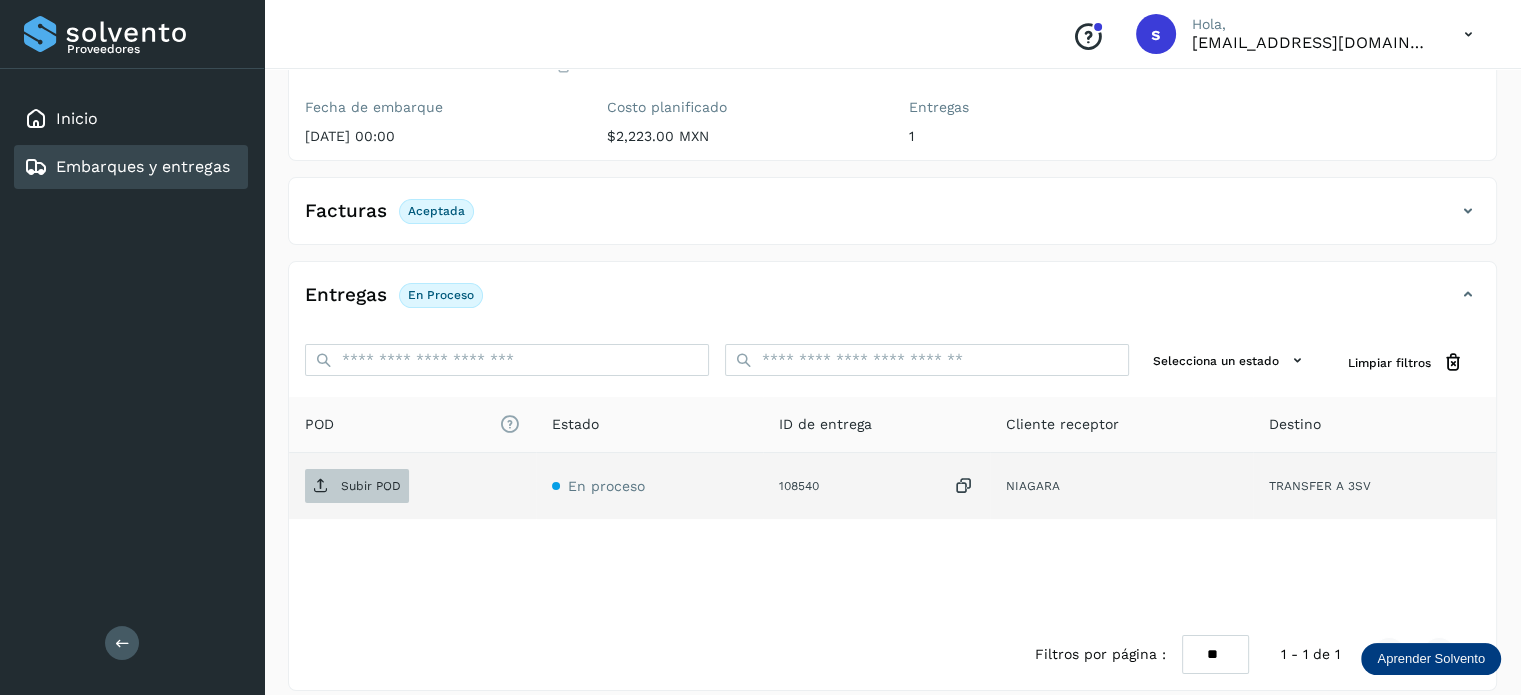 click on "Subir POD" at bounding box center [371, 486] 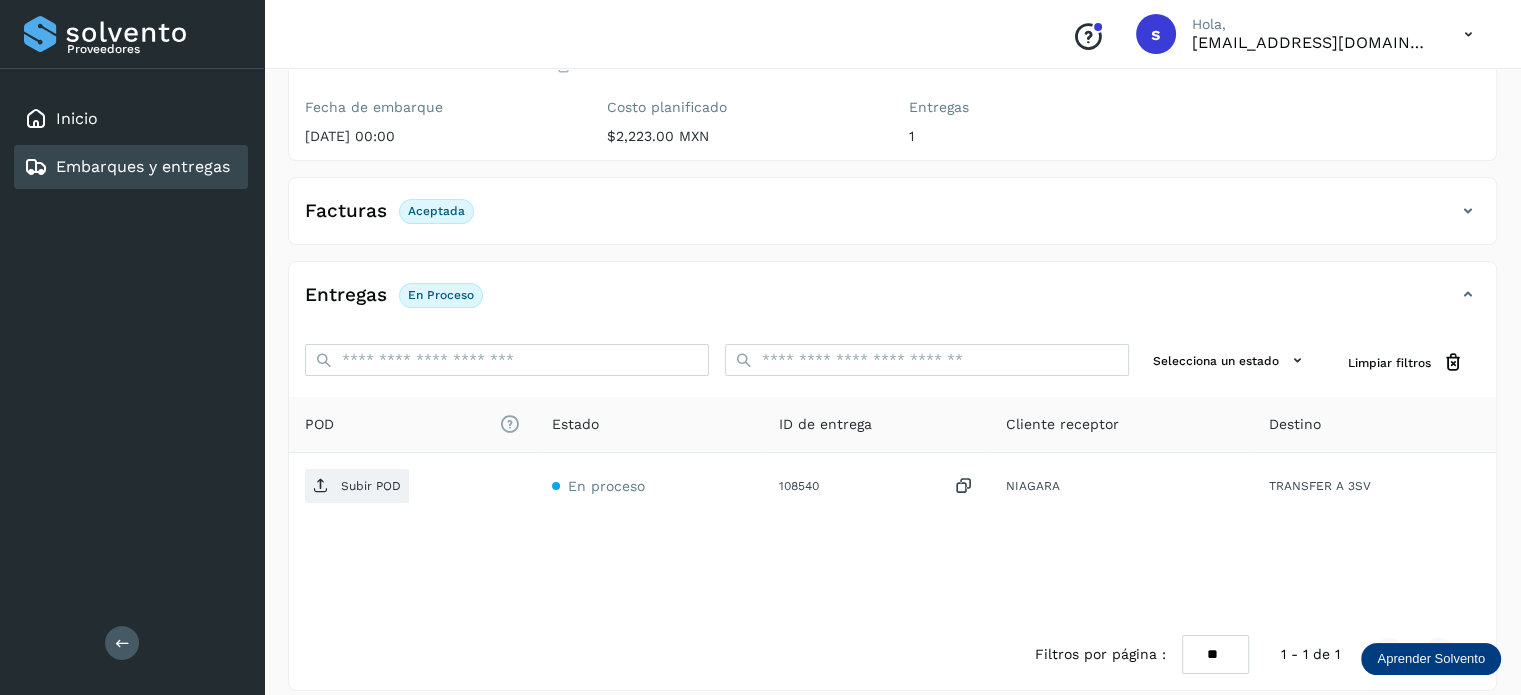 scroll, scrollTop: 0, scrollLeft: 0, axis: both 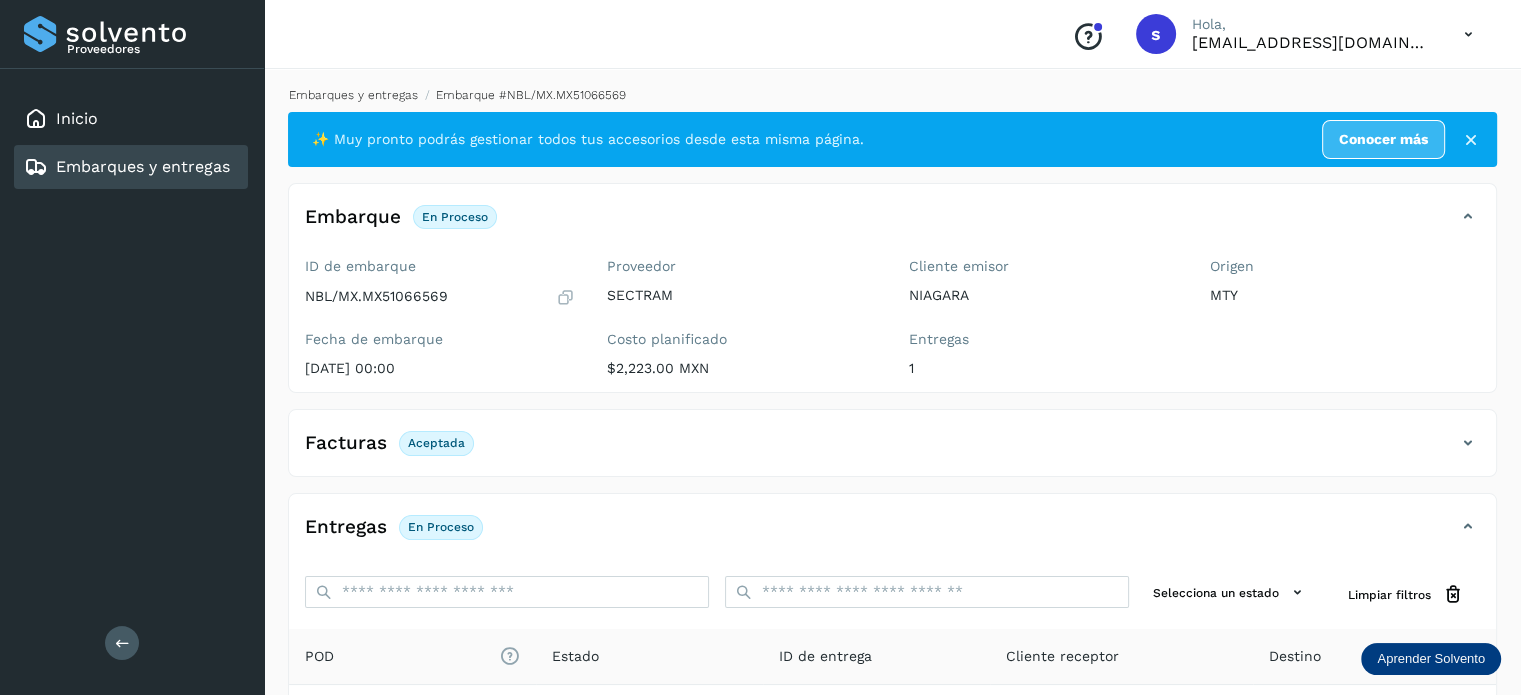 click on "Embarques y entregas" at bounding box center (353, 95) 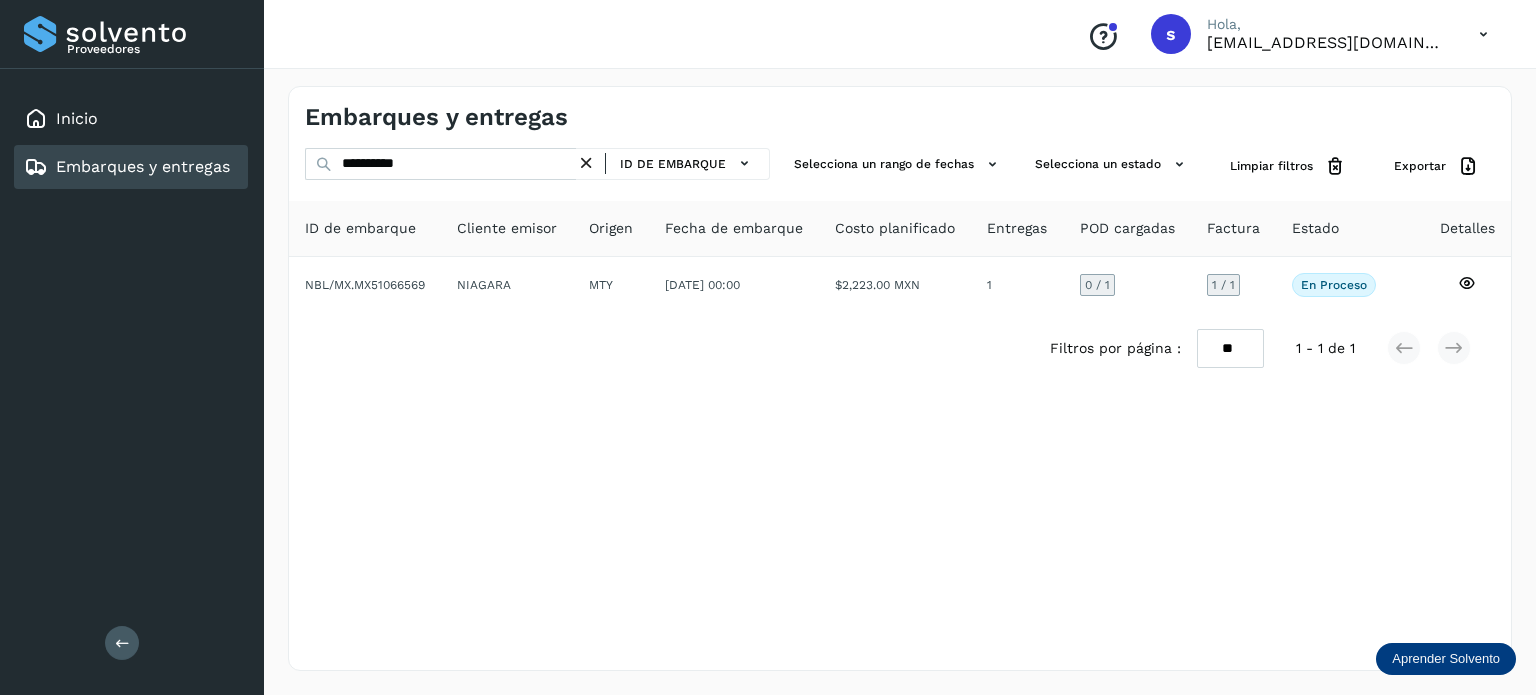 click at bounding box center [586, 163] 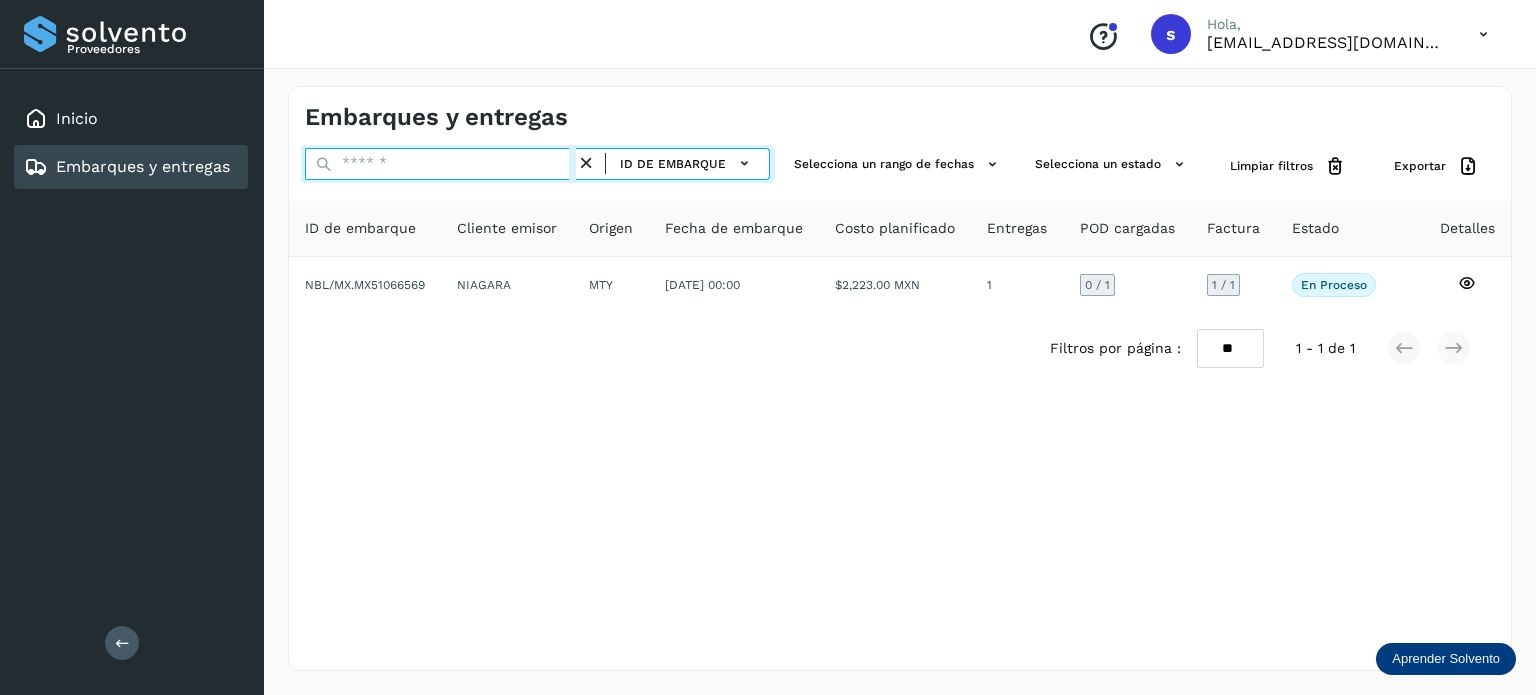 click at bounding box center (440, 164) 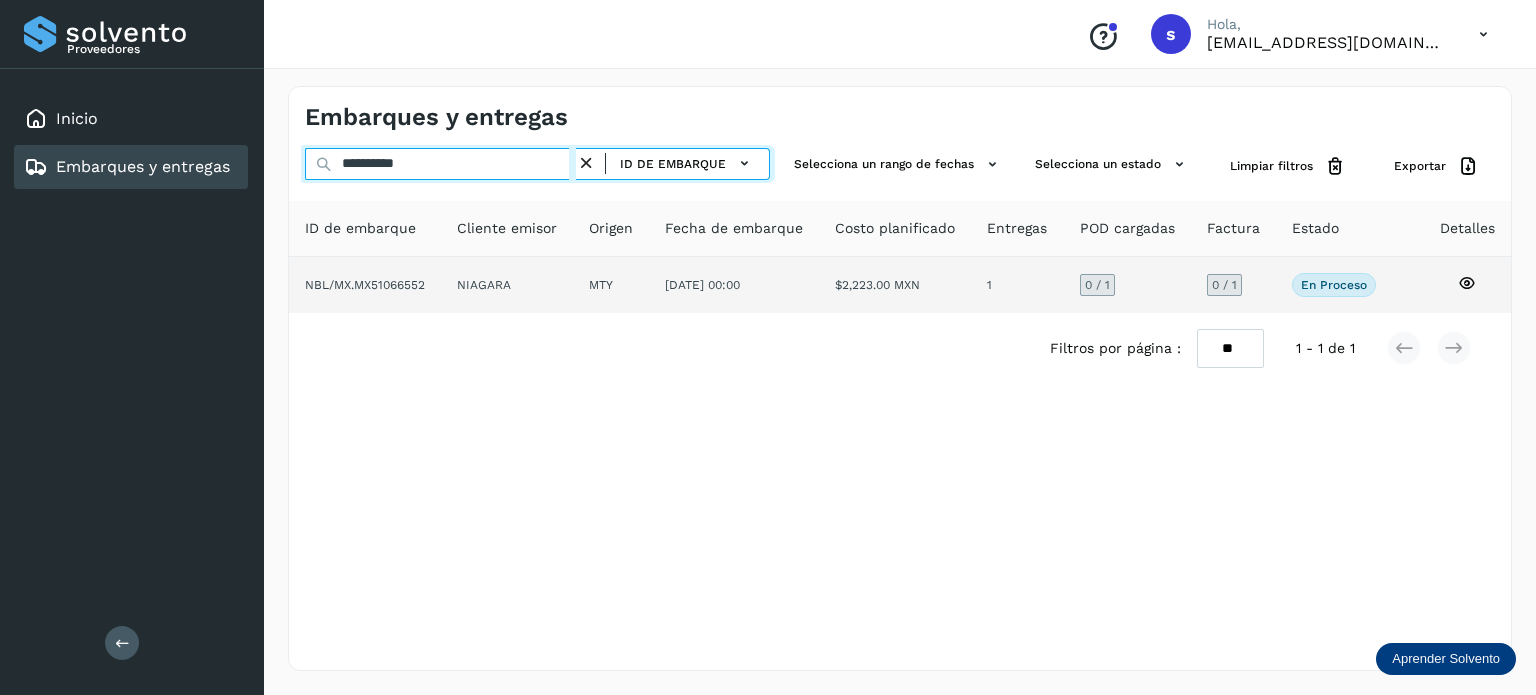 type on "**********" 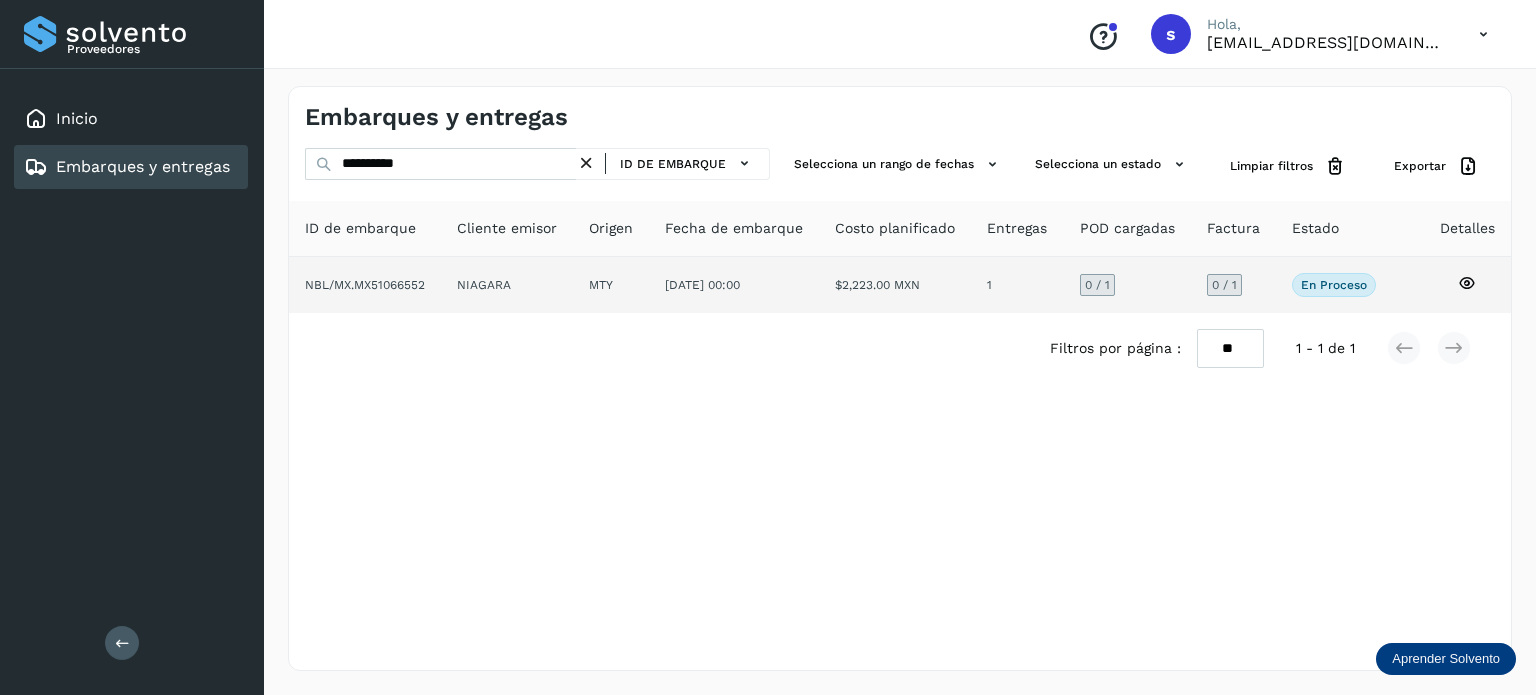 click on "NIAGARA" 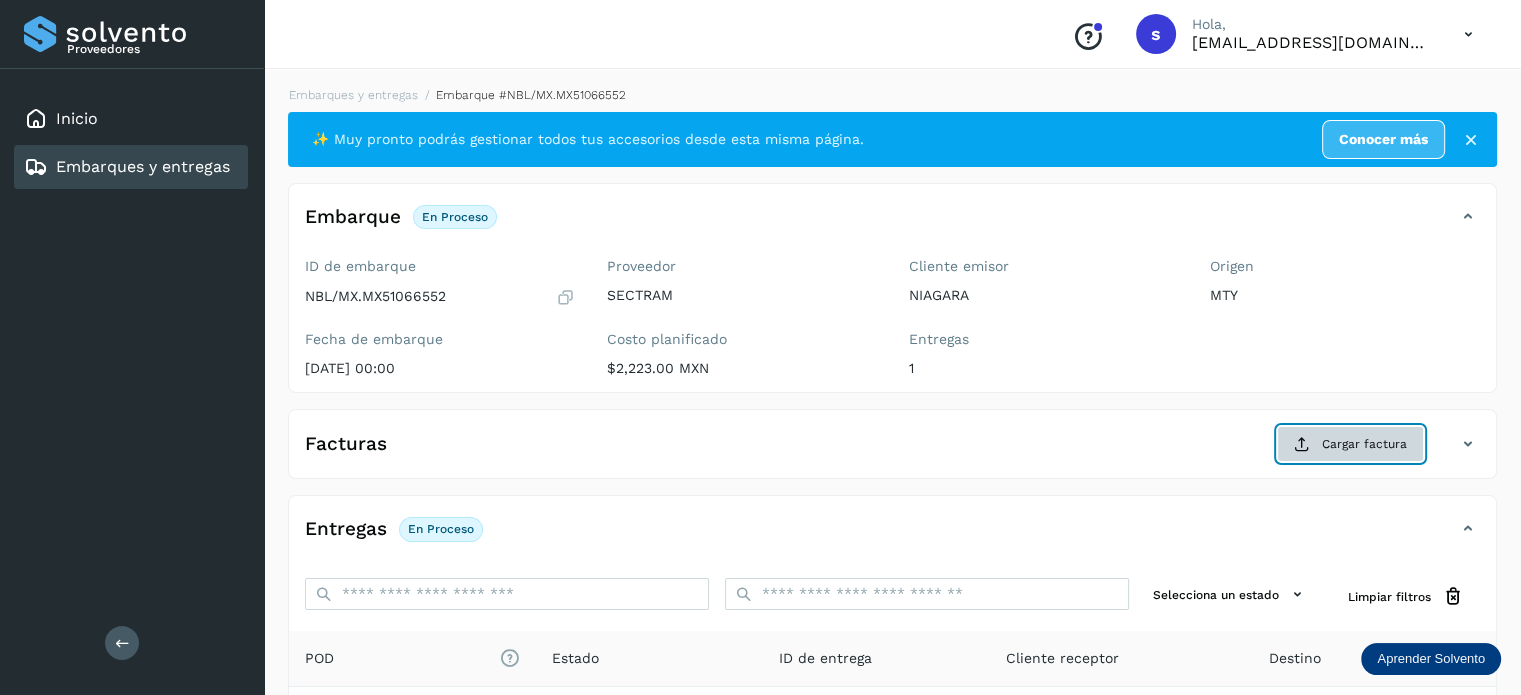 click at bounding box center (1302, 444) 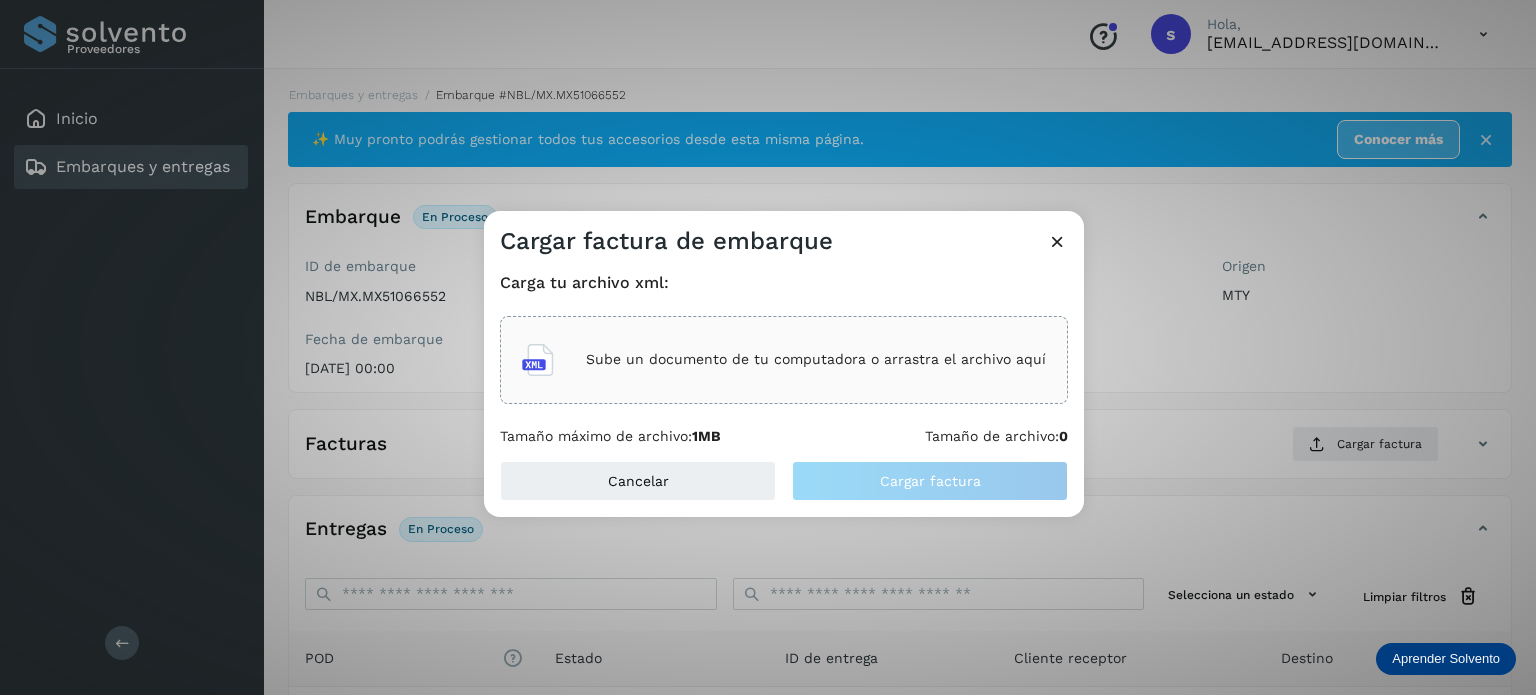 click on "Sube un documento de tu computadora o arrastra el archivo aquí" 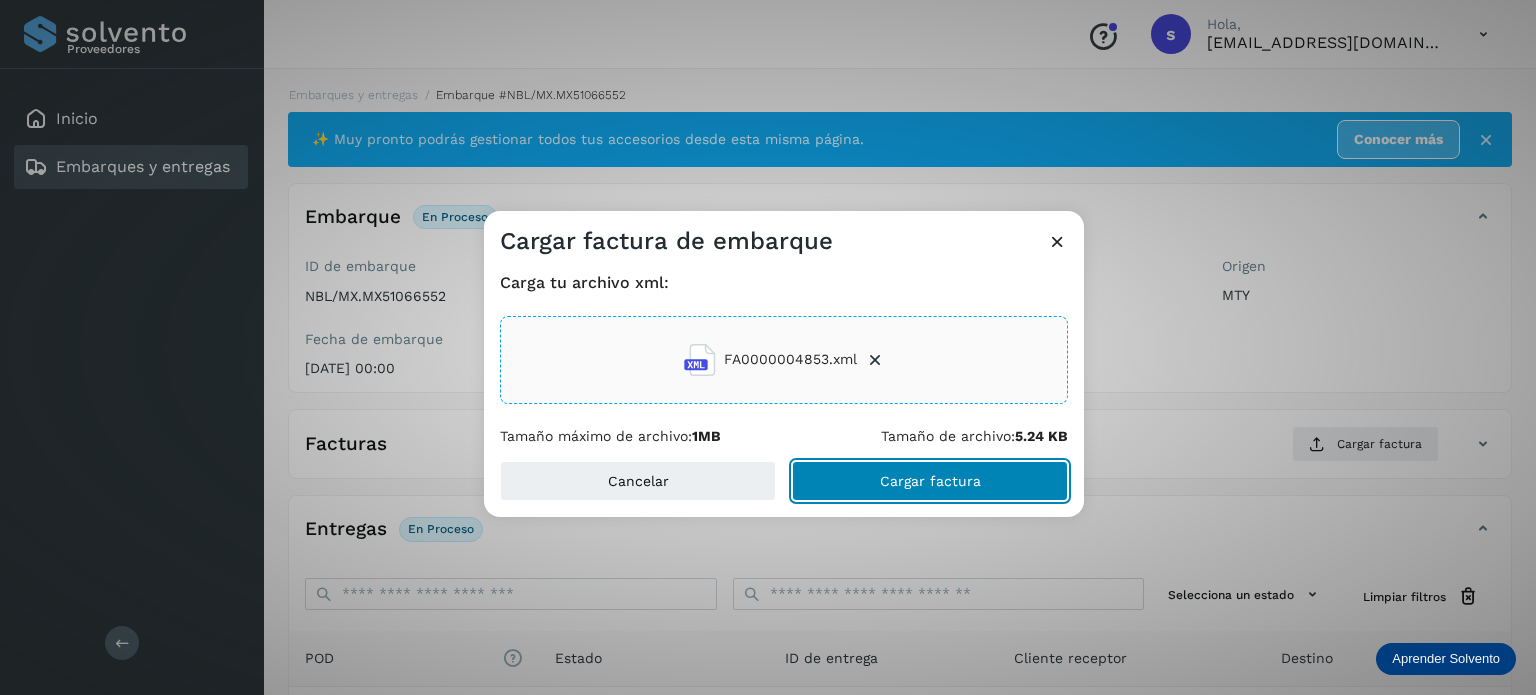click on "Cargar factura" 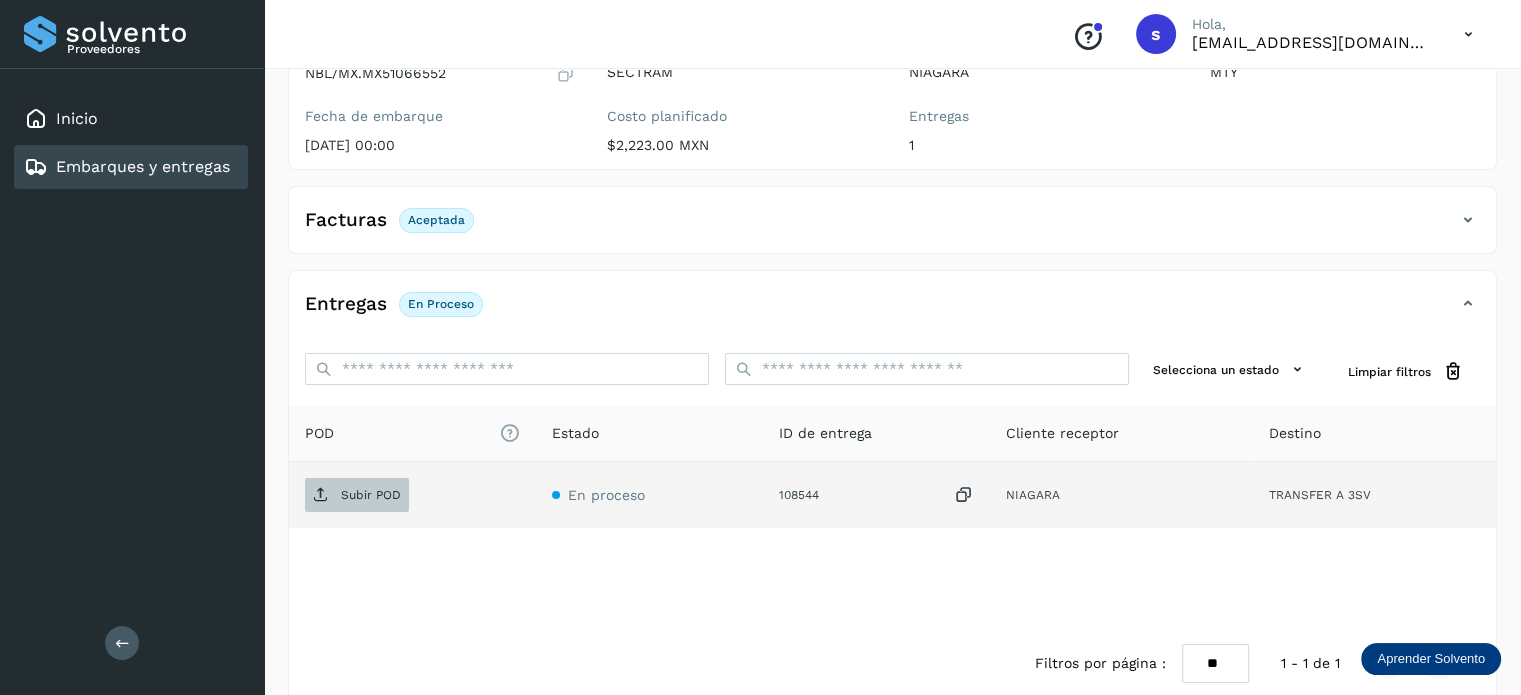 scroll, scrollTop: 224, scrollLeft: 0, axis: vertical 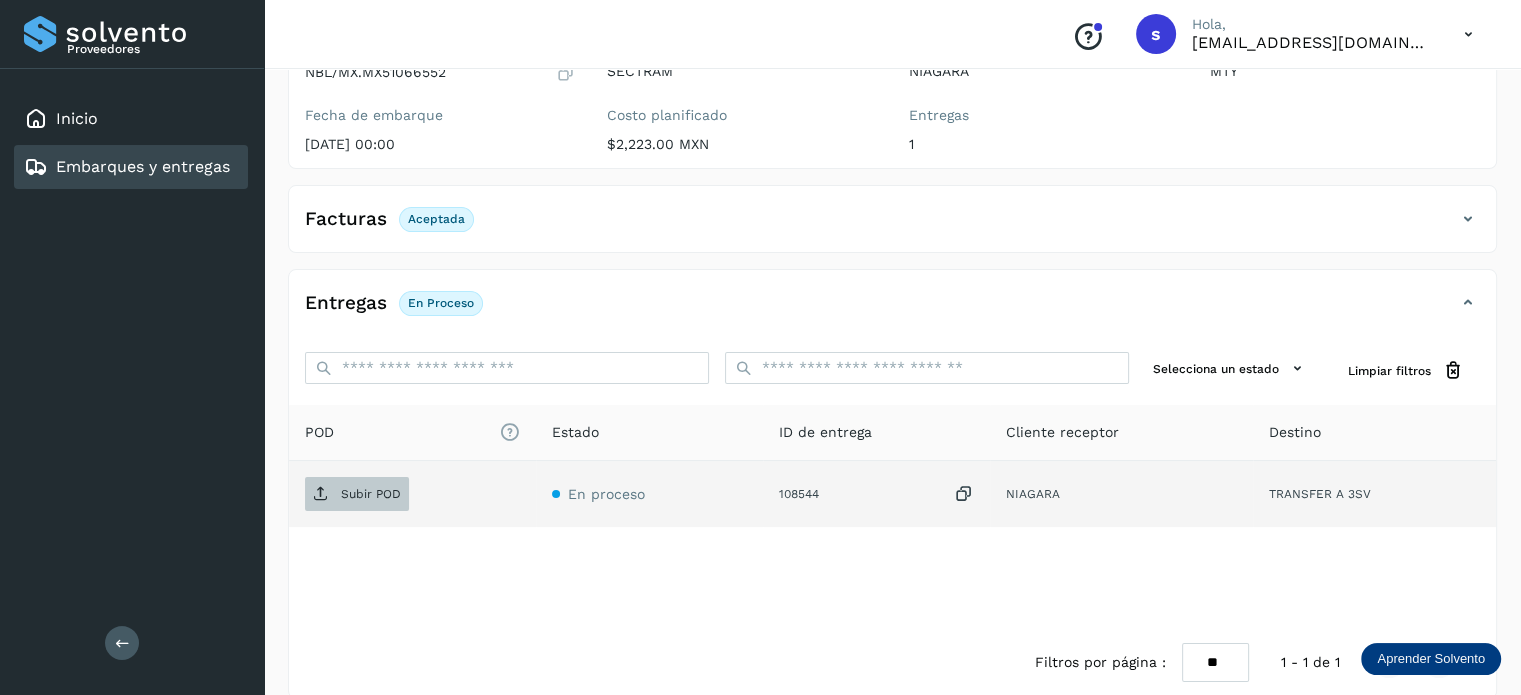 click on "Subir POD" at bounding box center [371, 494] 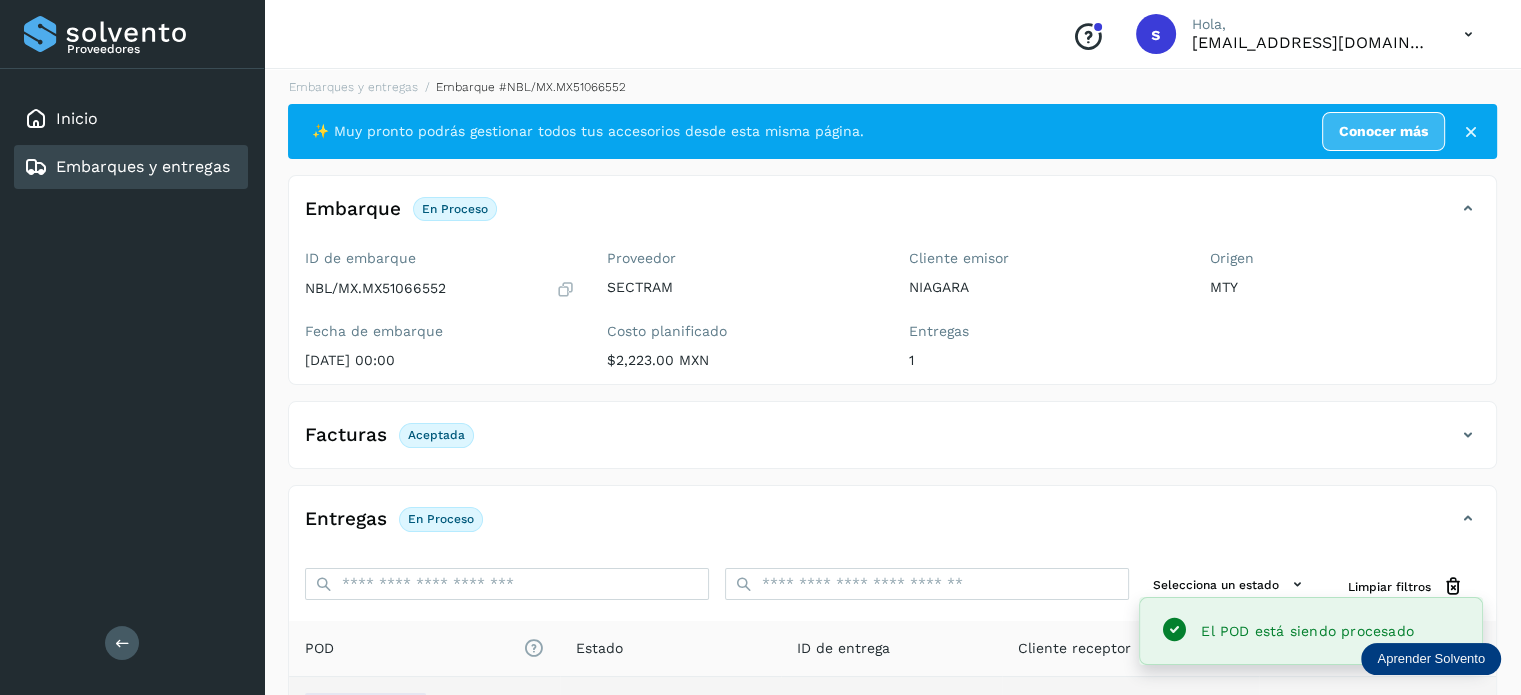 scroll, scrollTop: 0, scrollLeft: 0, axis: both 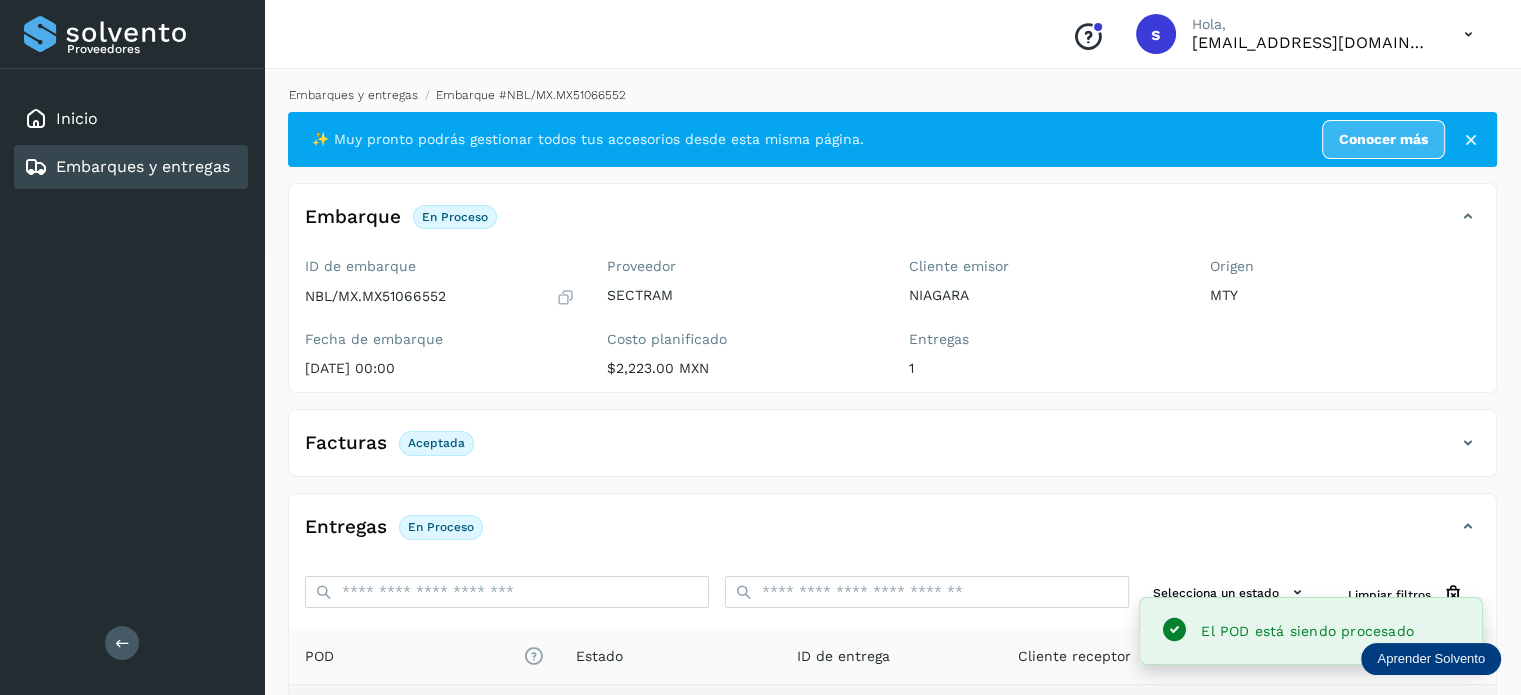 click on "Embarques y entregas" at bounding box center [353, 95] 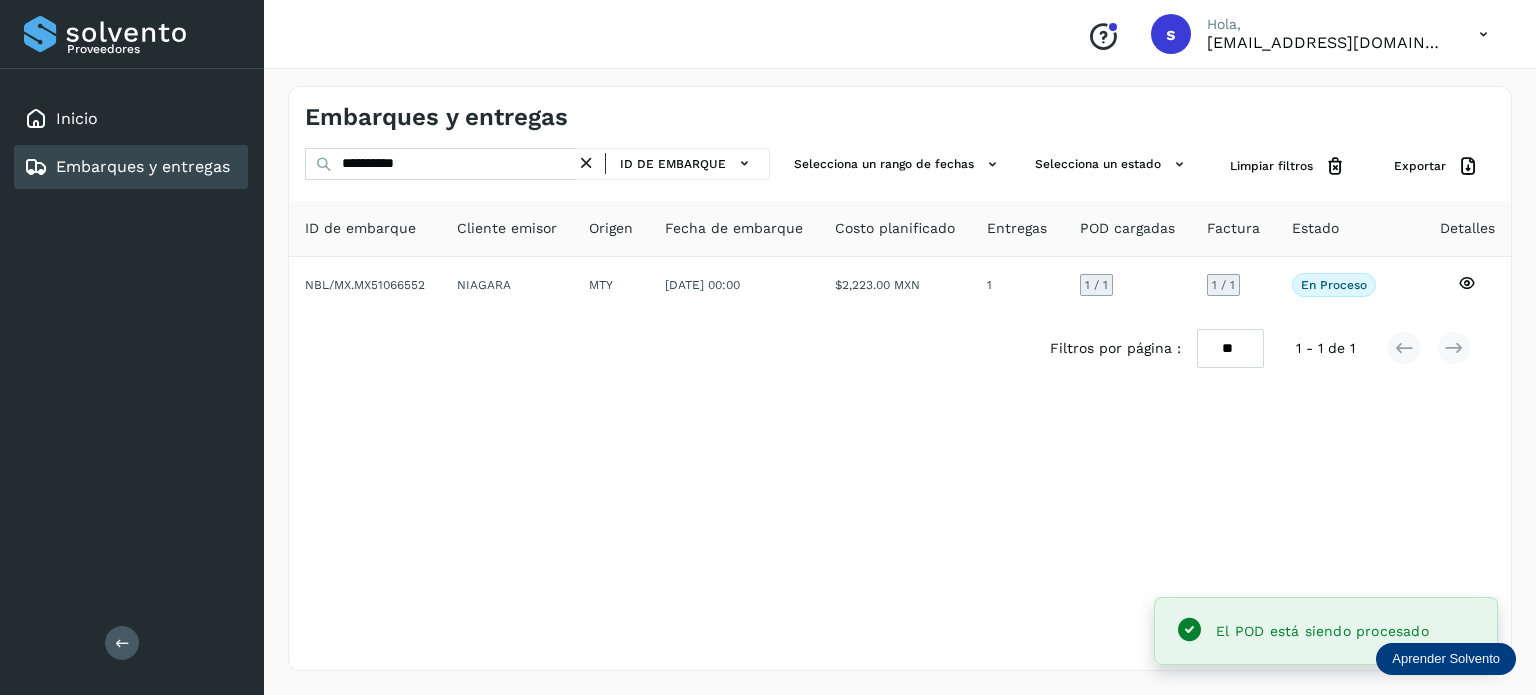 click at bounding box center [586, 163] 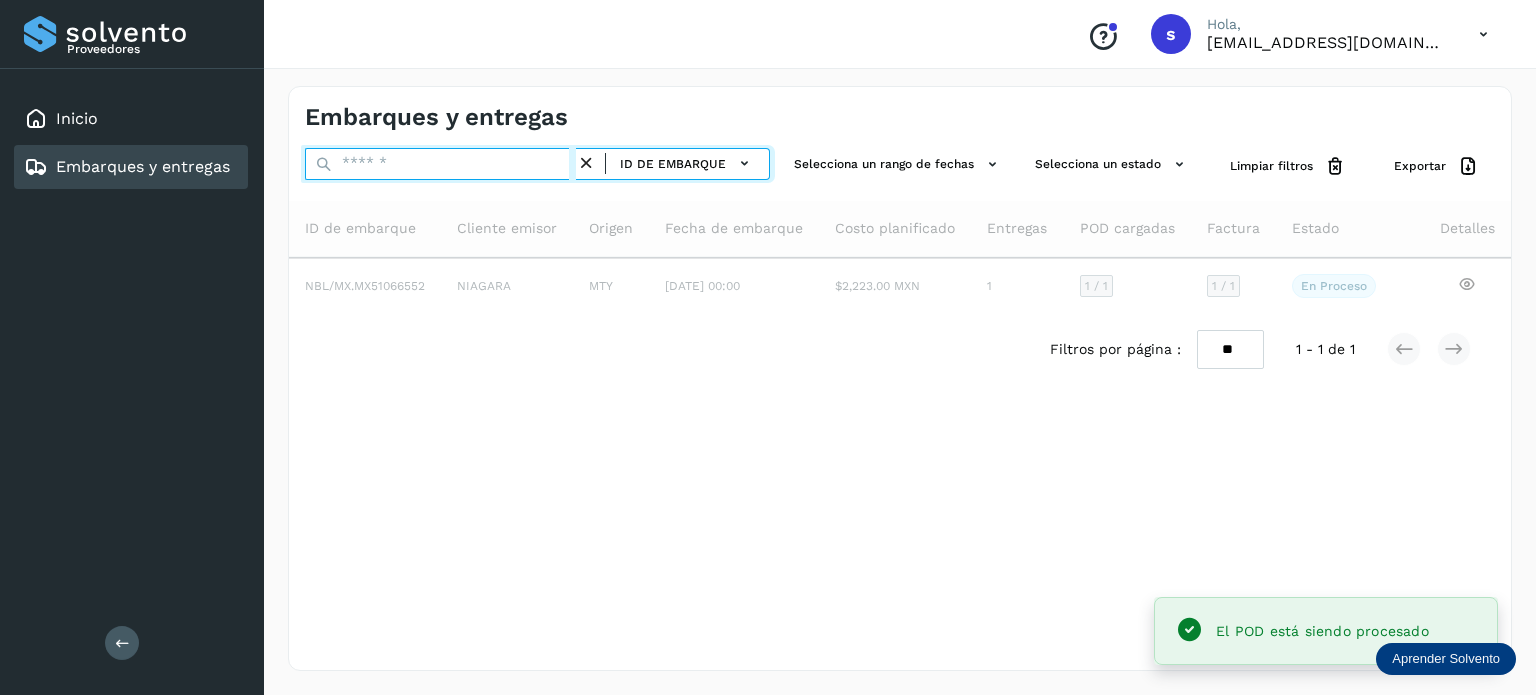 click at bounding box center [440, 164] 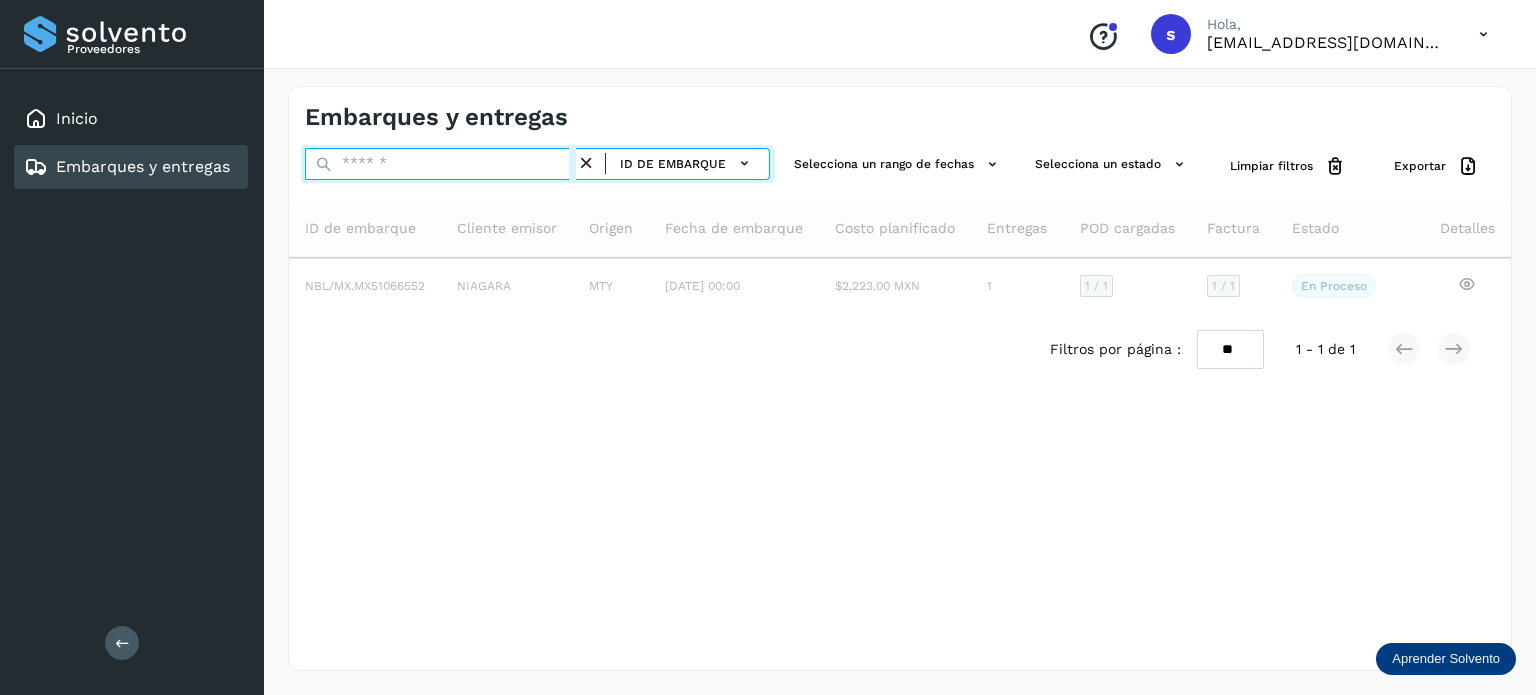 paste on "**********" 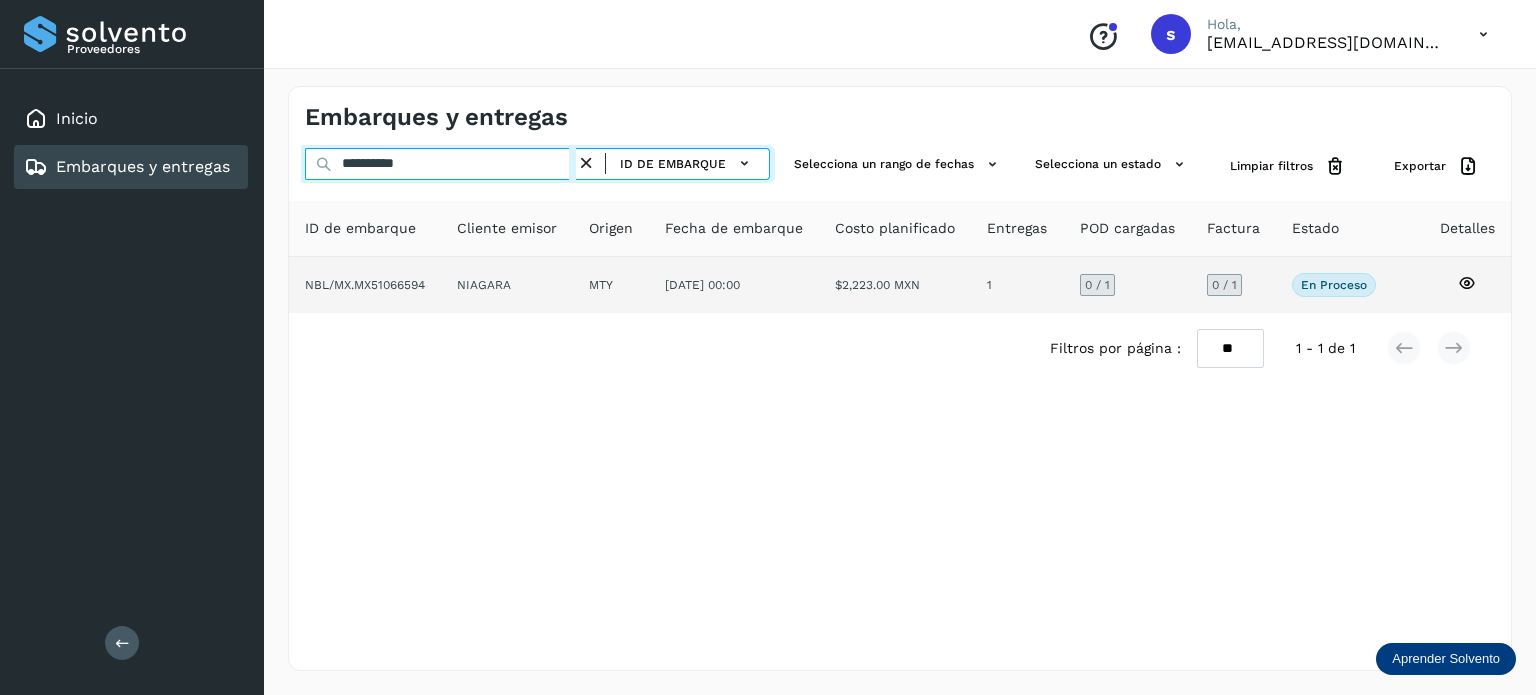 type on "**********" 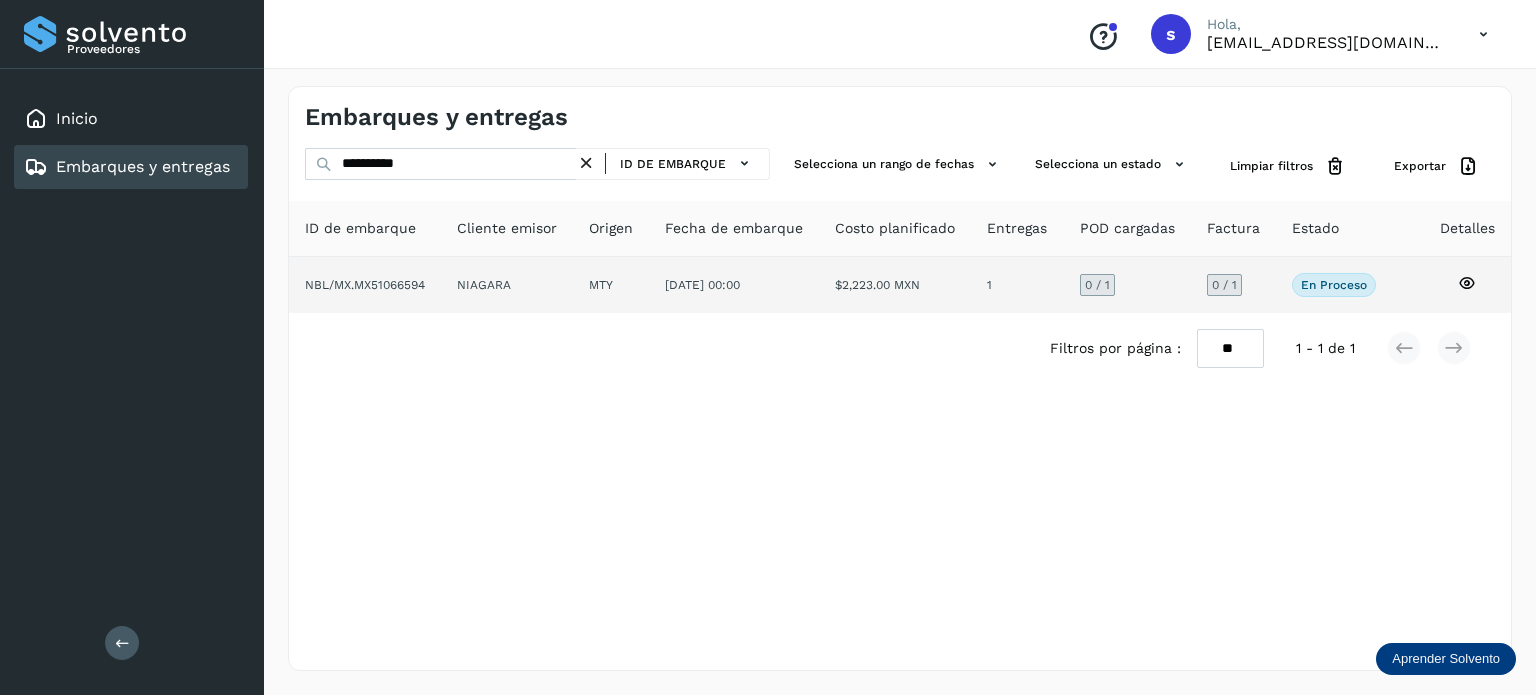 click on "NIAGARA" 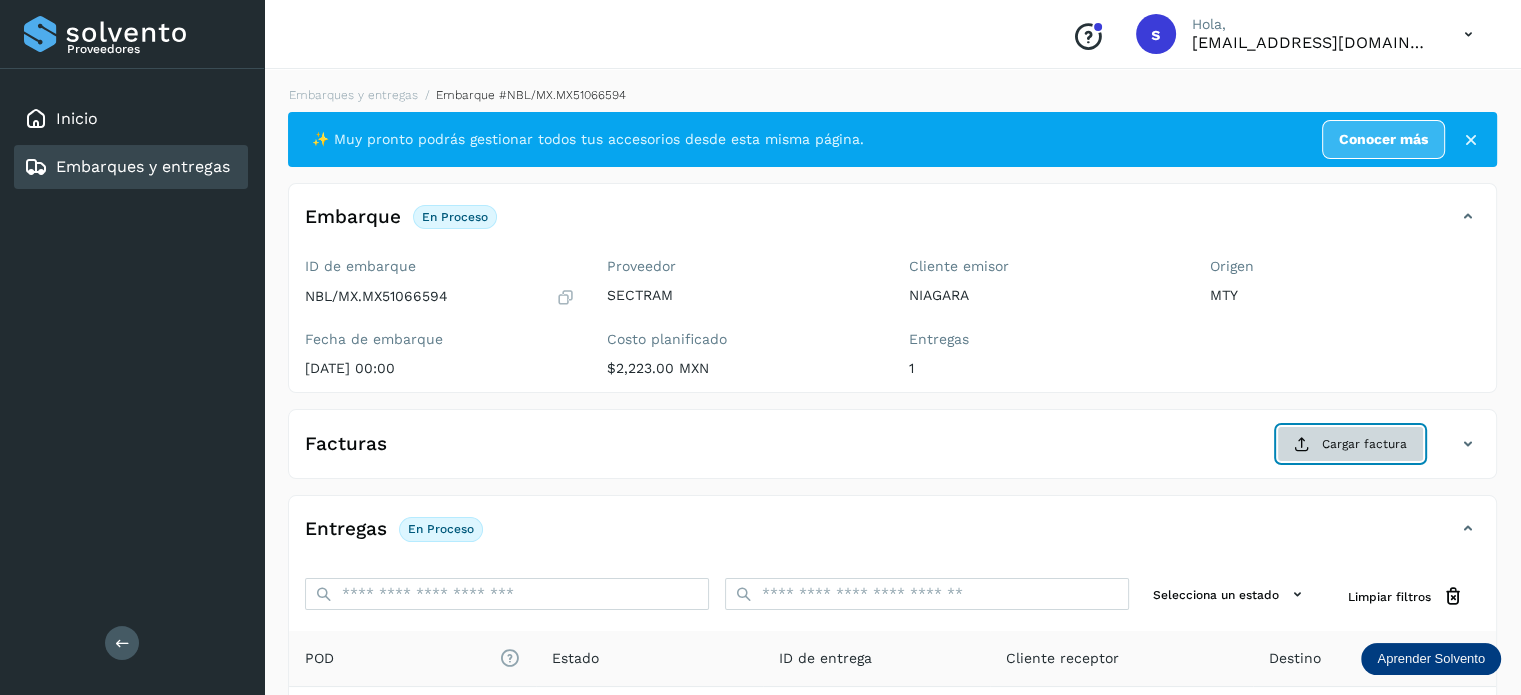 click at bounding box center [1302, 444] 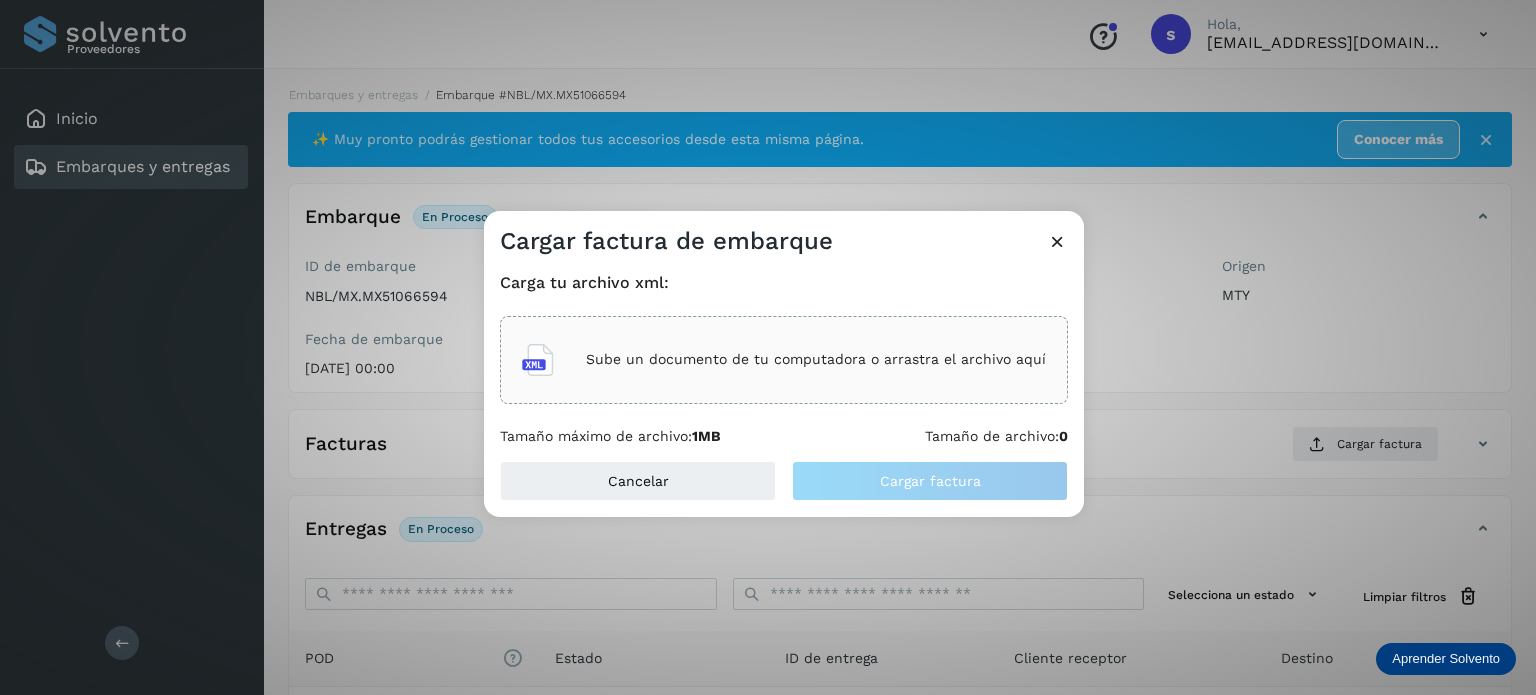 click on "Sube un documento de tu computadora o arrastra el archivo aquí" 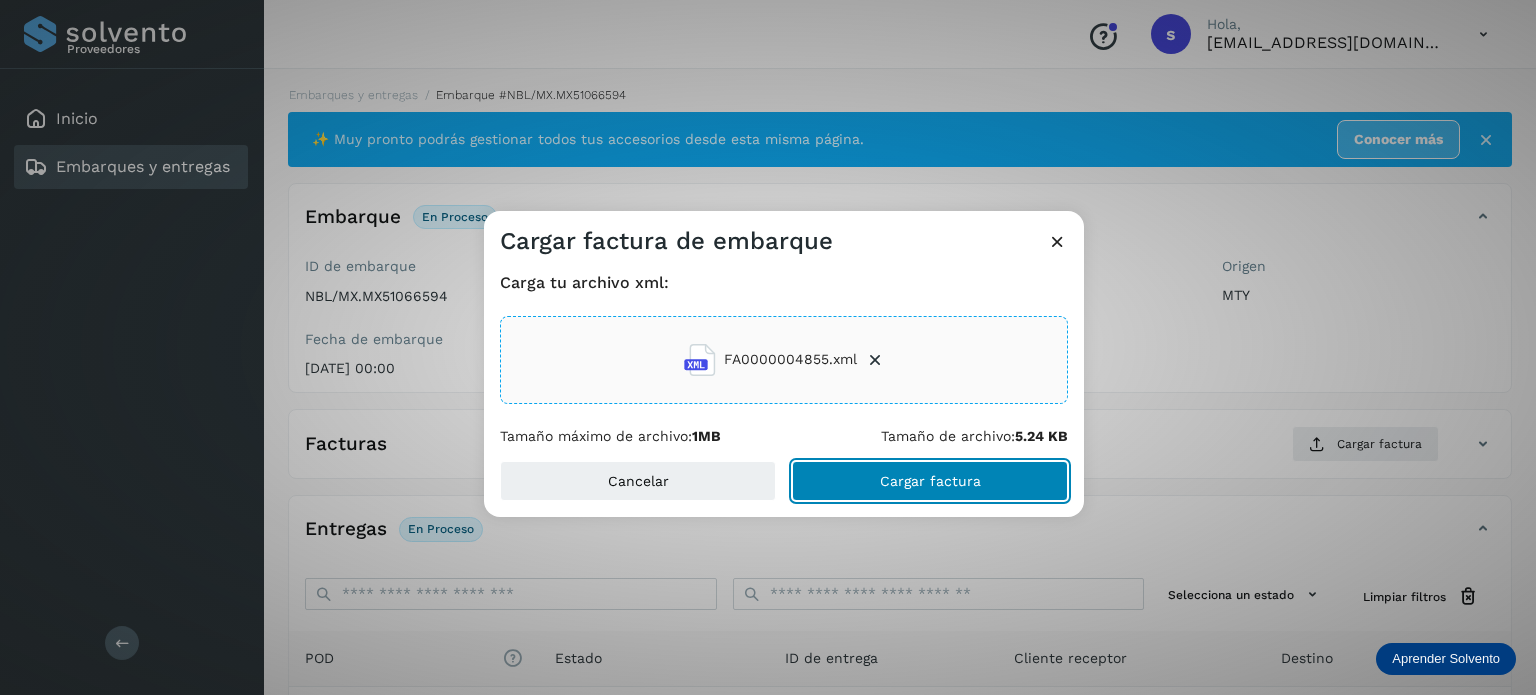 click on "Cargar factura" 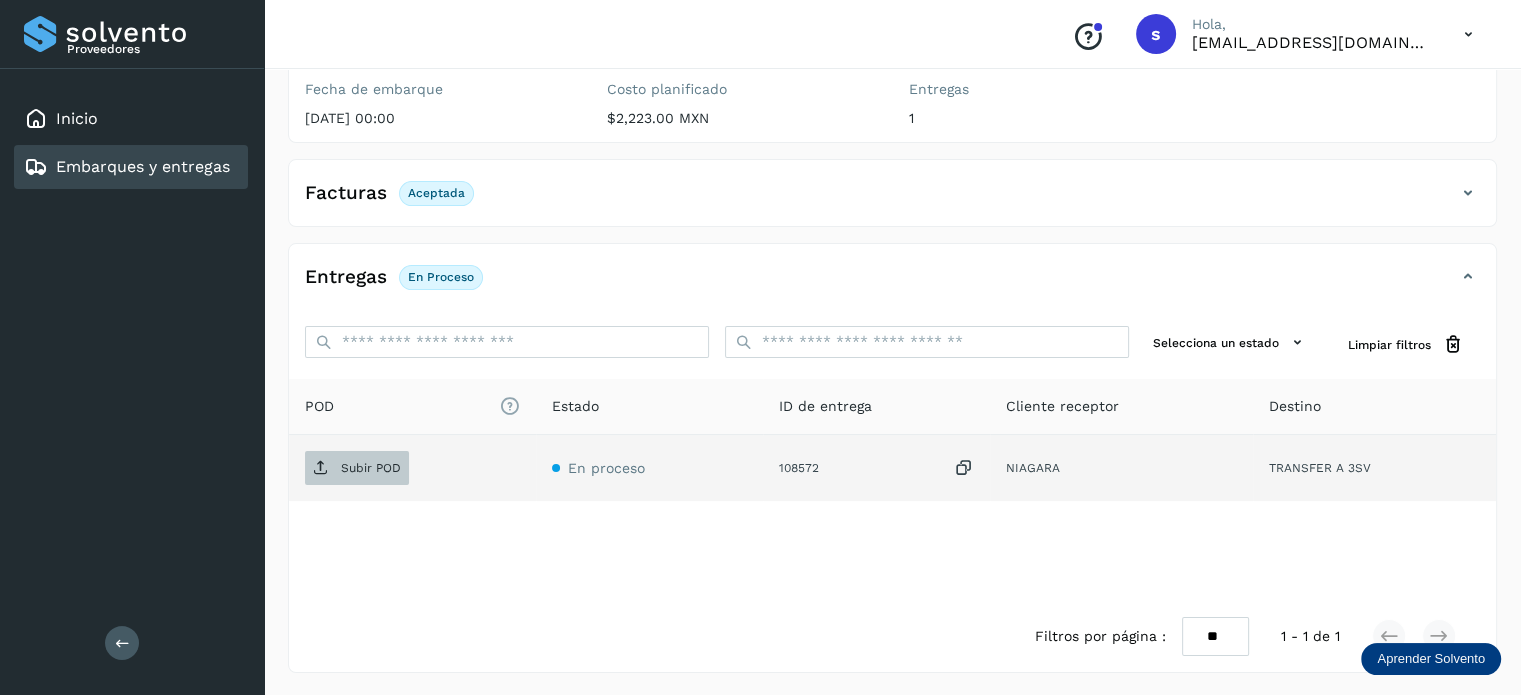 scroll, scrollTop: 249, scrollLeft: 0, axis: vertical 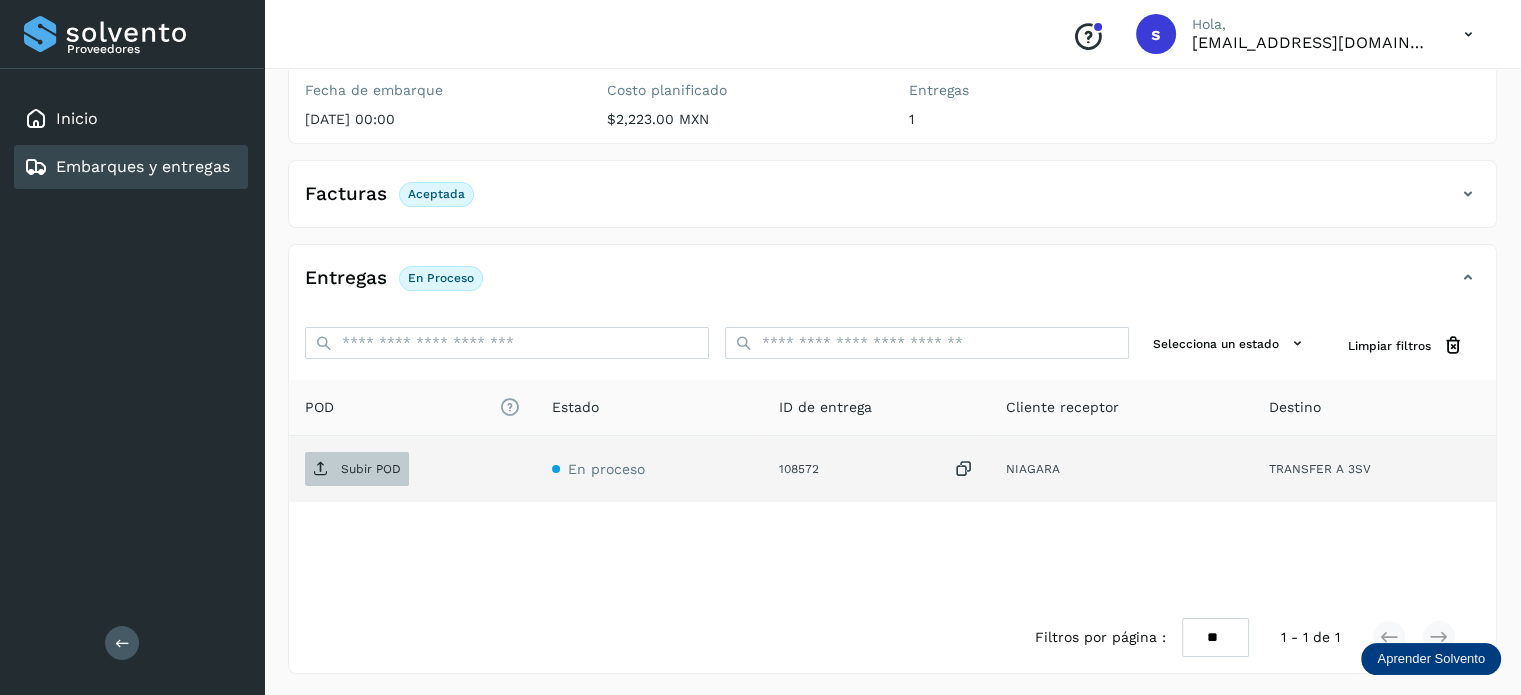 click on "Subir POD" at bounding box center (371, 469) 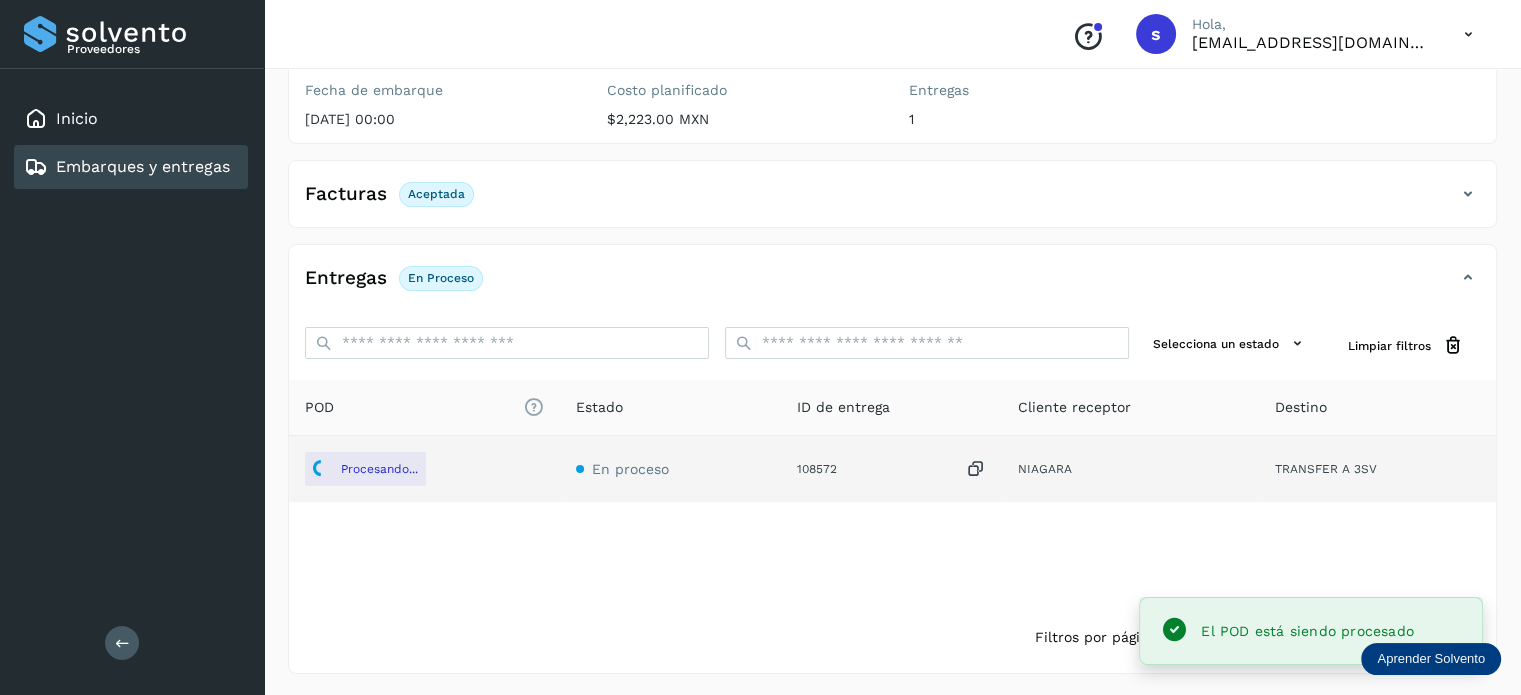 scroll, scrollTop: 0, scrollLeft: 0, axis: both 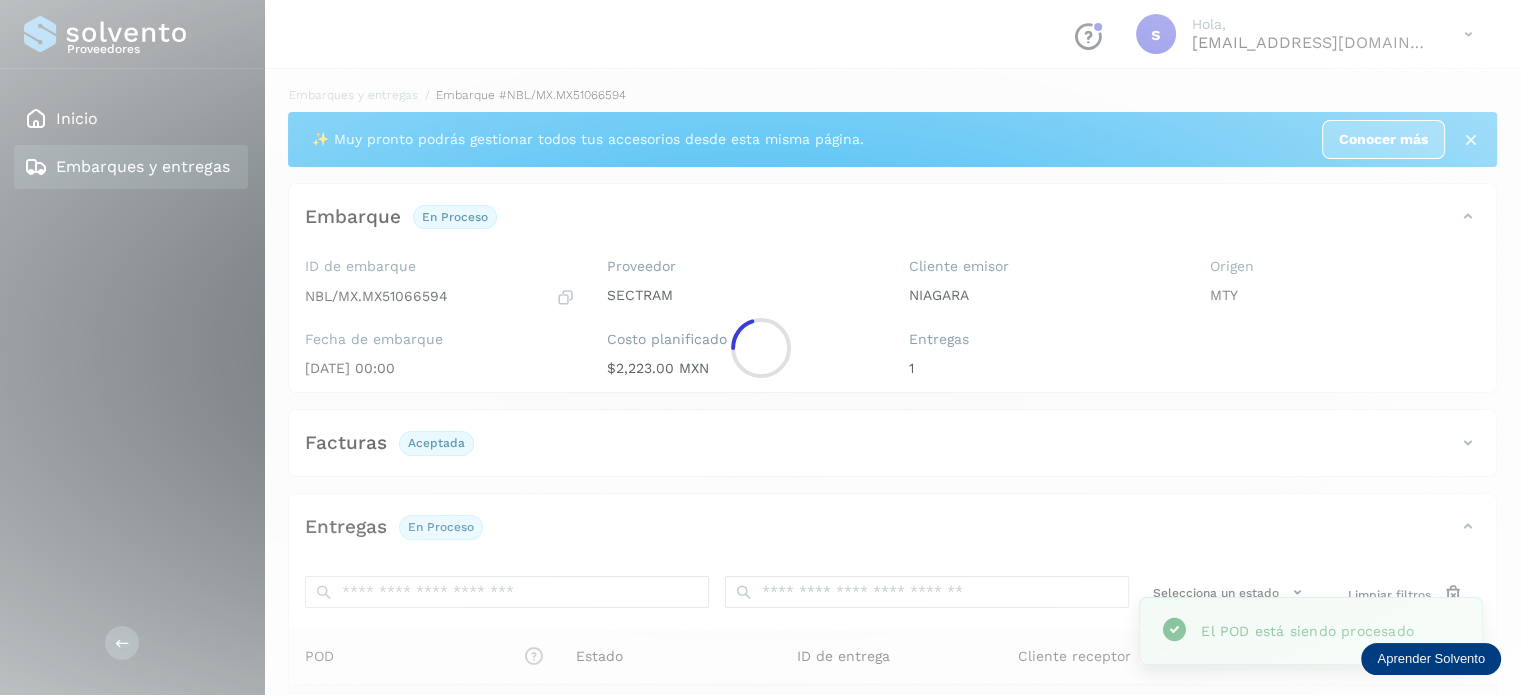 click 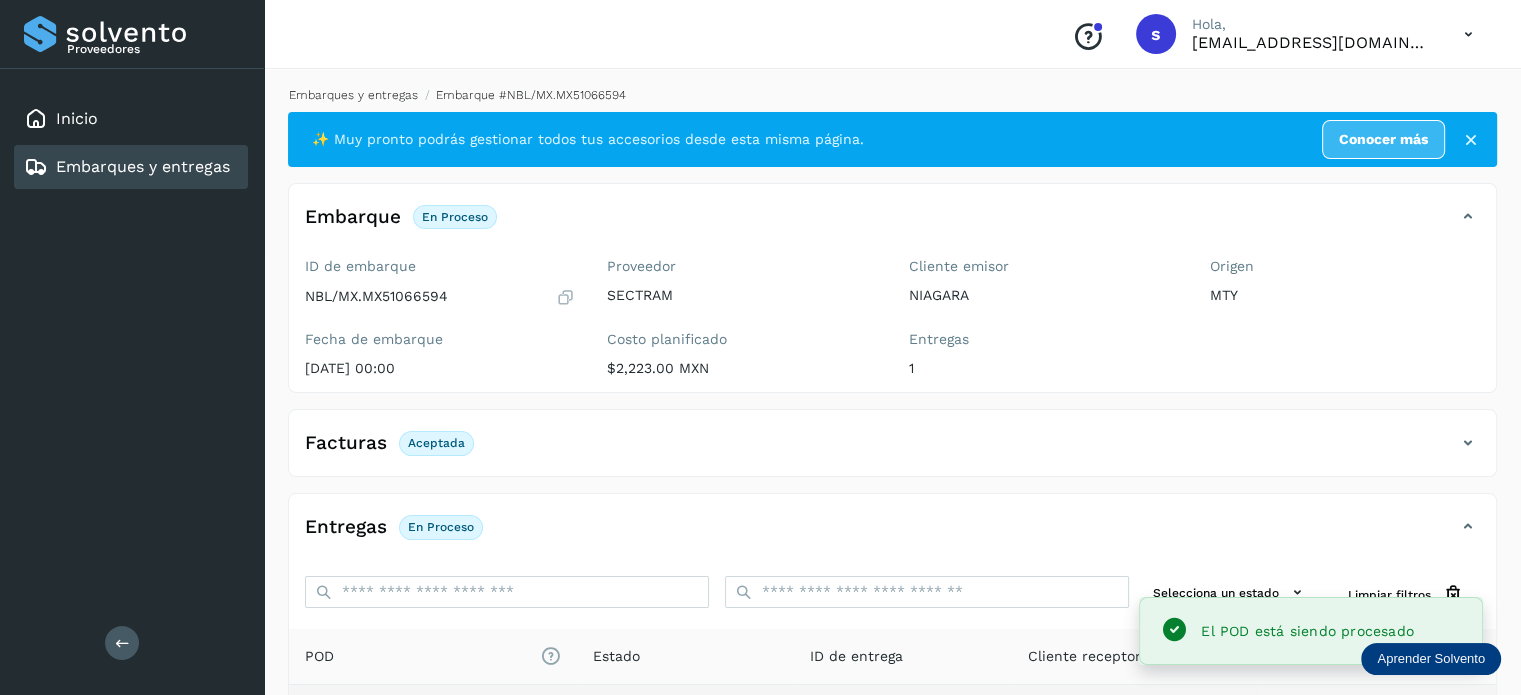 click on "Embarques y entregas" at bounding box center (353, 95) 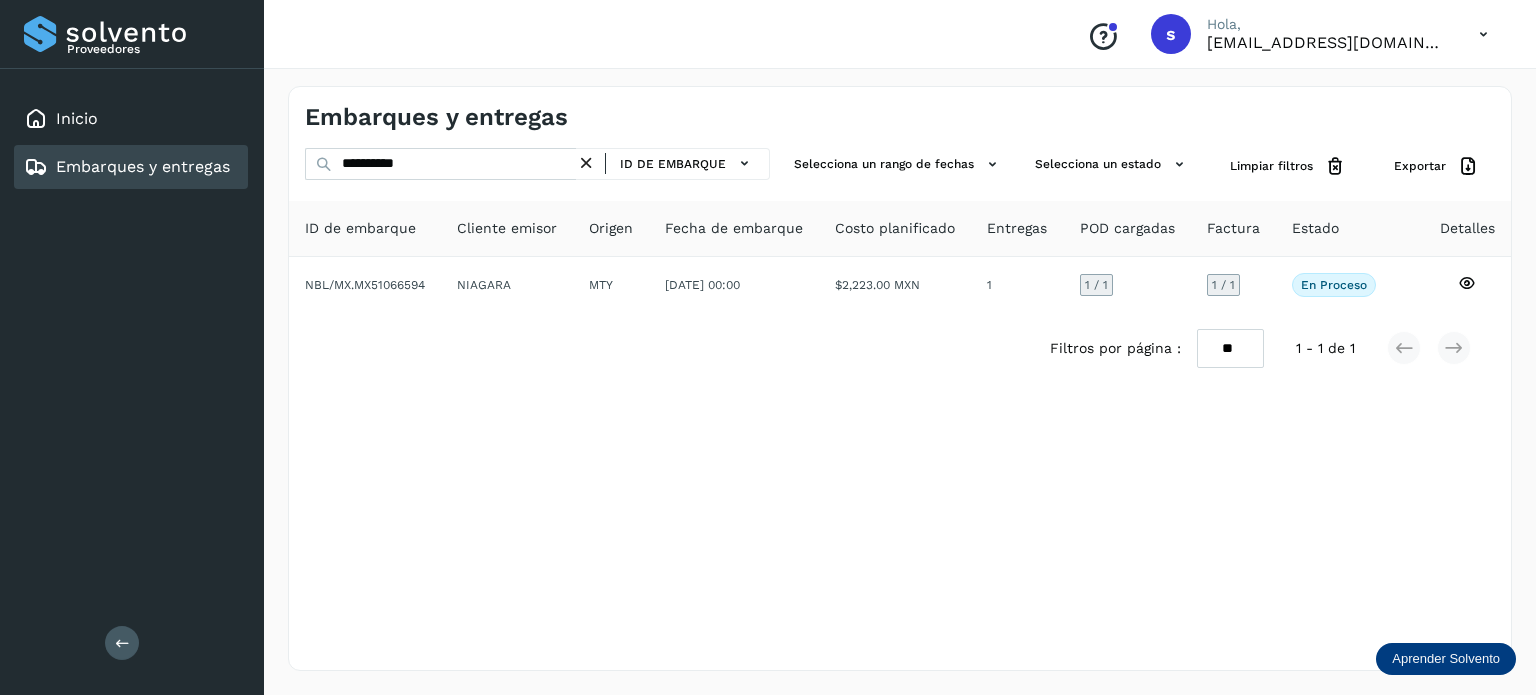 click at bounding box center (586, 163) 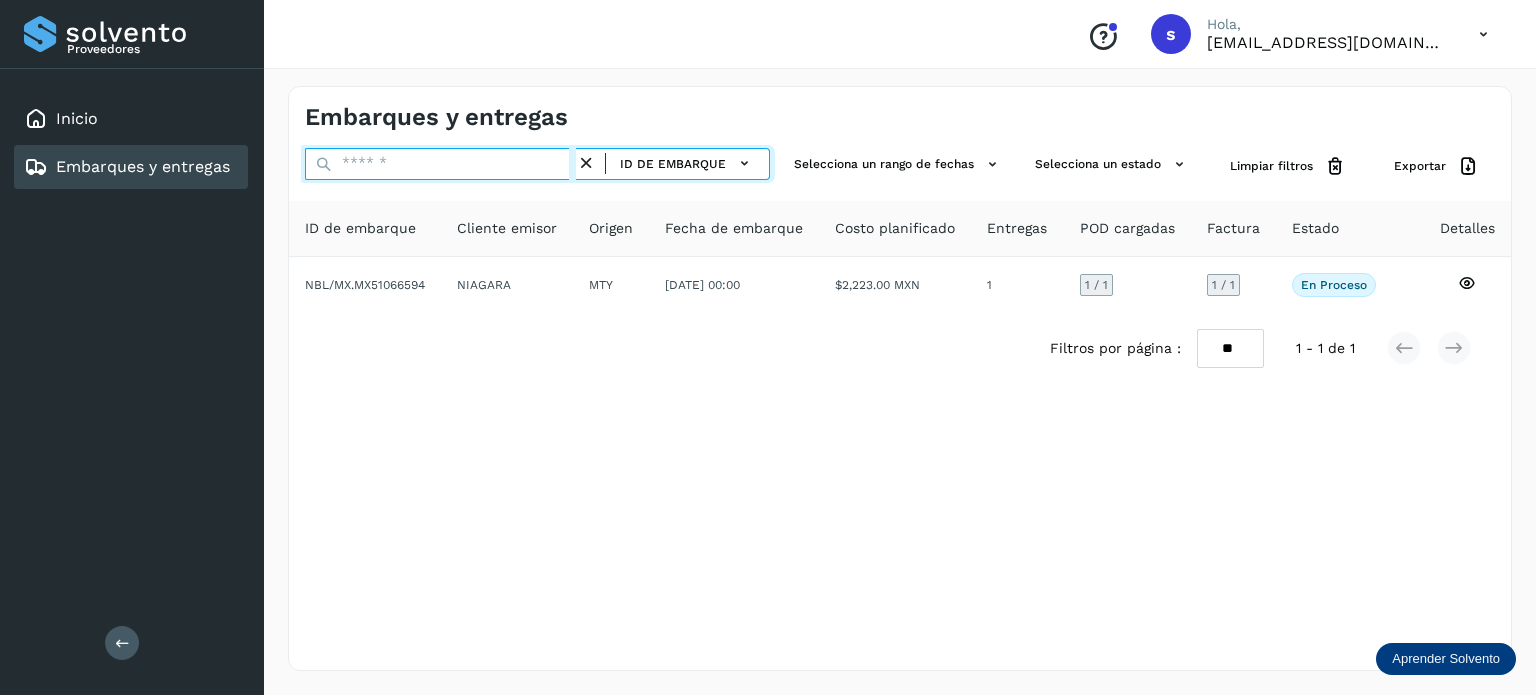 click at bounding box center (440, 164) 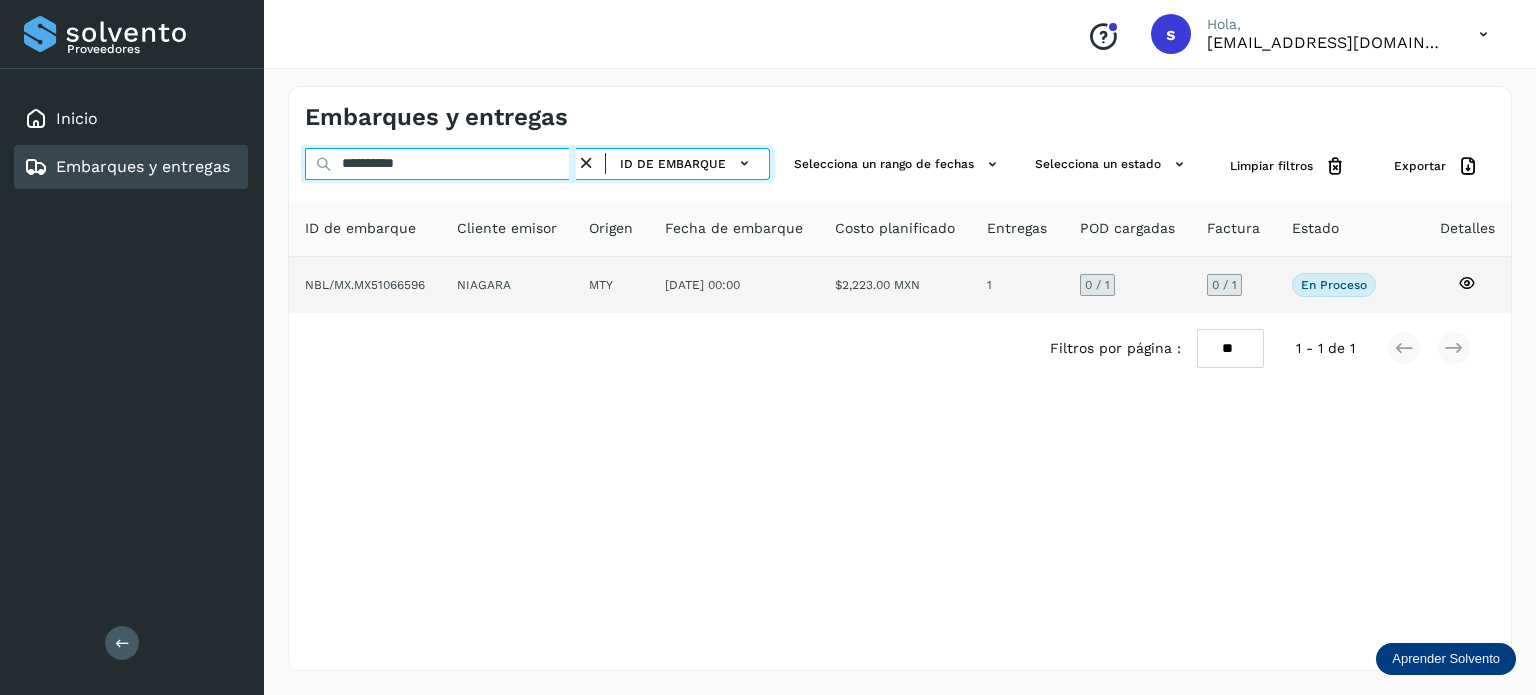 type on "**********" 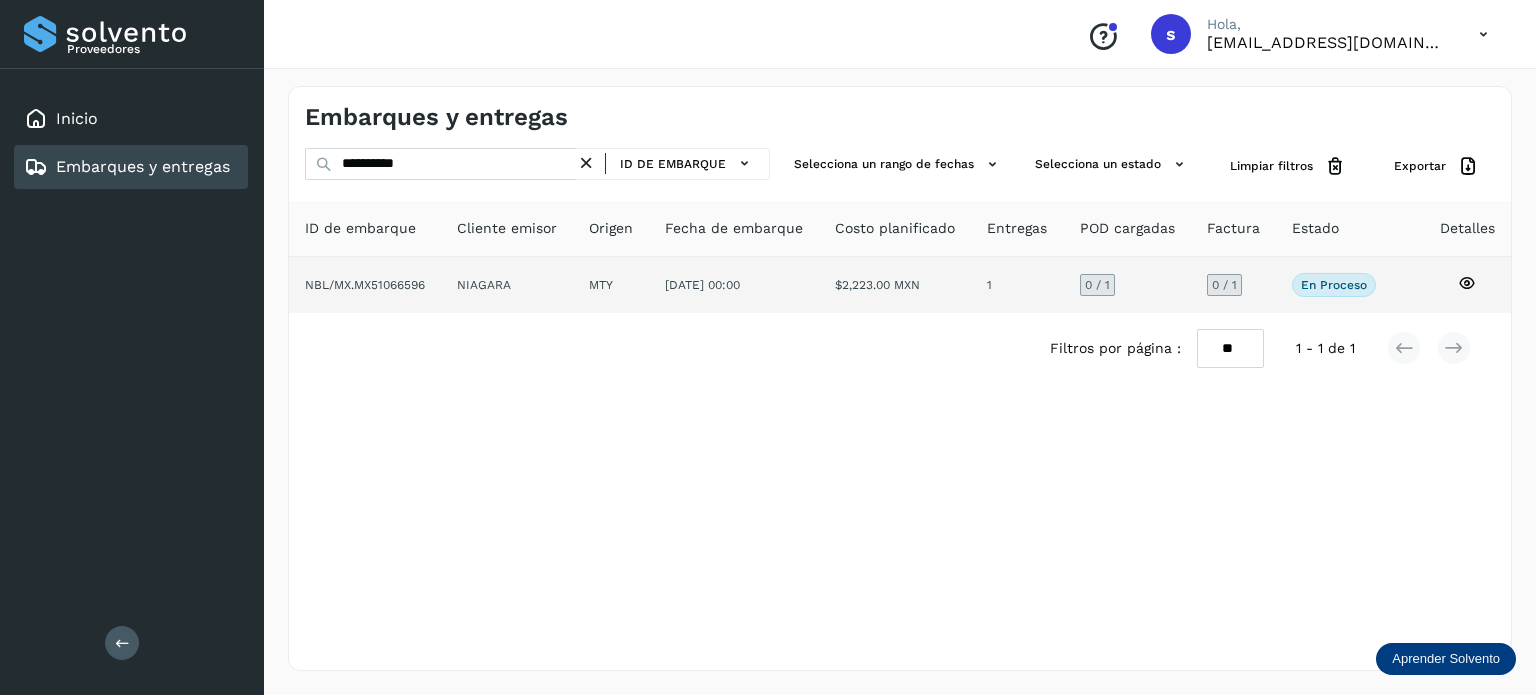 click on "MTY" 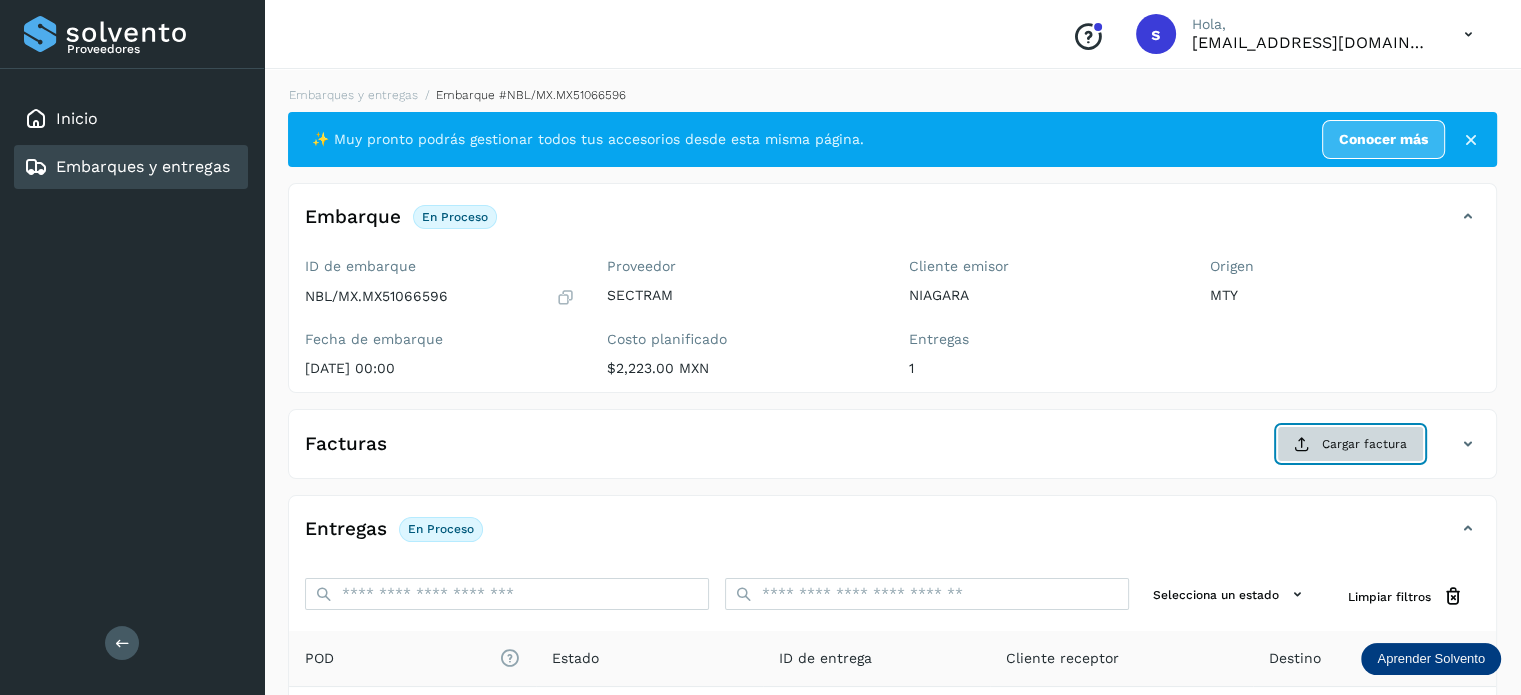 click on "Cargar factura" 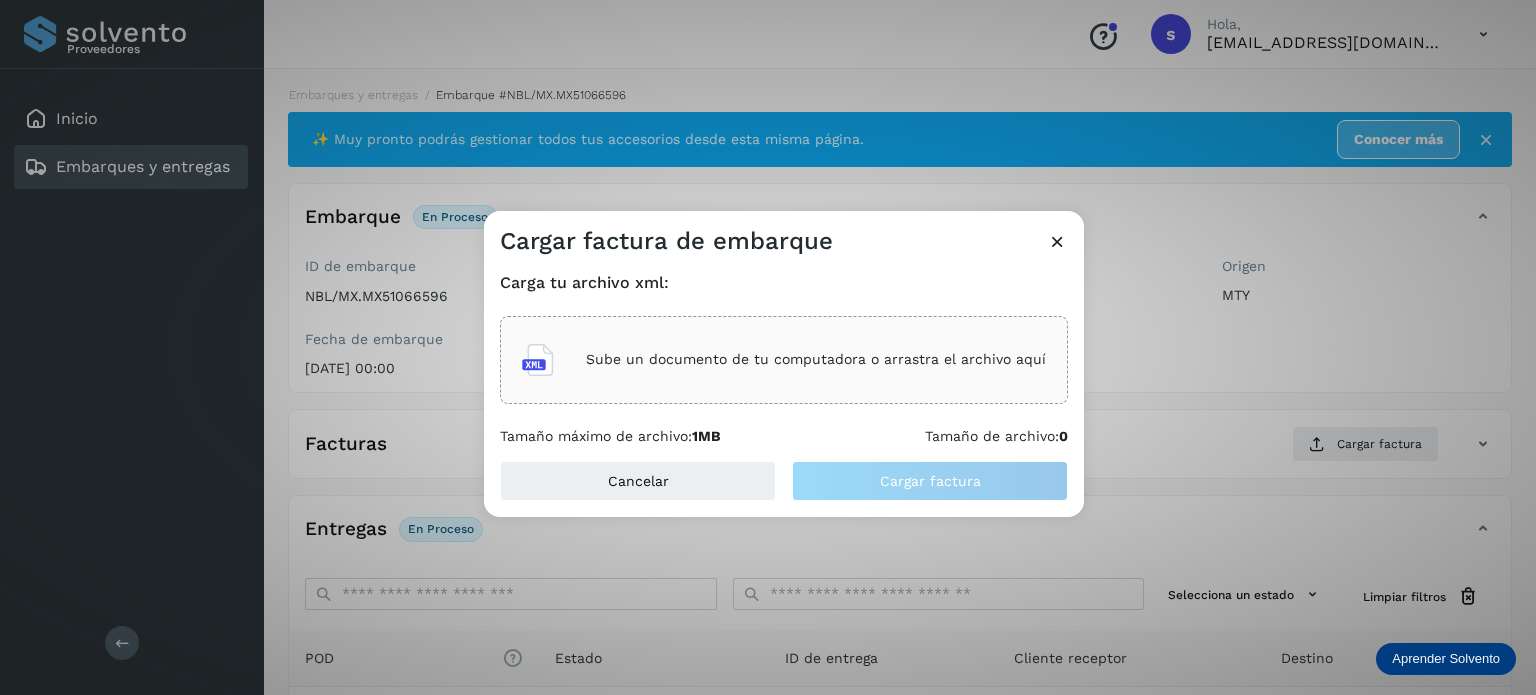 click on "Sube un documento de tu computadora o arrastra el archivo aquí" at bounding box center [816, 359] 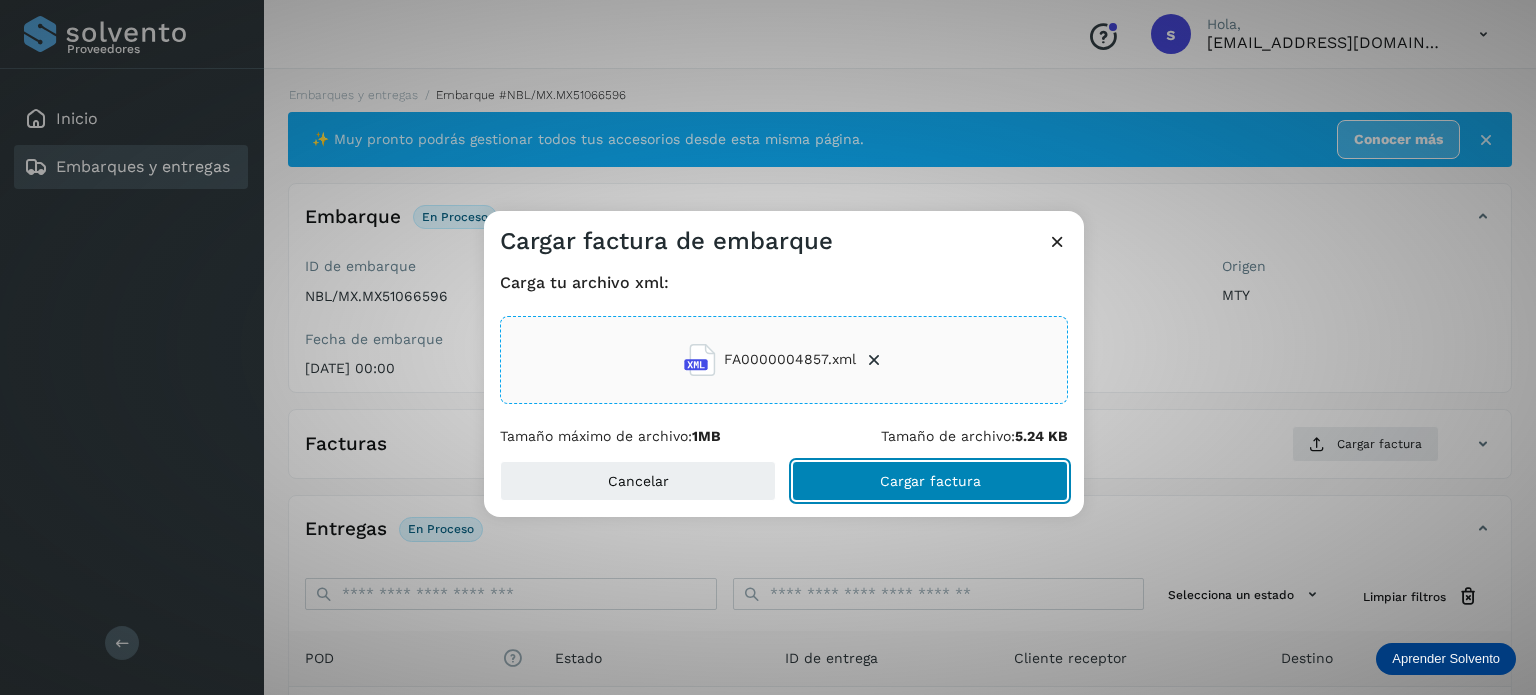 click on "Cargar factura" 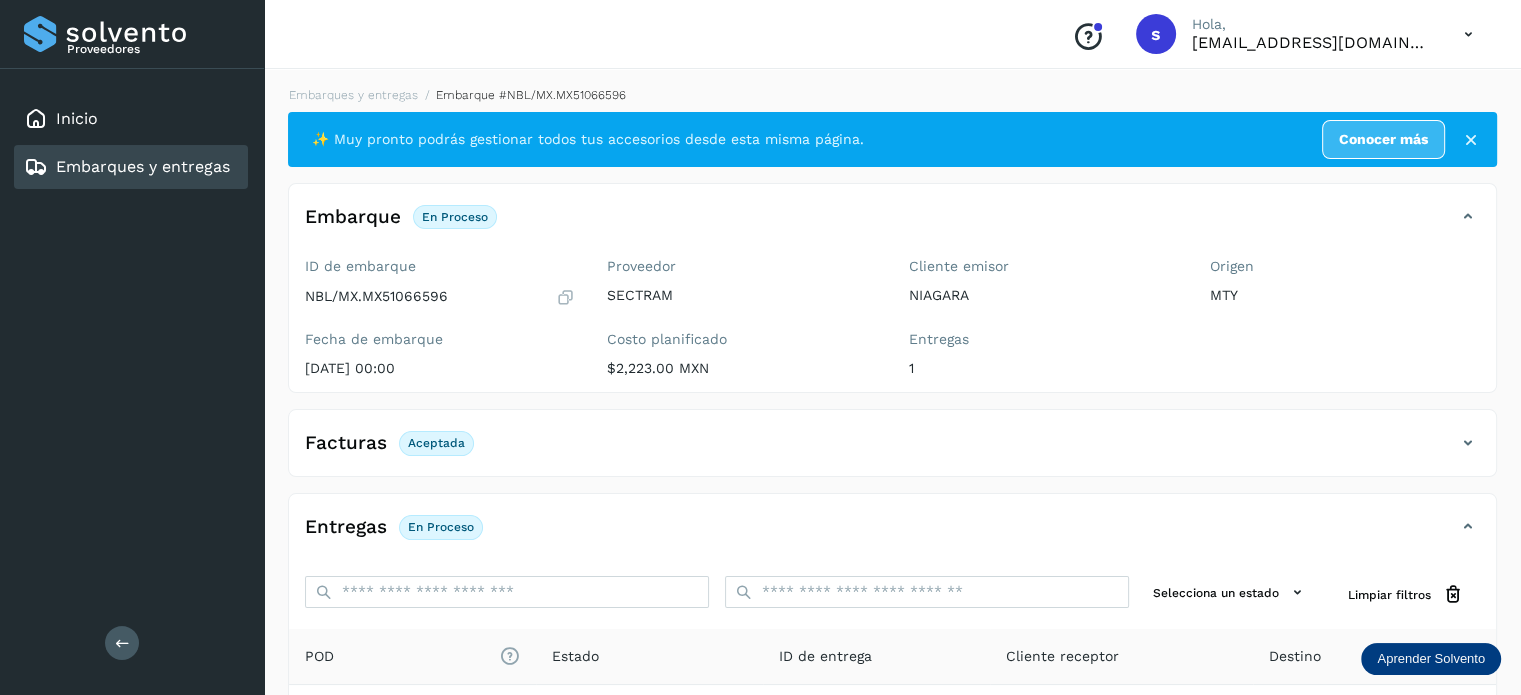 scroll, scrollTop: 250, scrollLeft: 0, axis: vertical 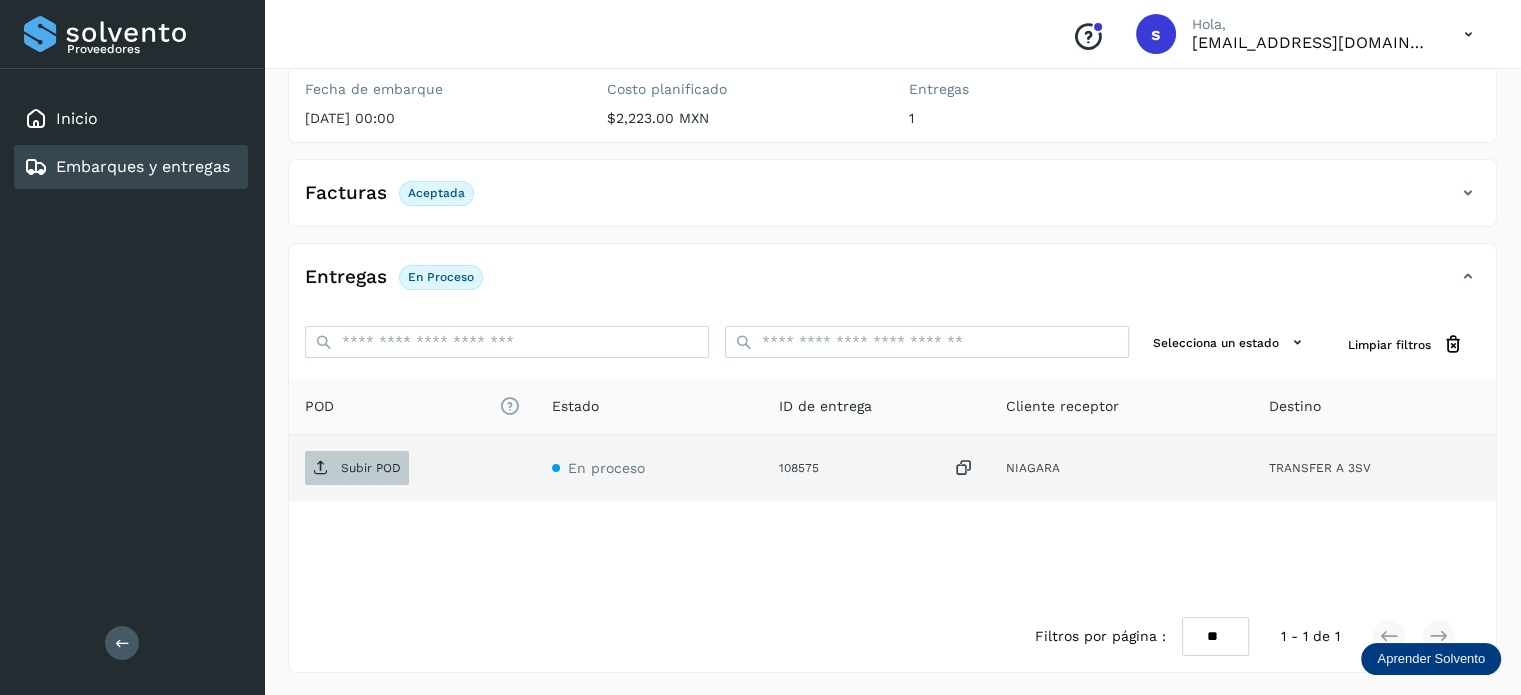 click on "Subir POD" at bounding box center (371, 468) 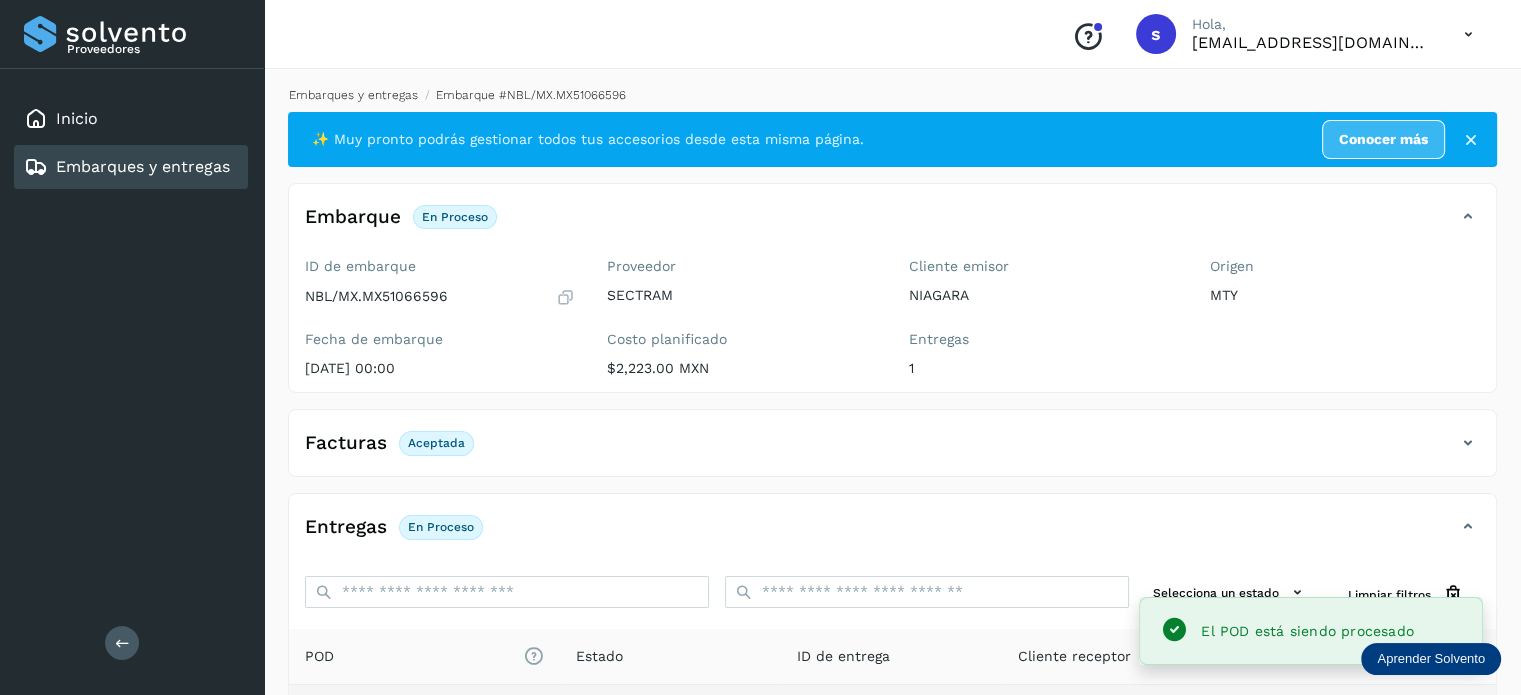 click on "Embarques y entregas" at bounding box center [353, 95] 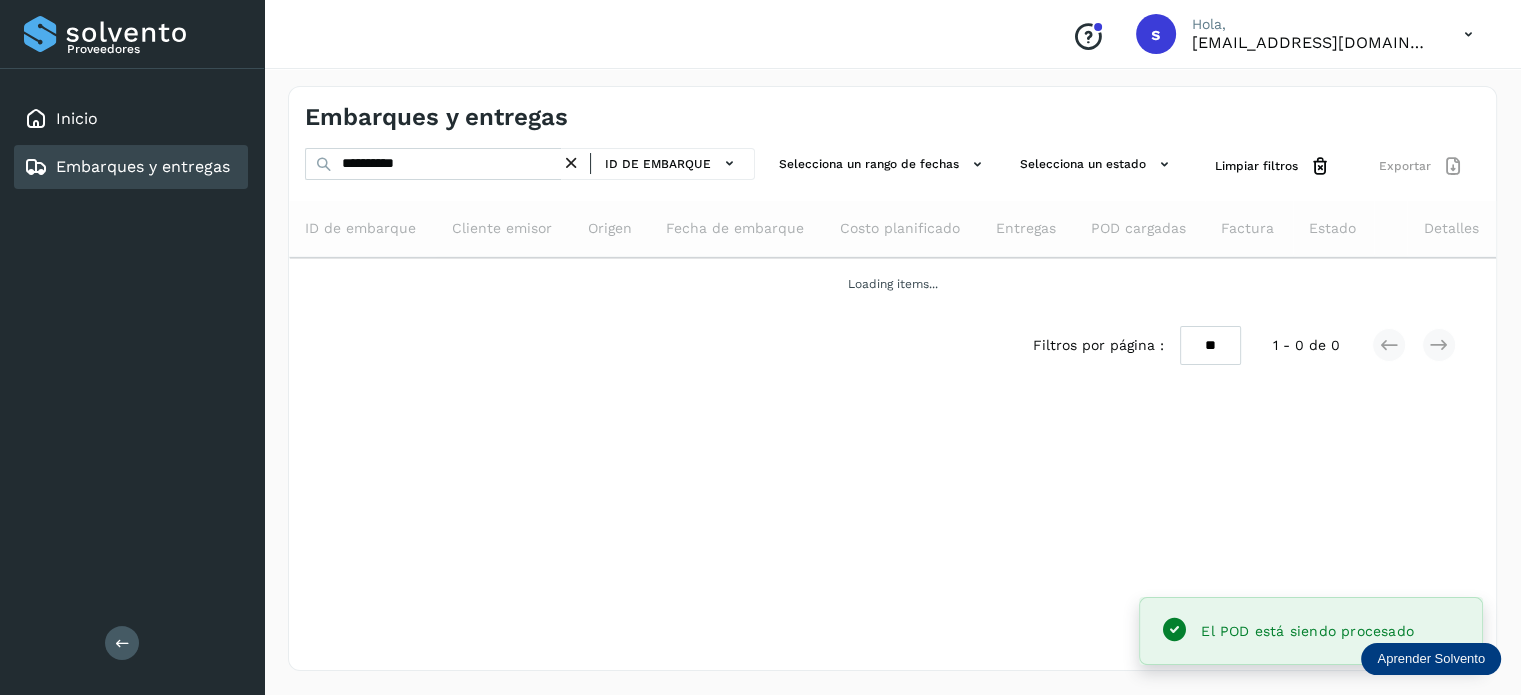 scroll, scrollTop: 0, scrollLeft: 0, axis: both 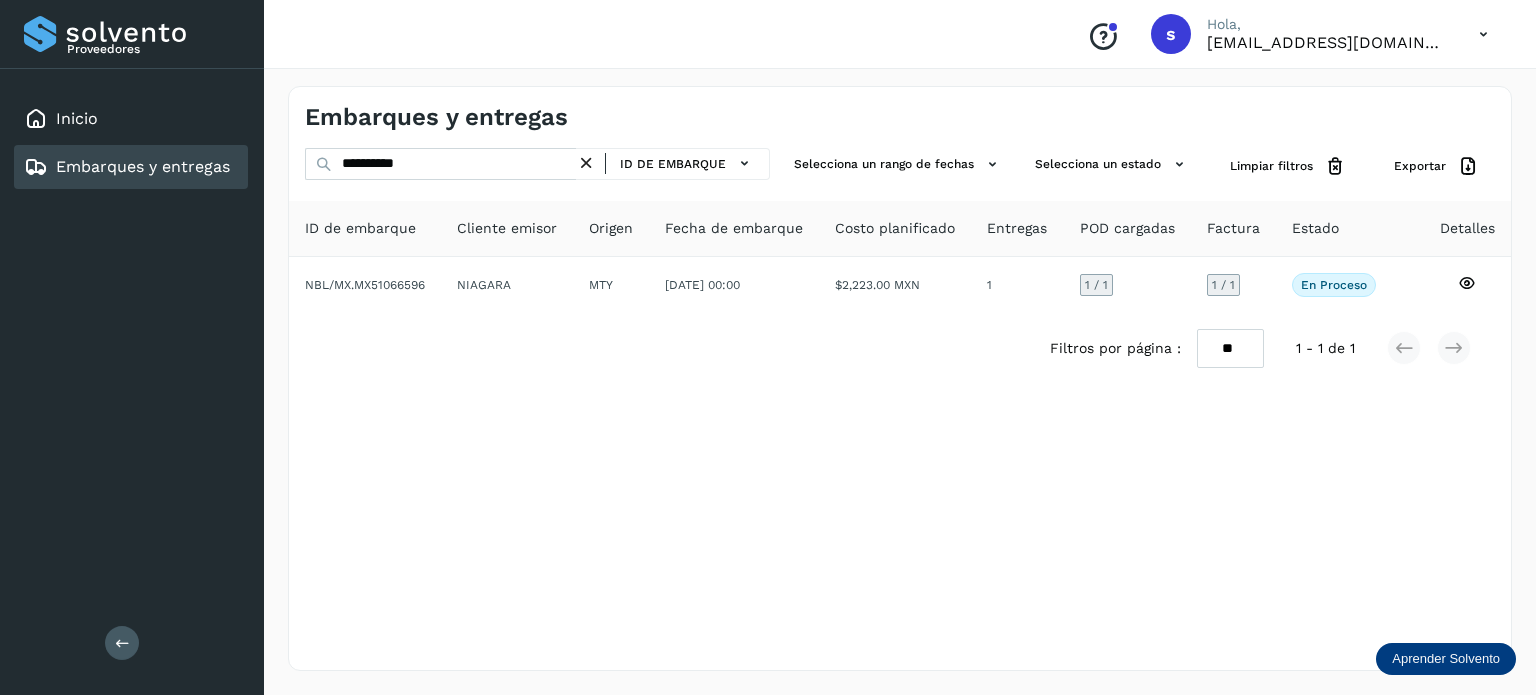 click at bounding box center [586, 163] 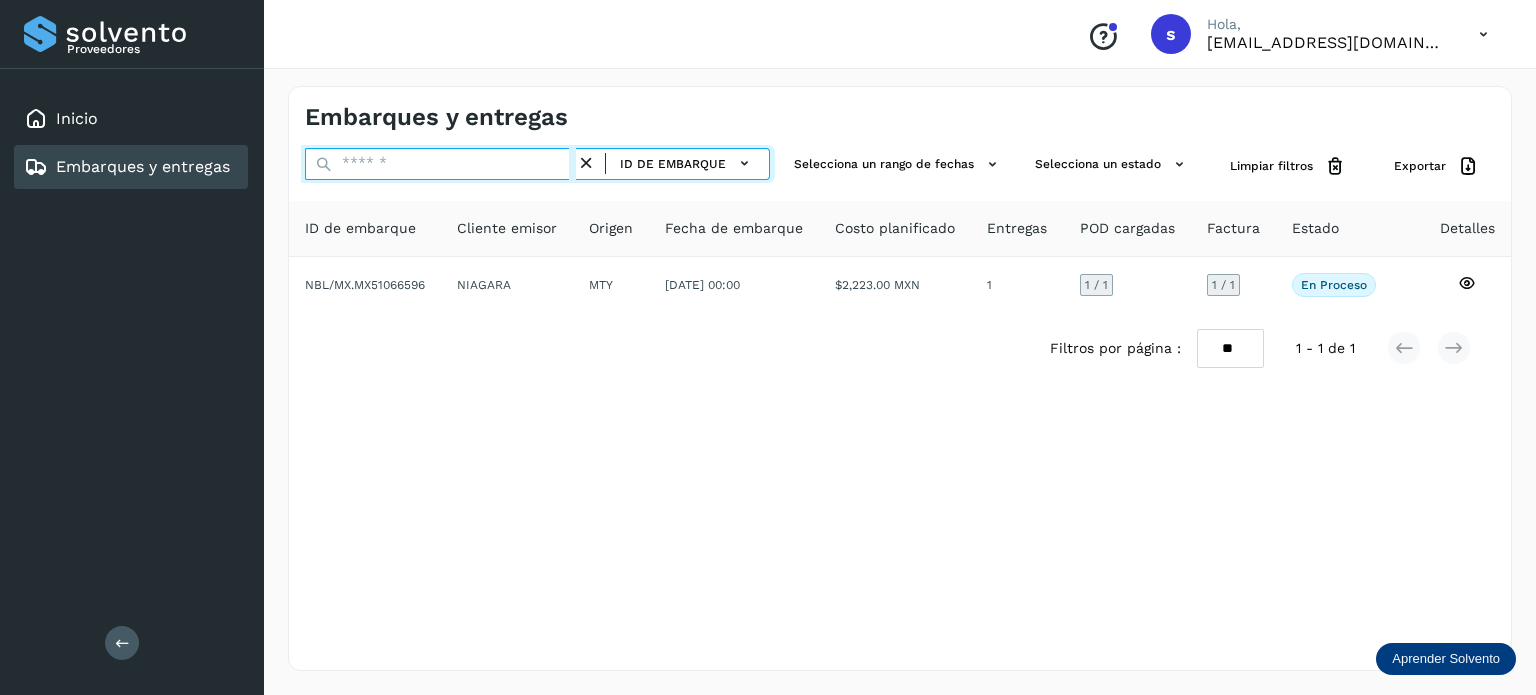 click at bounding box center (440, 164) 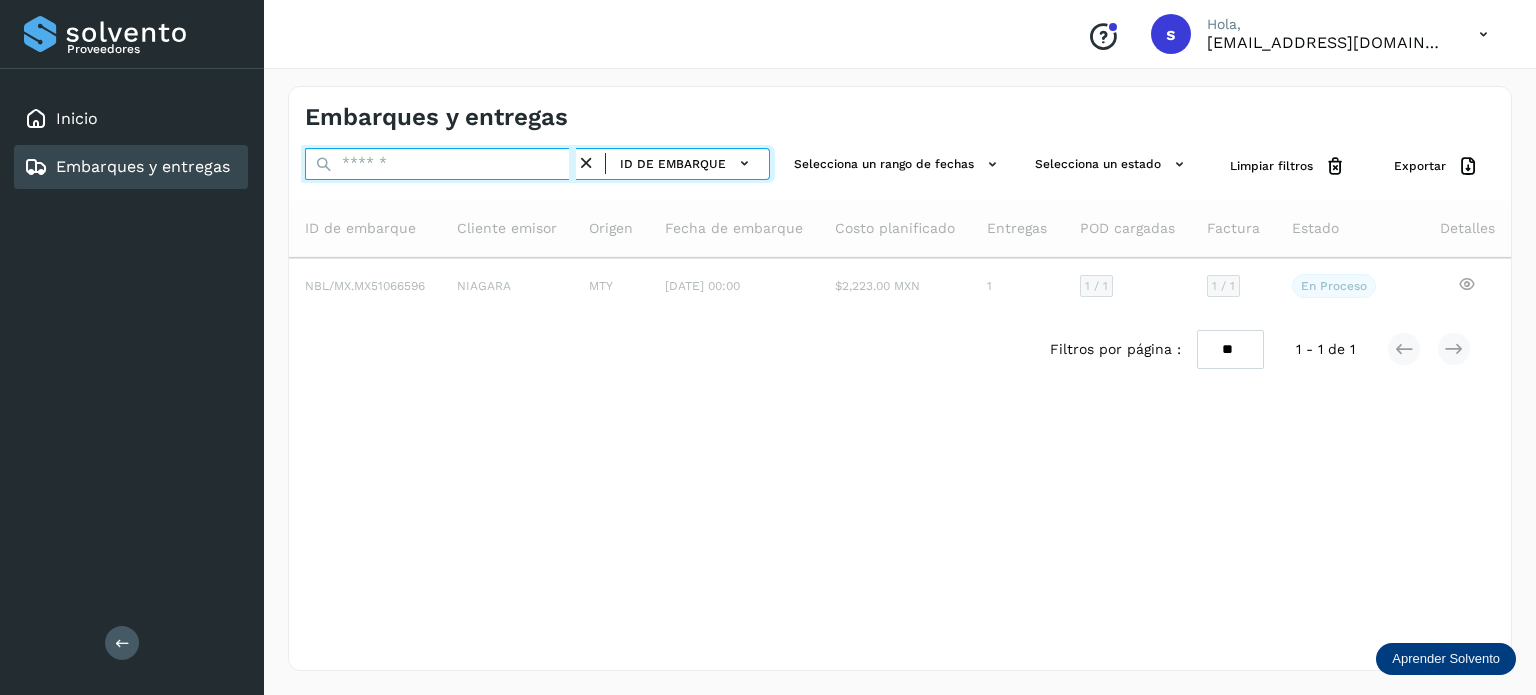 paste on "**********" 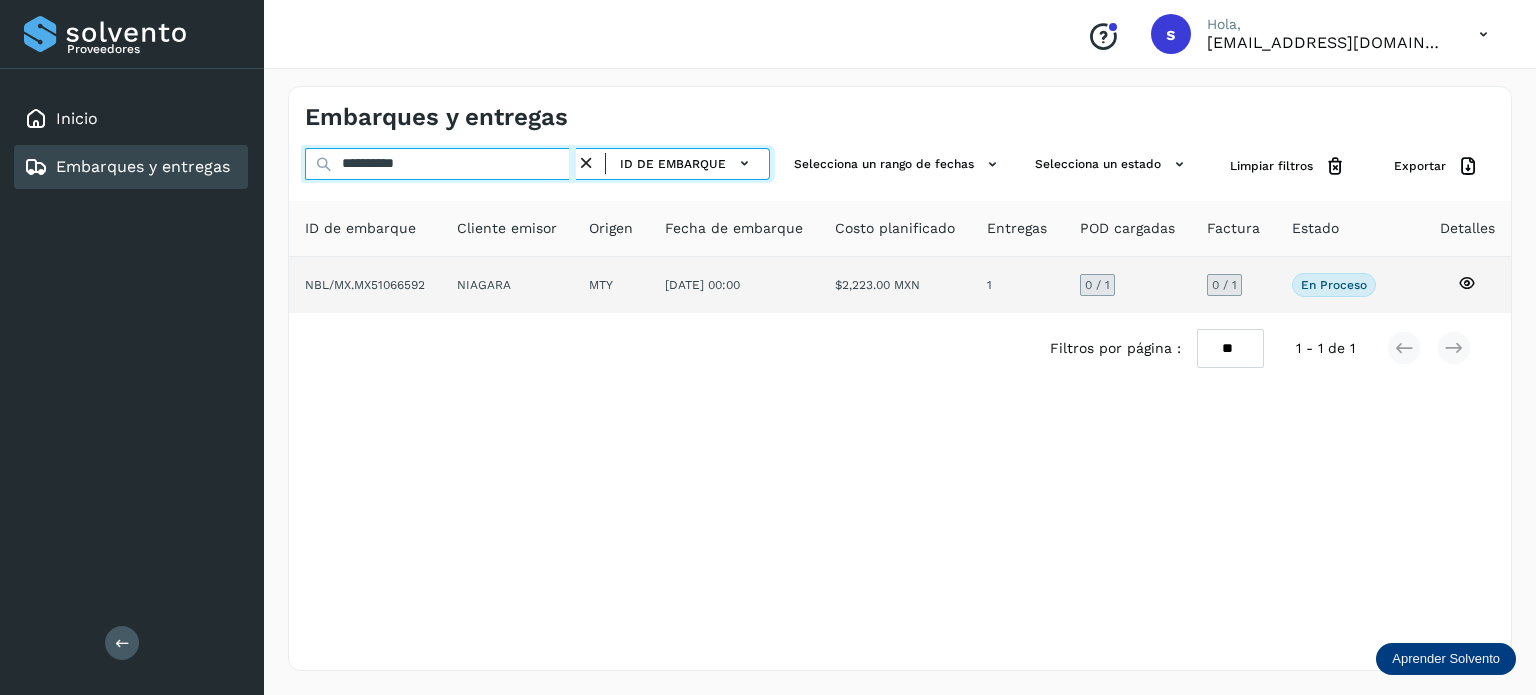 type on "**********" 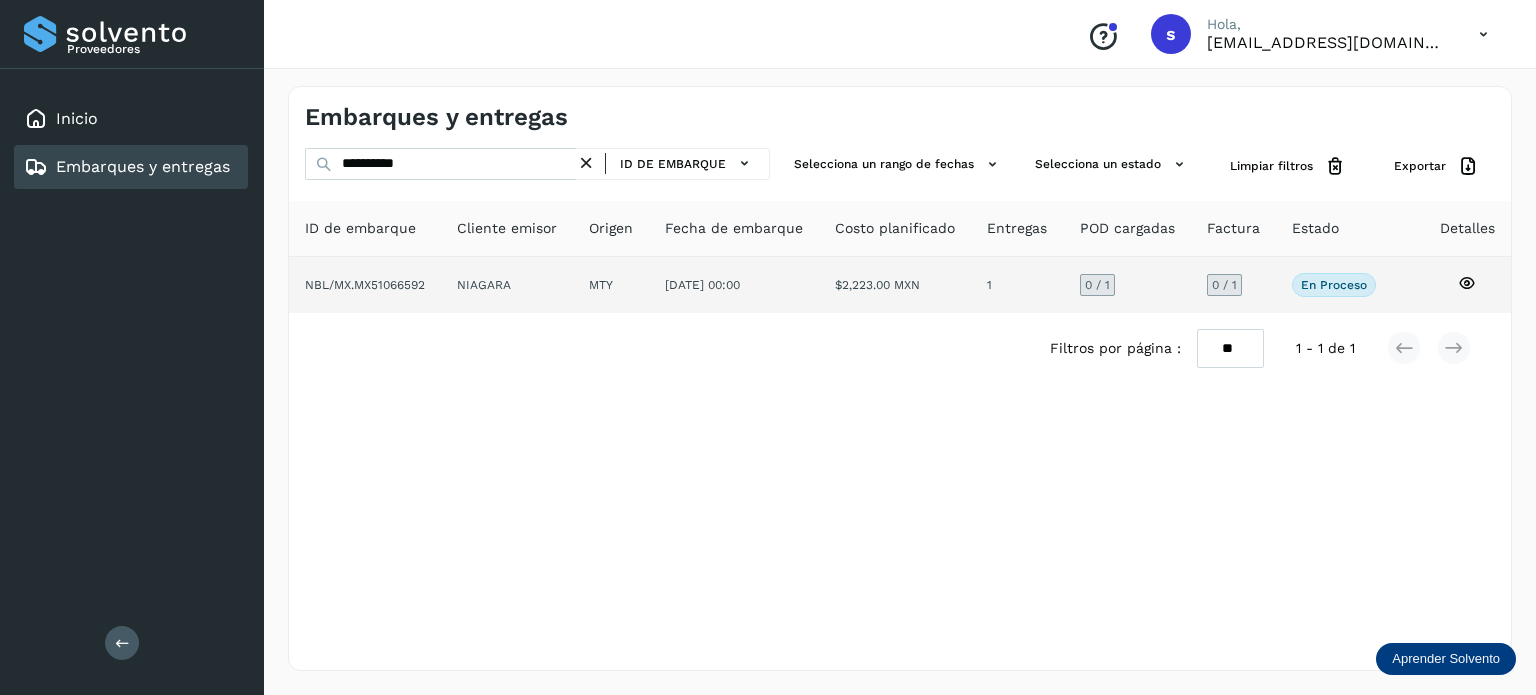 click on "NIAGARA" 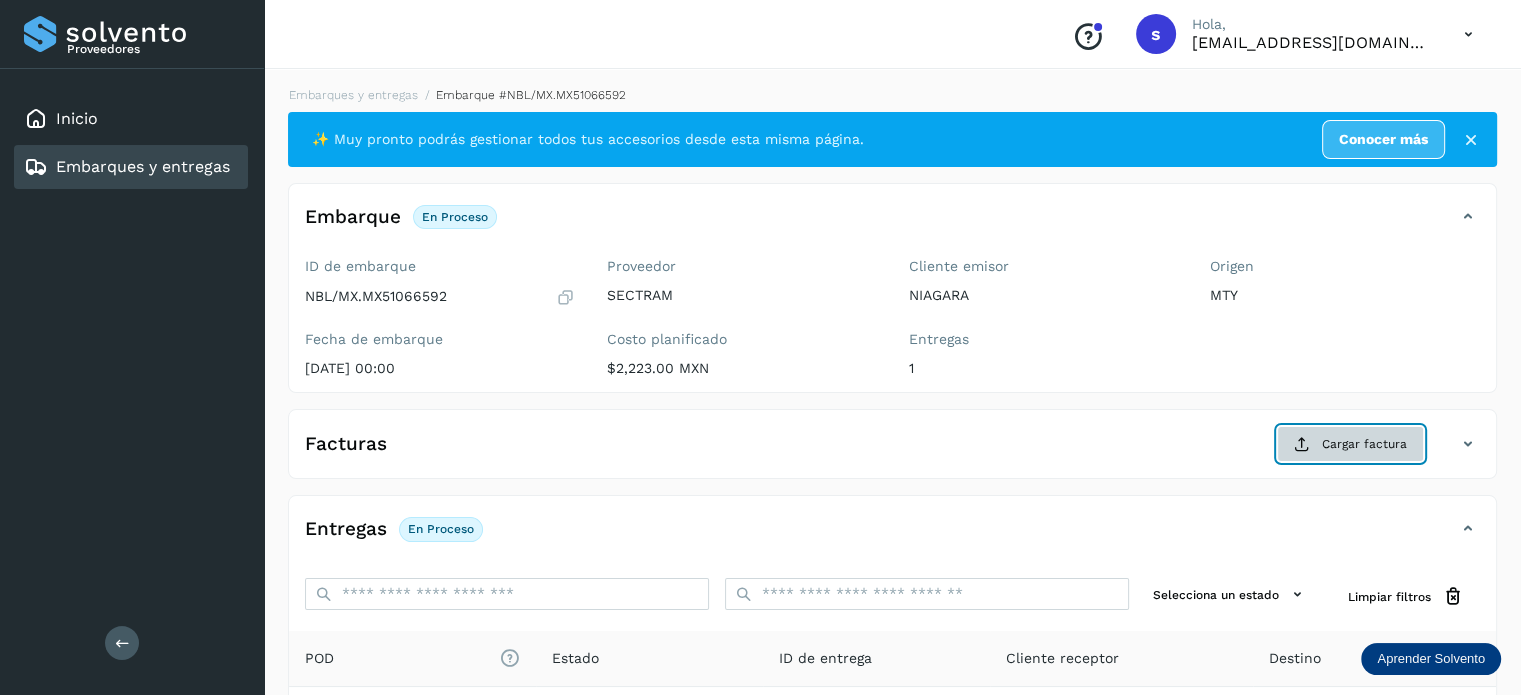 click on "Cargar factura" 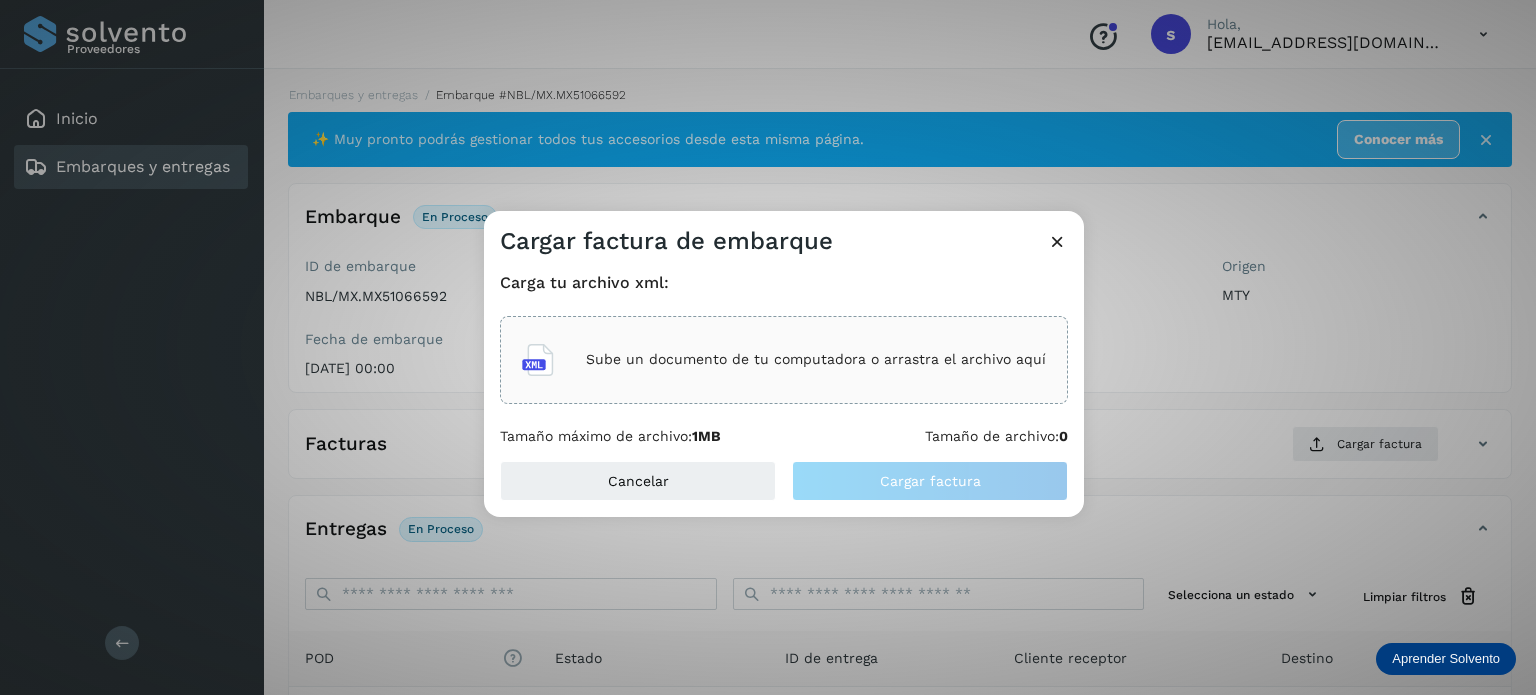 click on "Sube un documento de tu computadora o arrastra el archivo aquí" 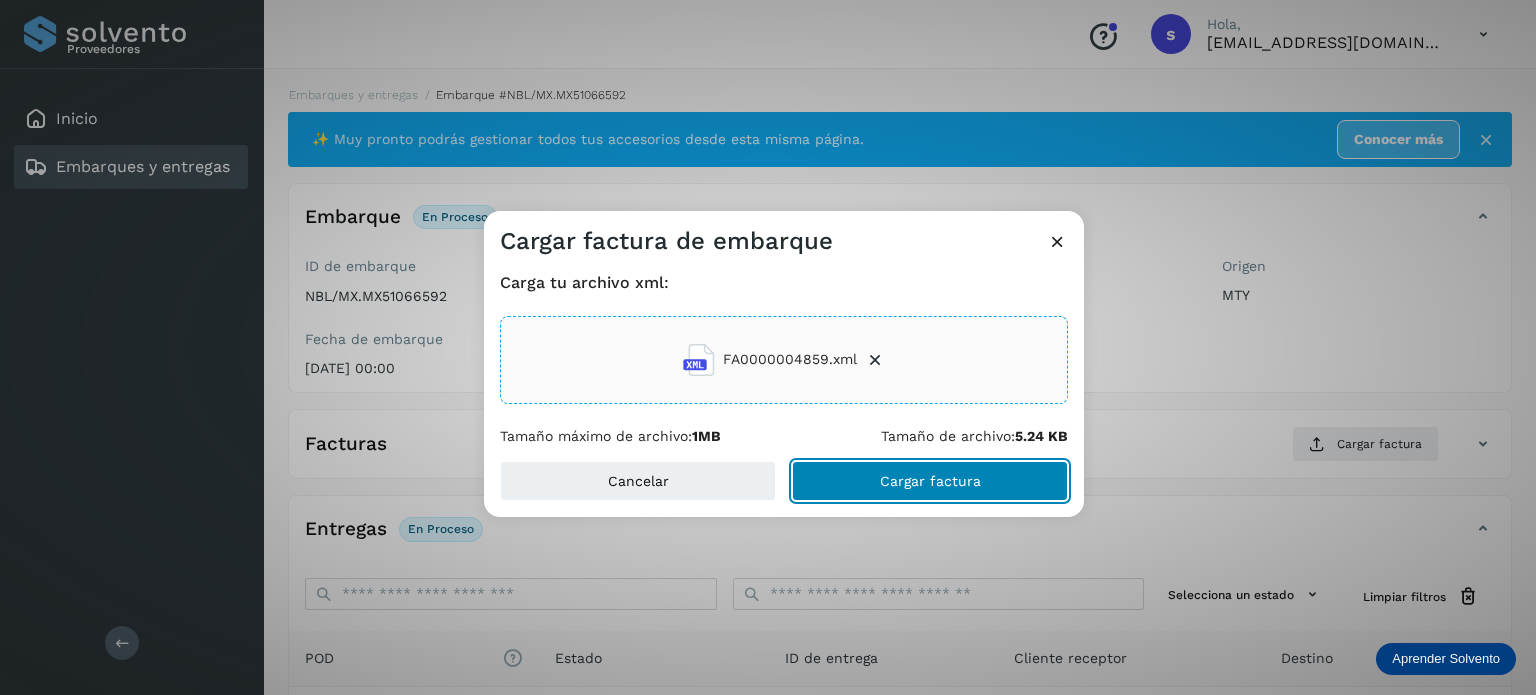 click on "Cargar factura" 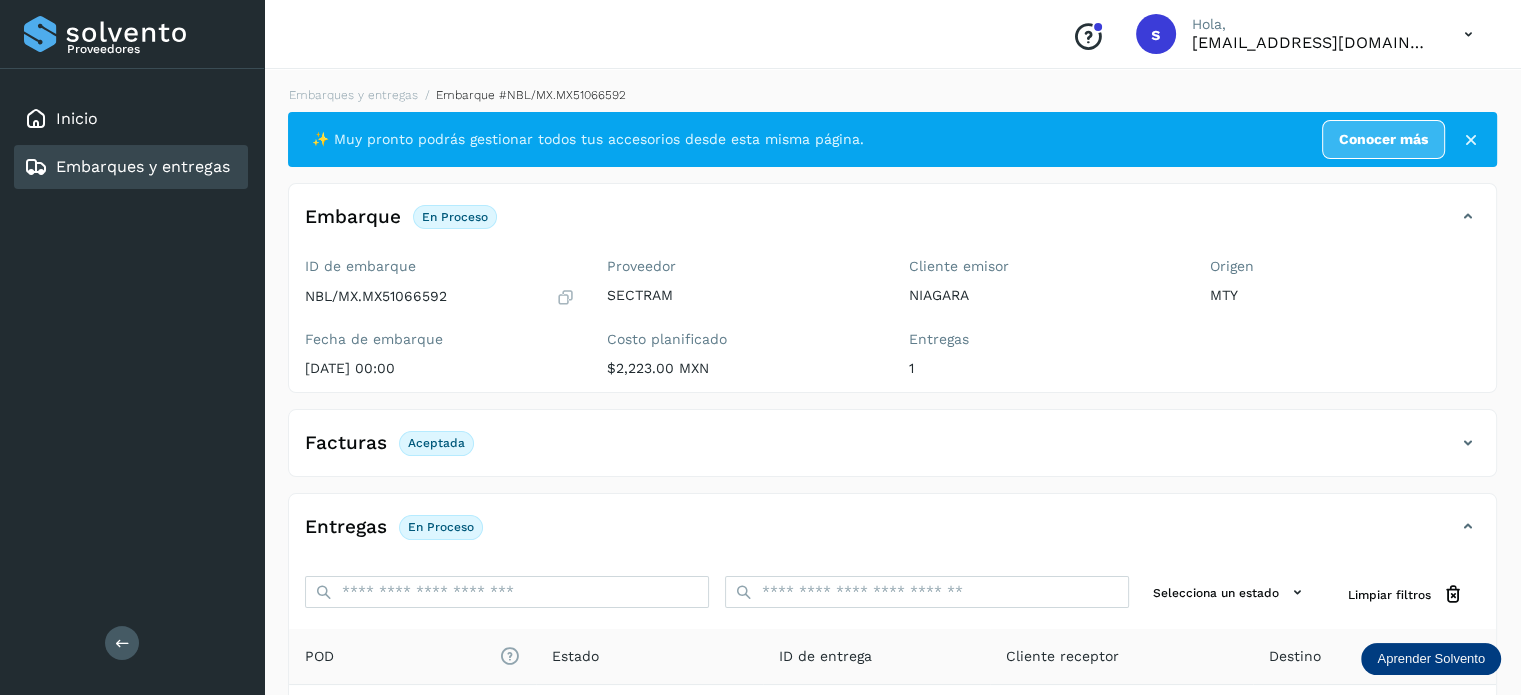 scroll, scrollTop: 250, scrollLeft: 0, axis: vertical 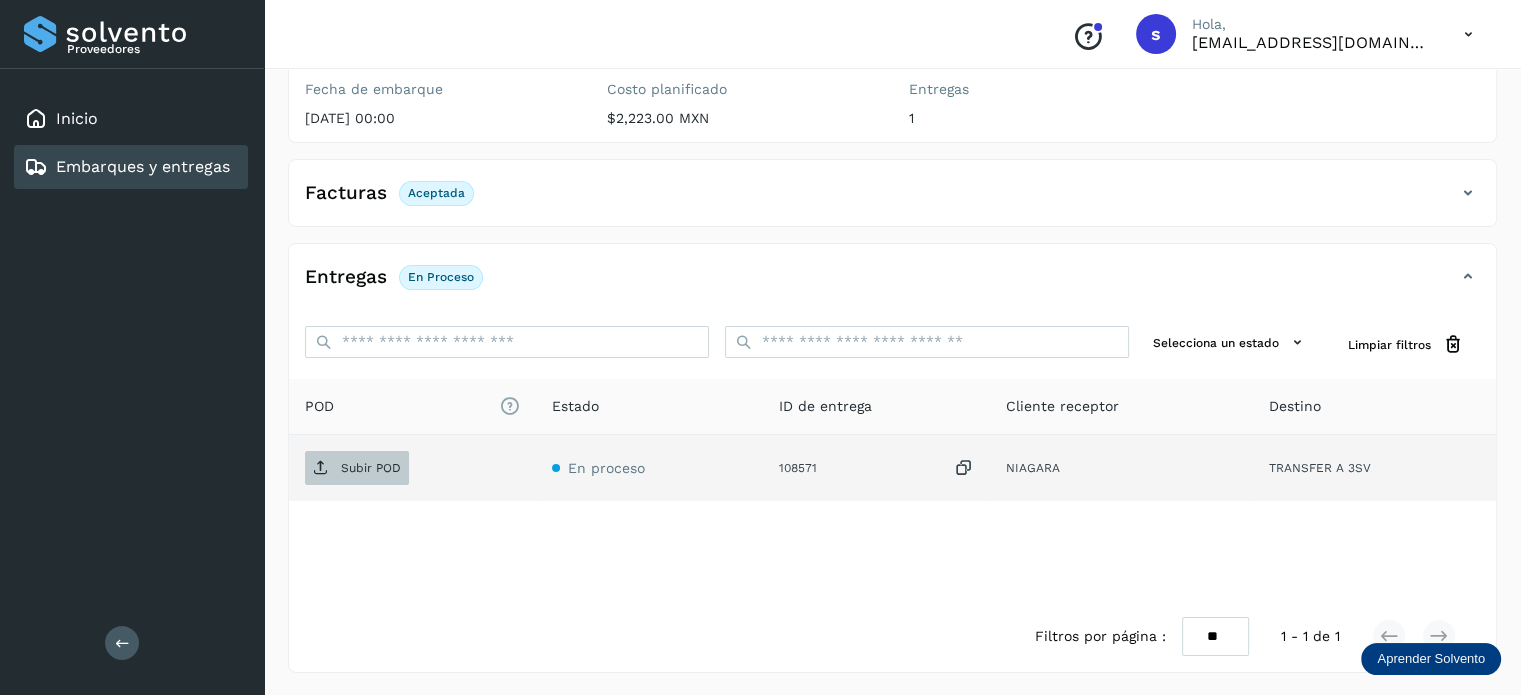 click on "Subir POD" at bounding box center [371, 468] 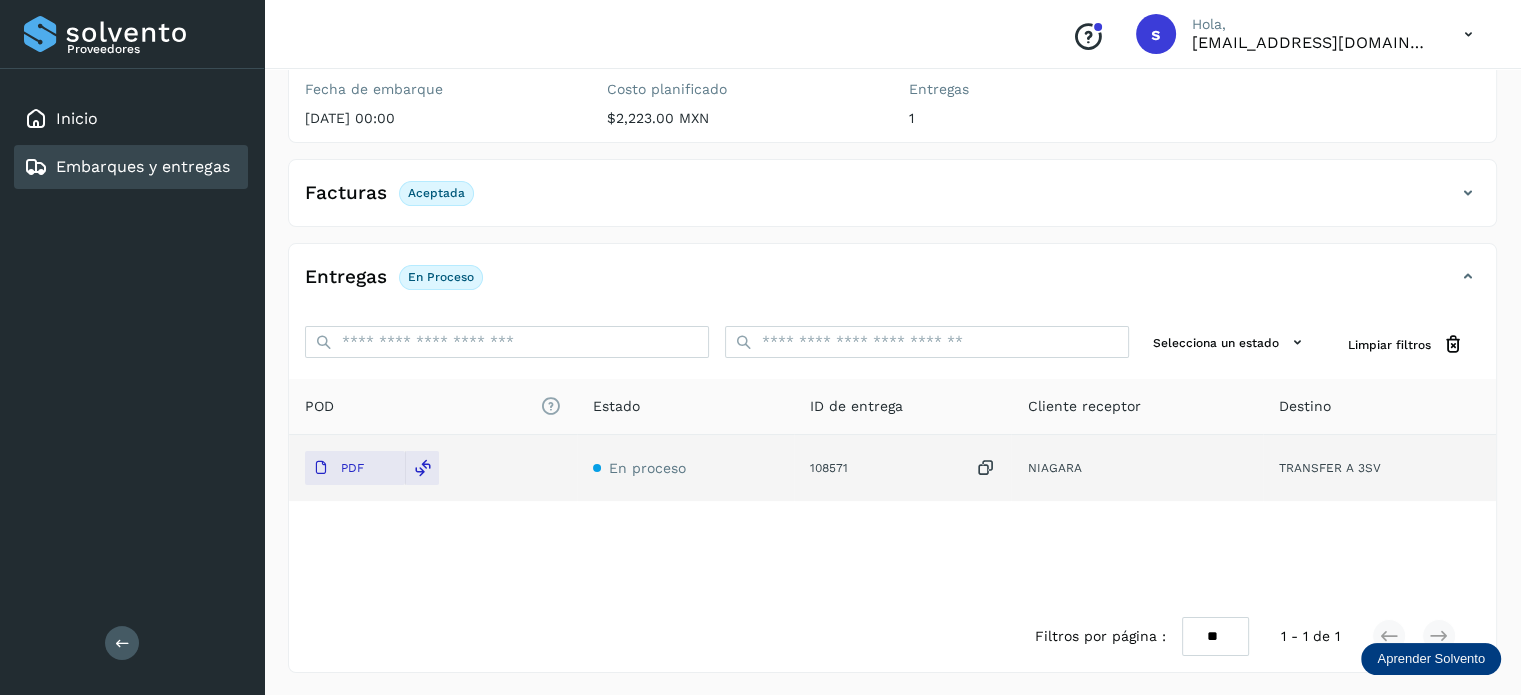 scroll, scrollTop: 0, scrollLeft: 0, axis: both 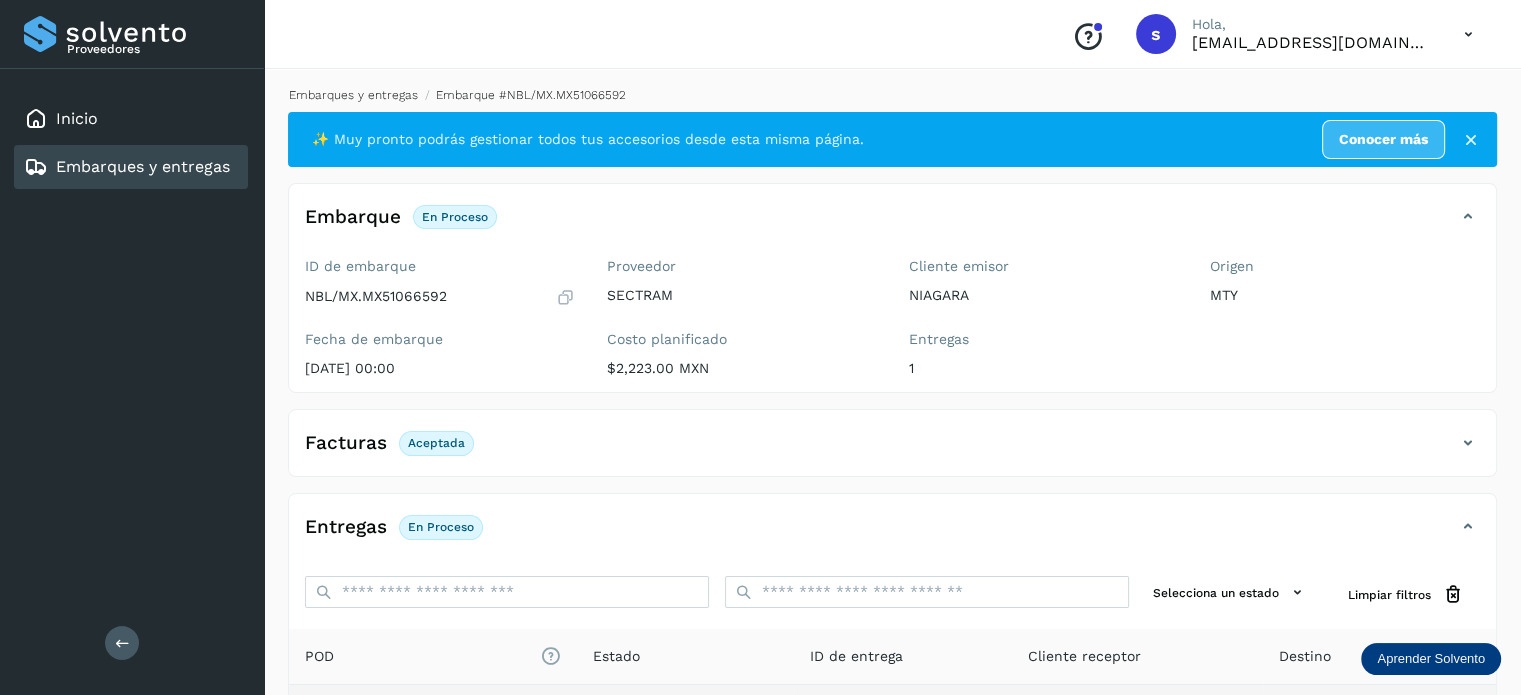 click on "Embarques y entregas" at bounding box center [353, 95] 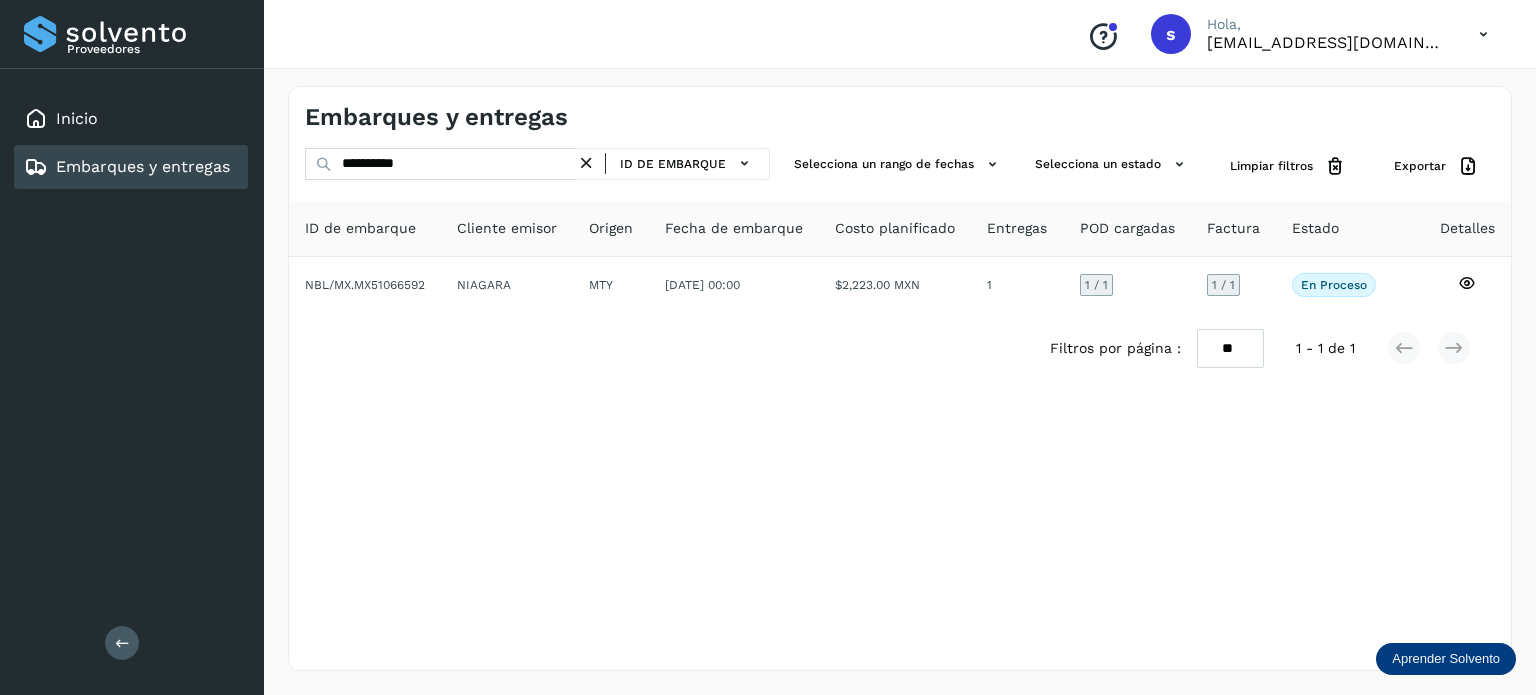 click at bounding box center [586, 163] 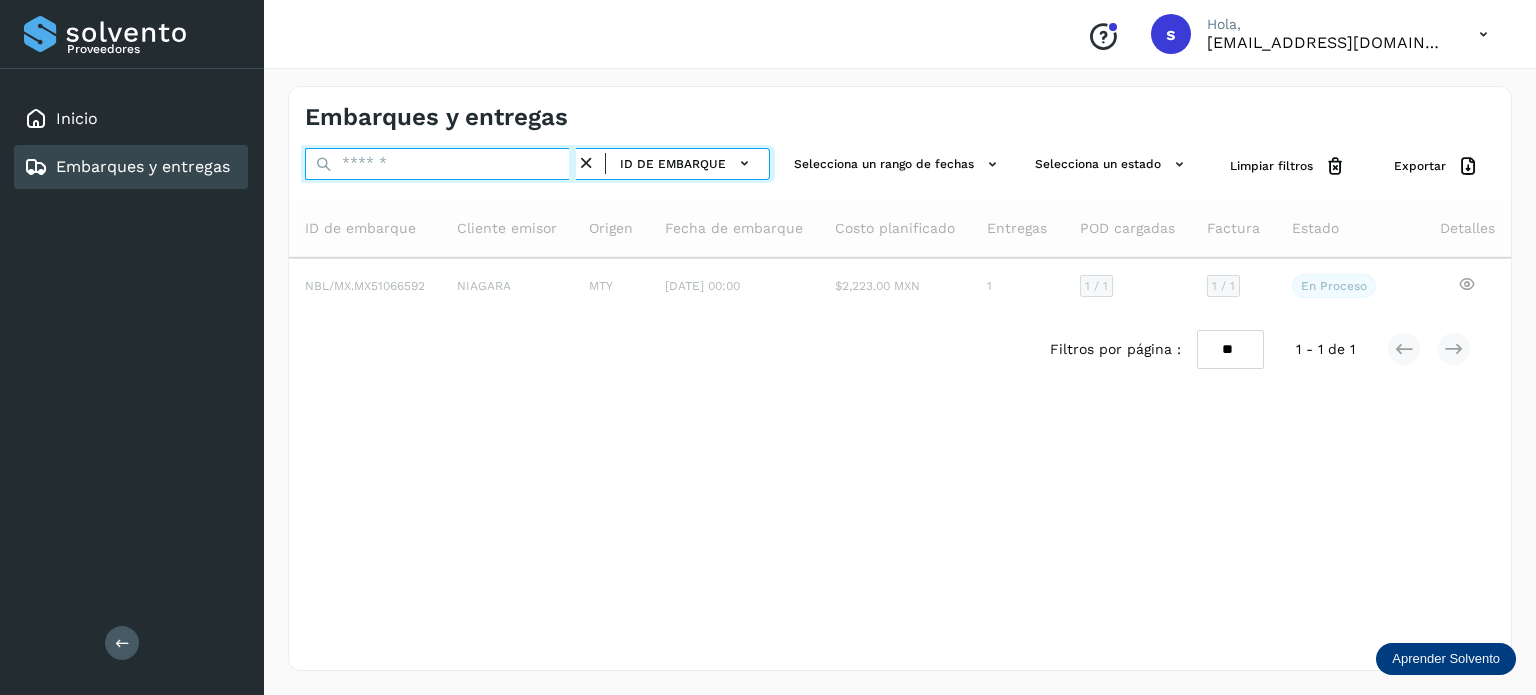 click at bounding box center (440, 164) 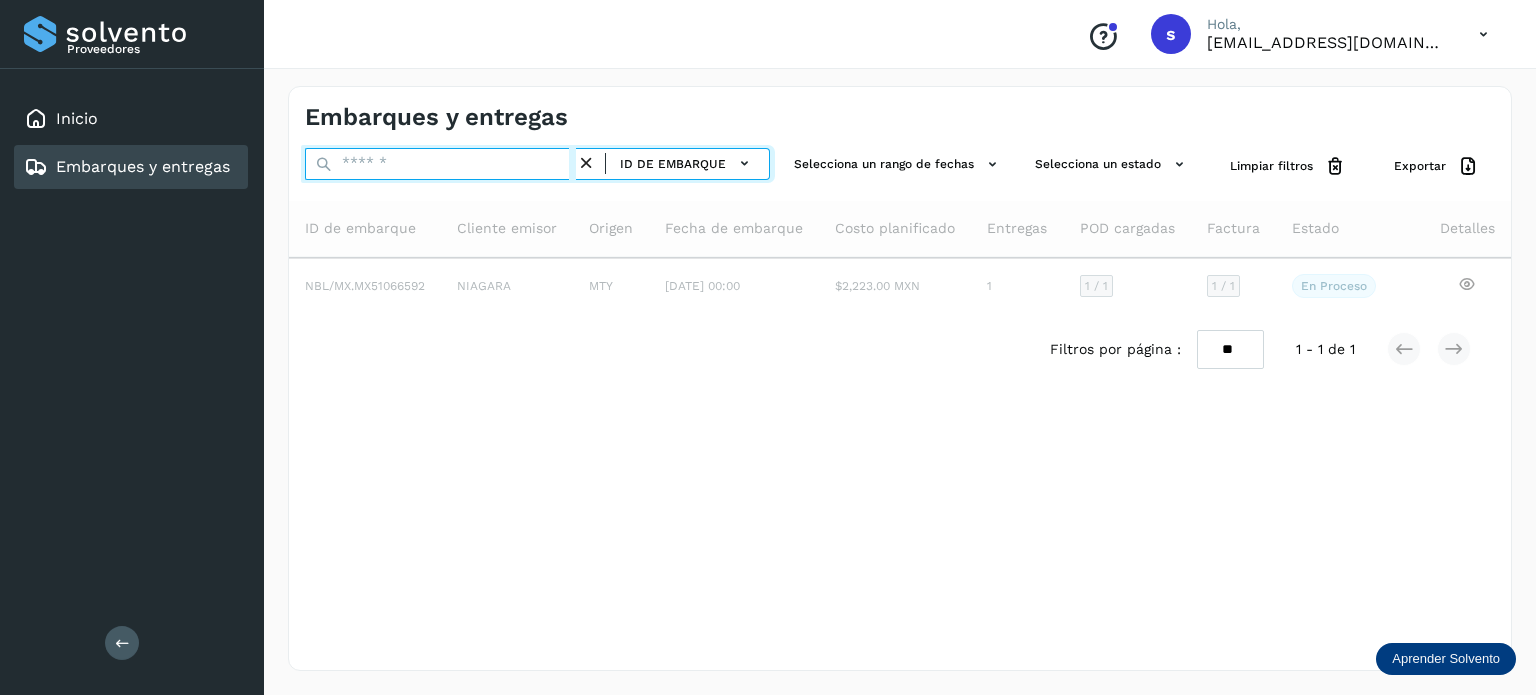 paste on "**********" 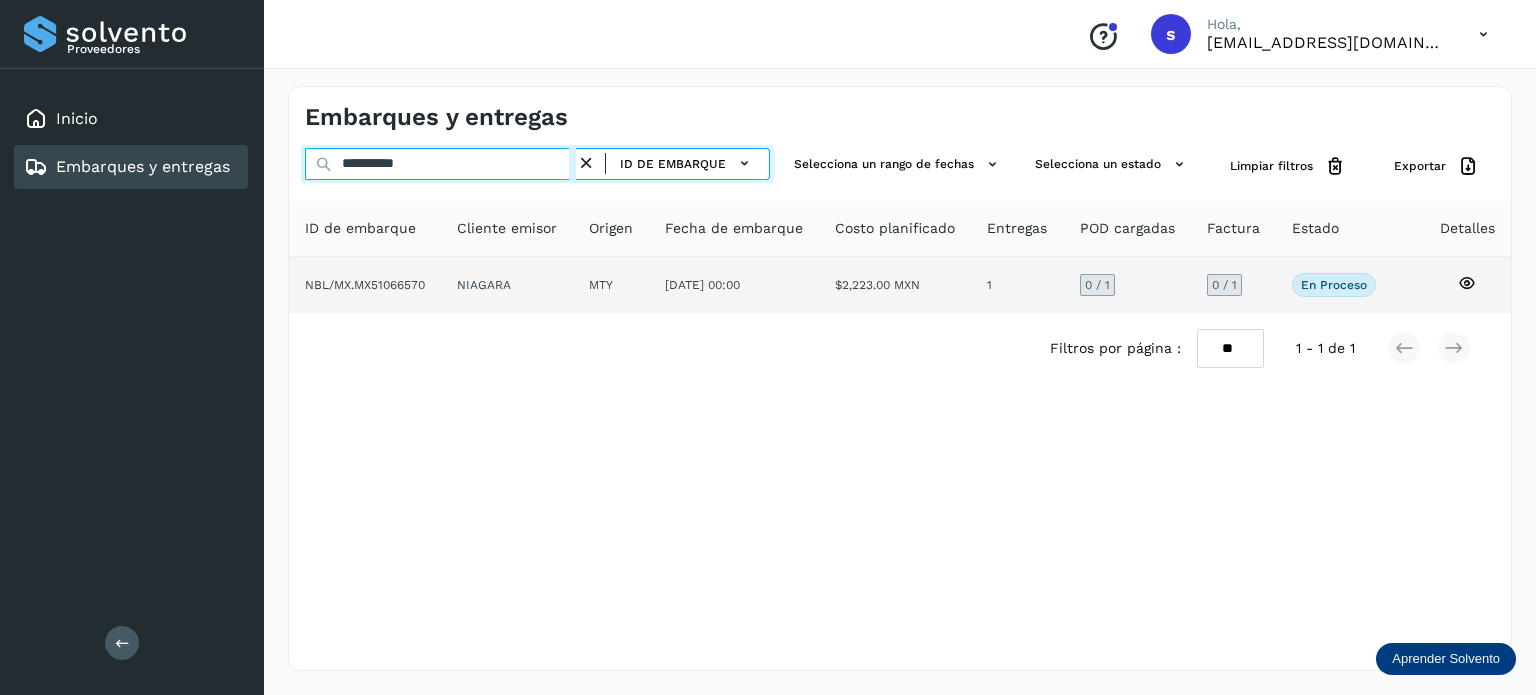 type on "**********" 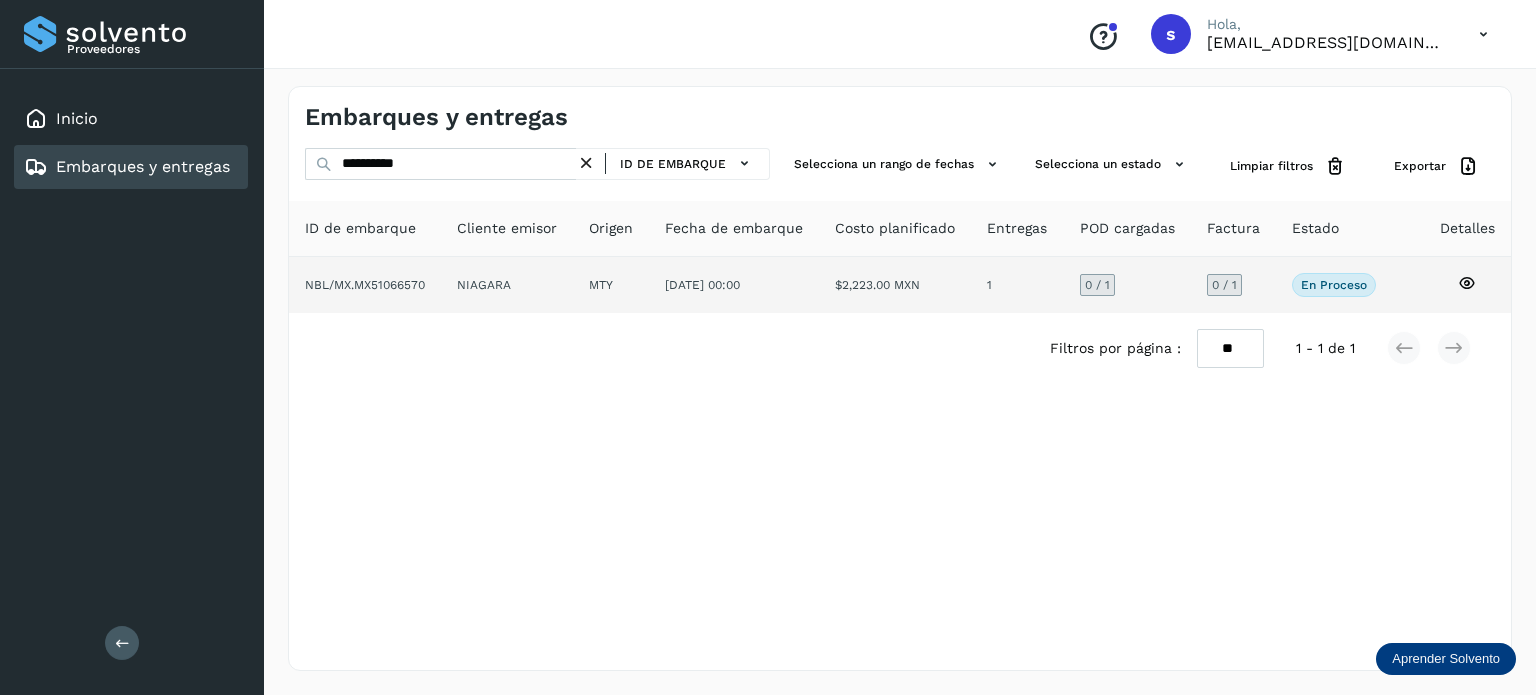 click on "NIAGARA" 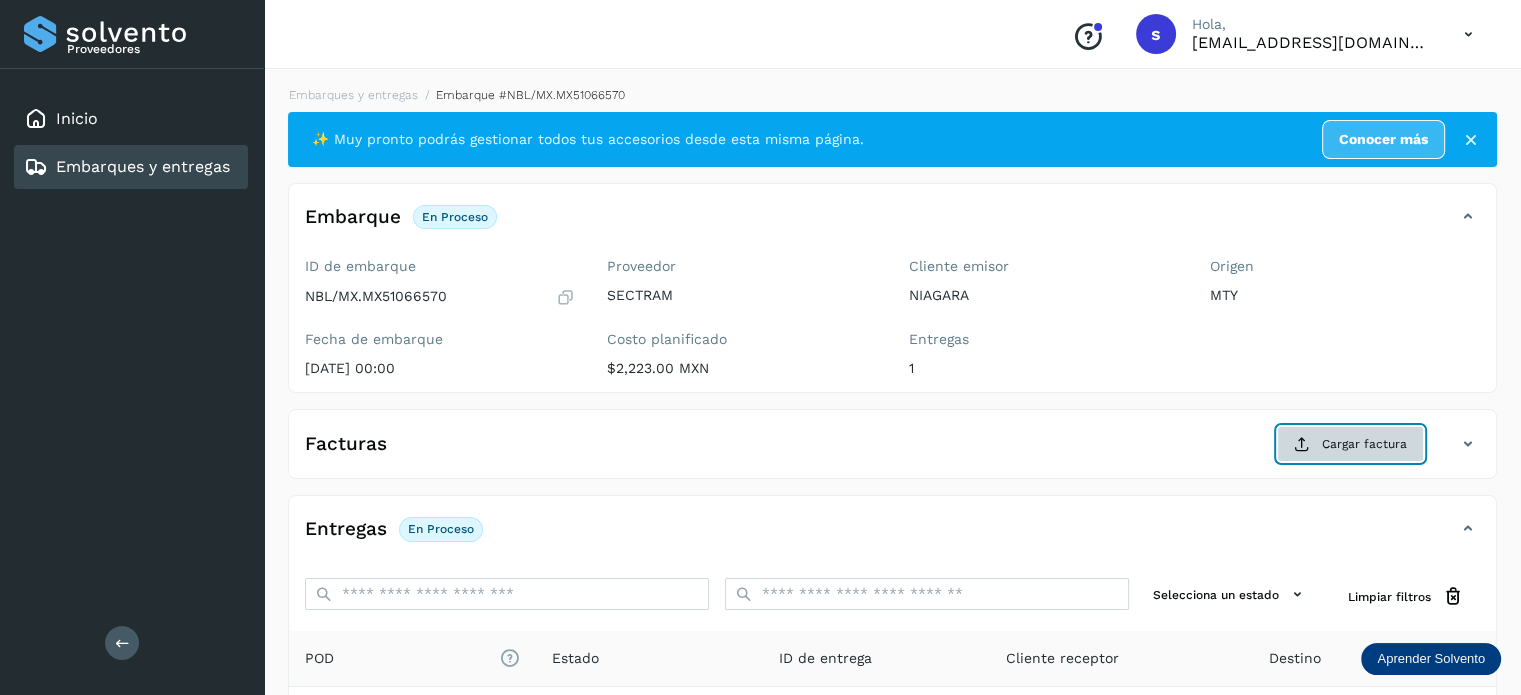 click at bounding box center [1302, 444] 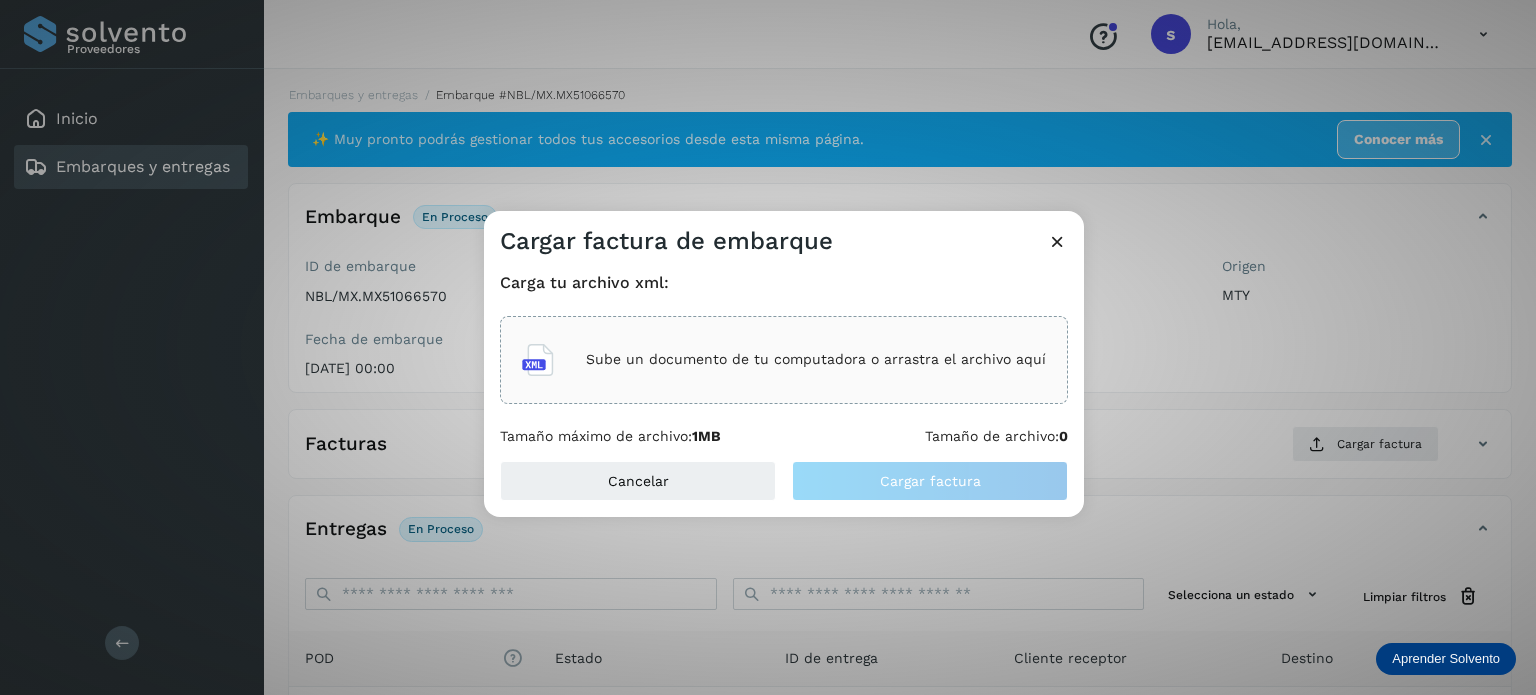 click on "Sube un documento de tu computadora o arrastra el archivo aquí" at bounding box center [816, 359] 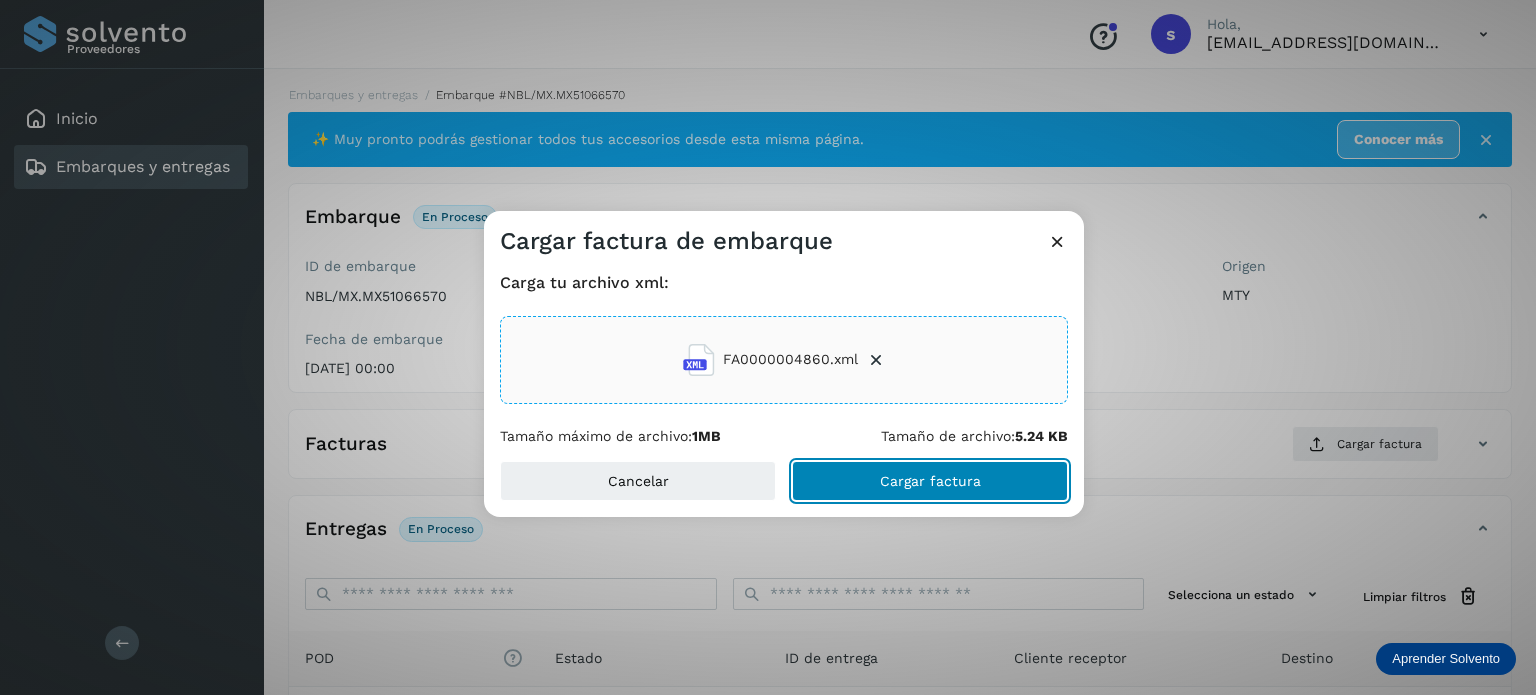 click on "Cargar factura" 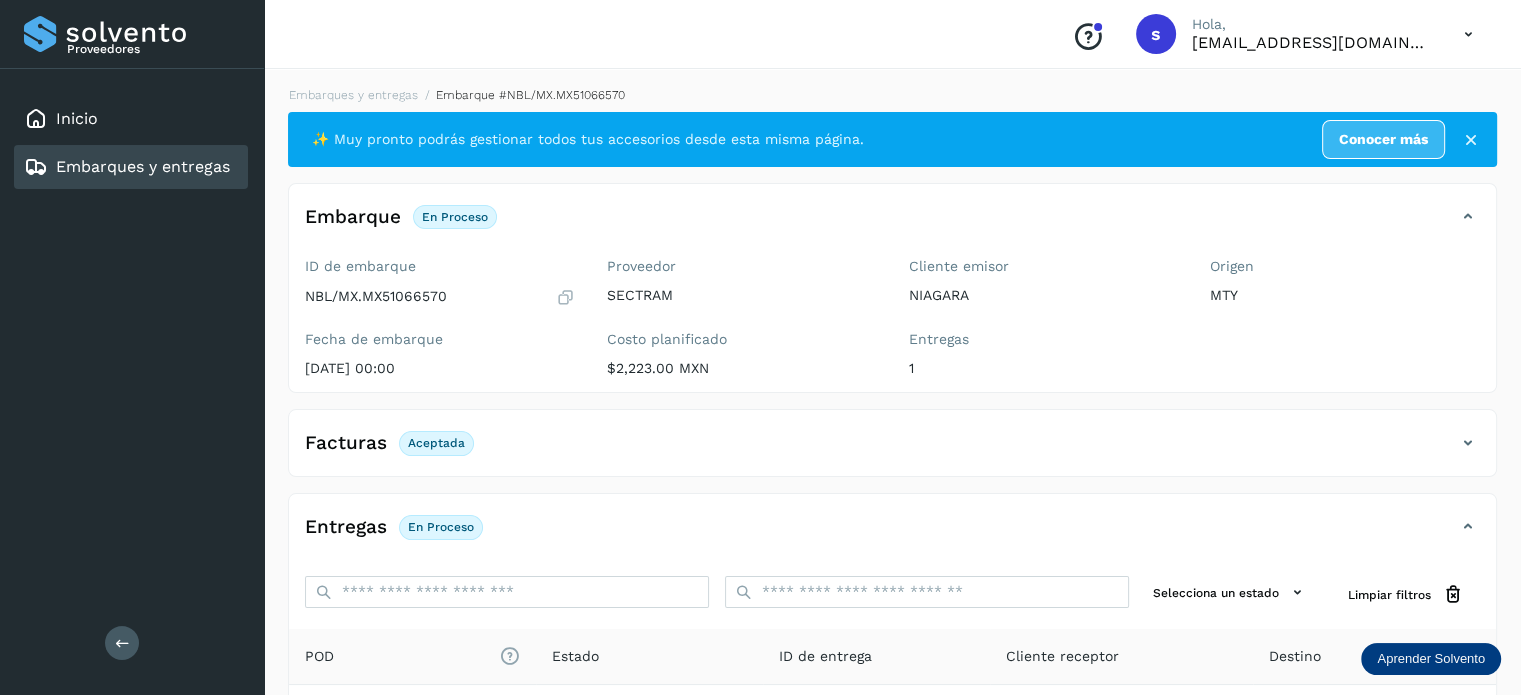 scroll, scrollTop: 250, scrollLeft: 0, axis: vertical 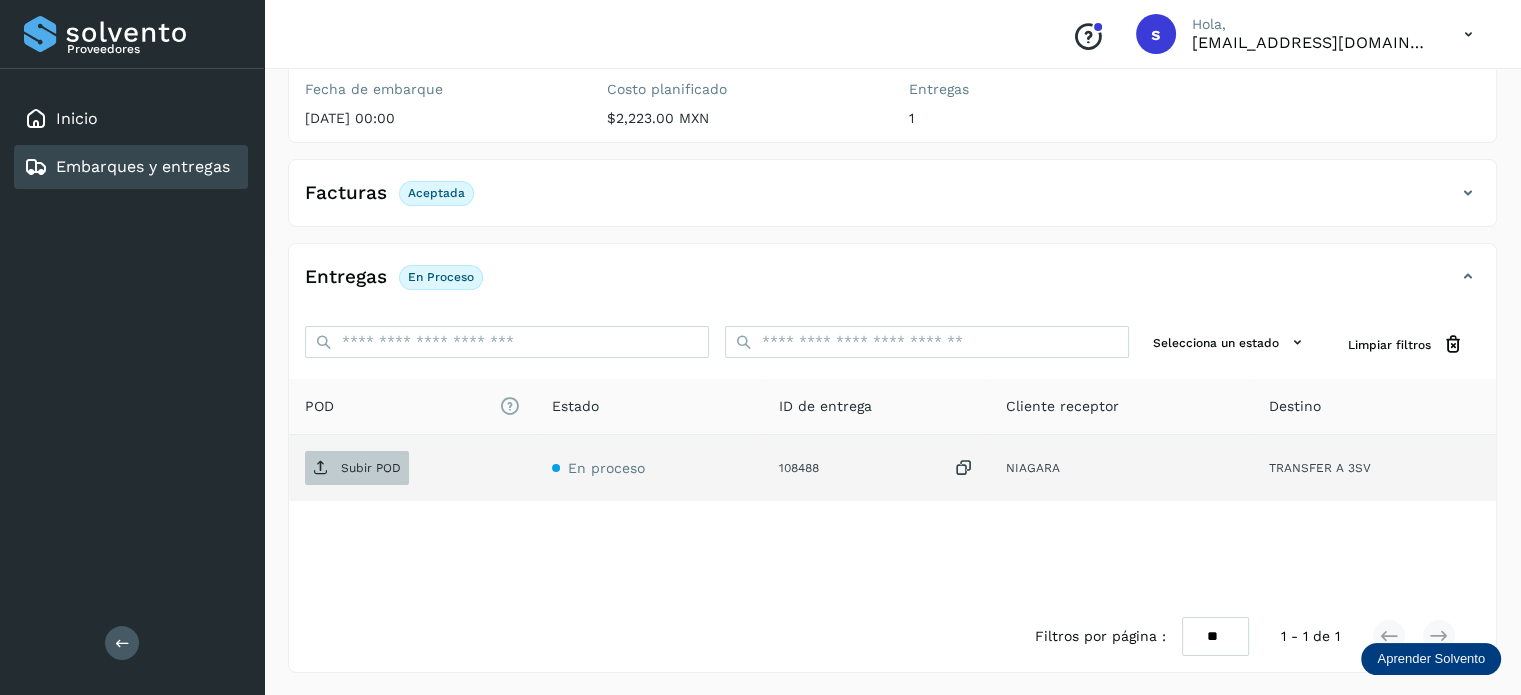 click at bounding box center [321, 468] 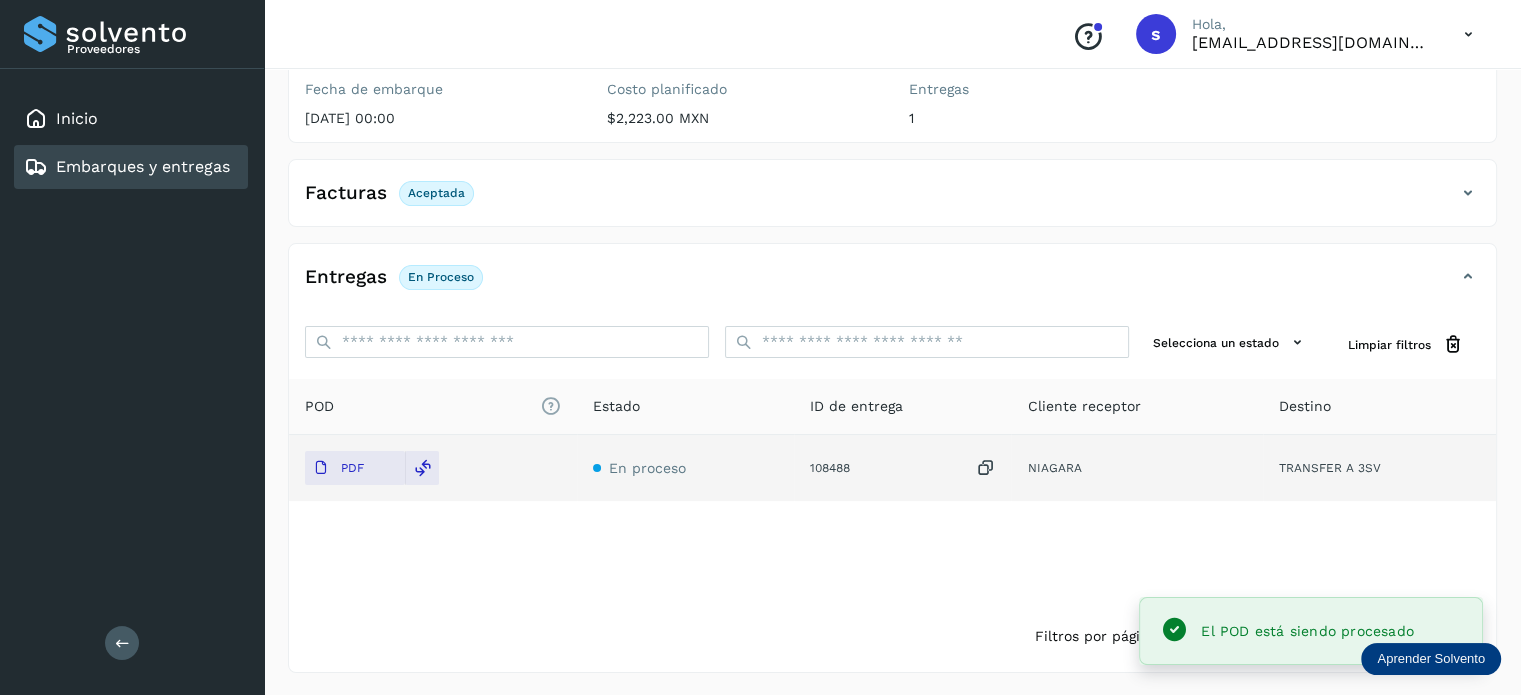 scroll, scrollTop: 0, scrollLeft: 0, axis: both 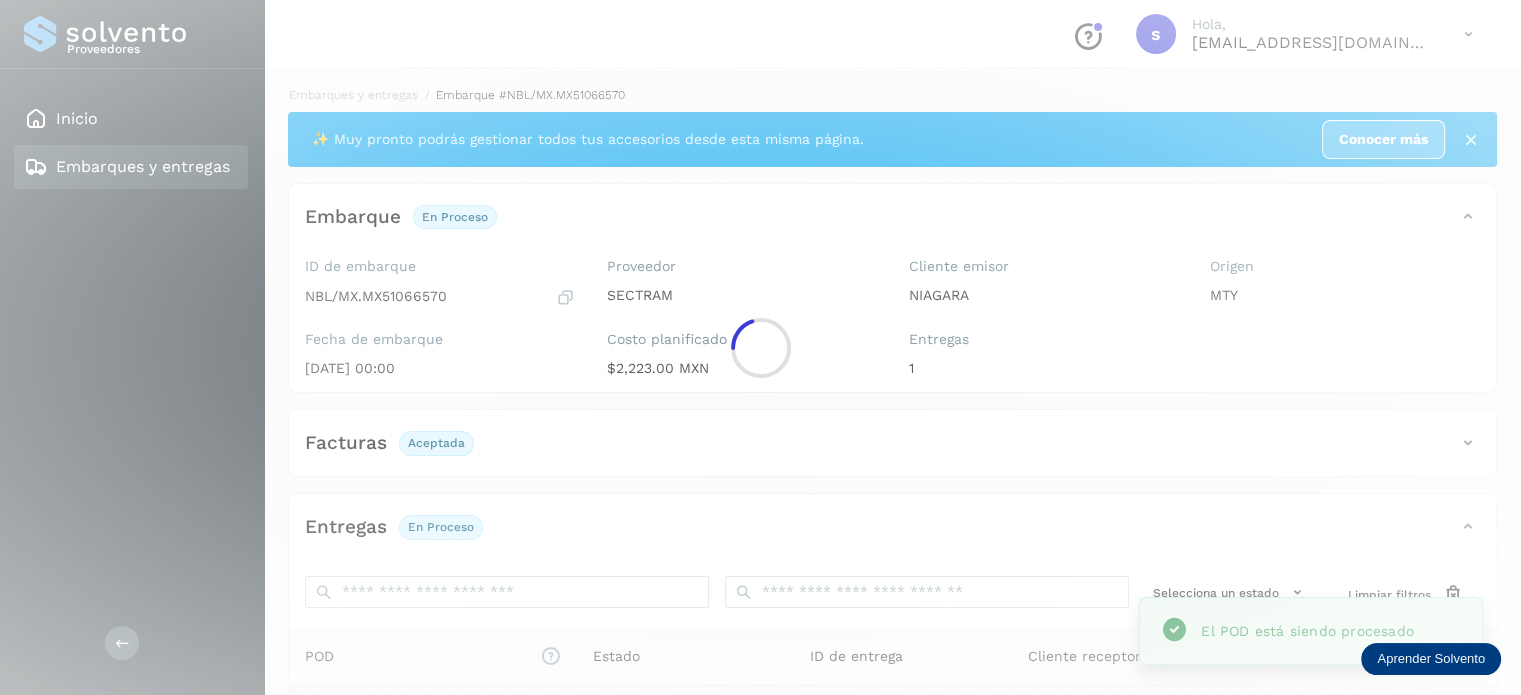 click 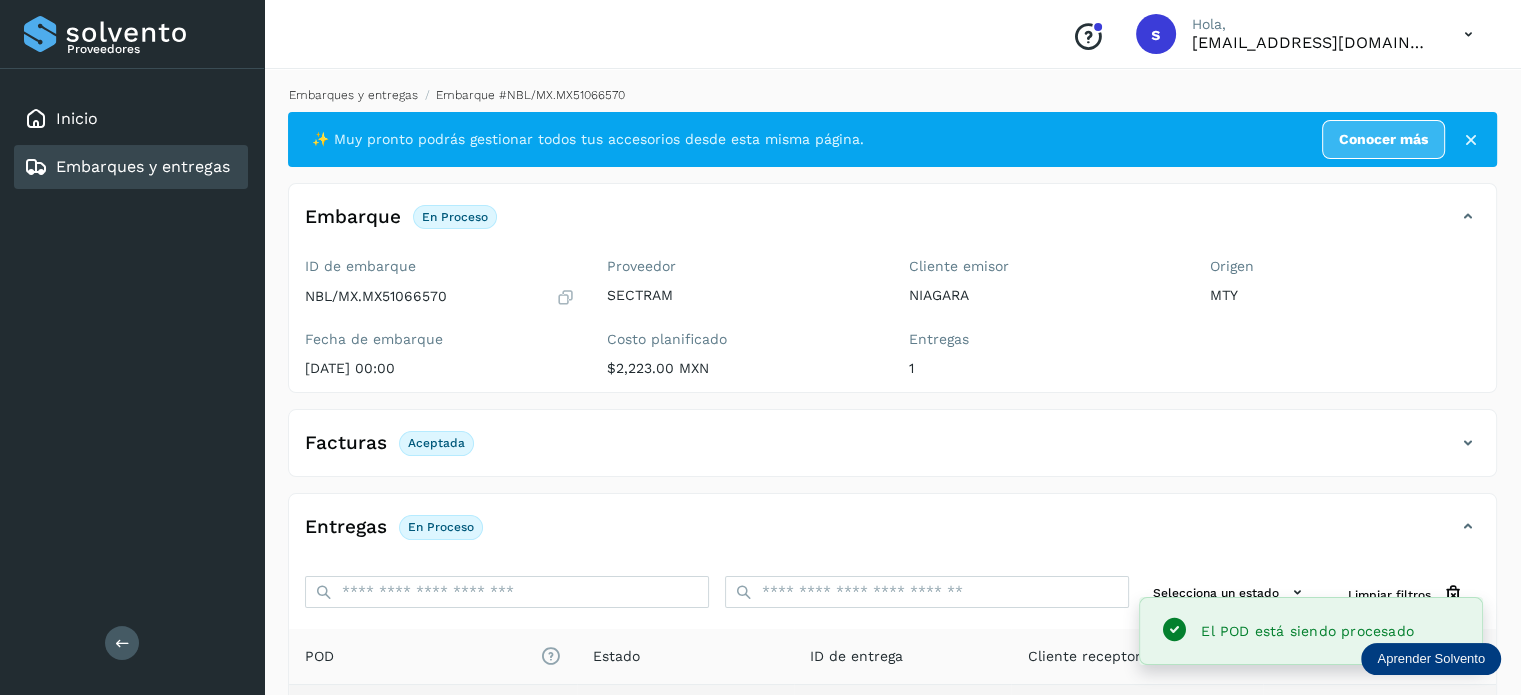 click on "Embarques y entregas" at bounding box center (353, 95) 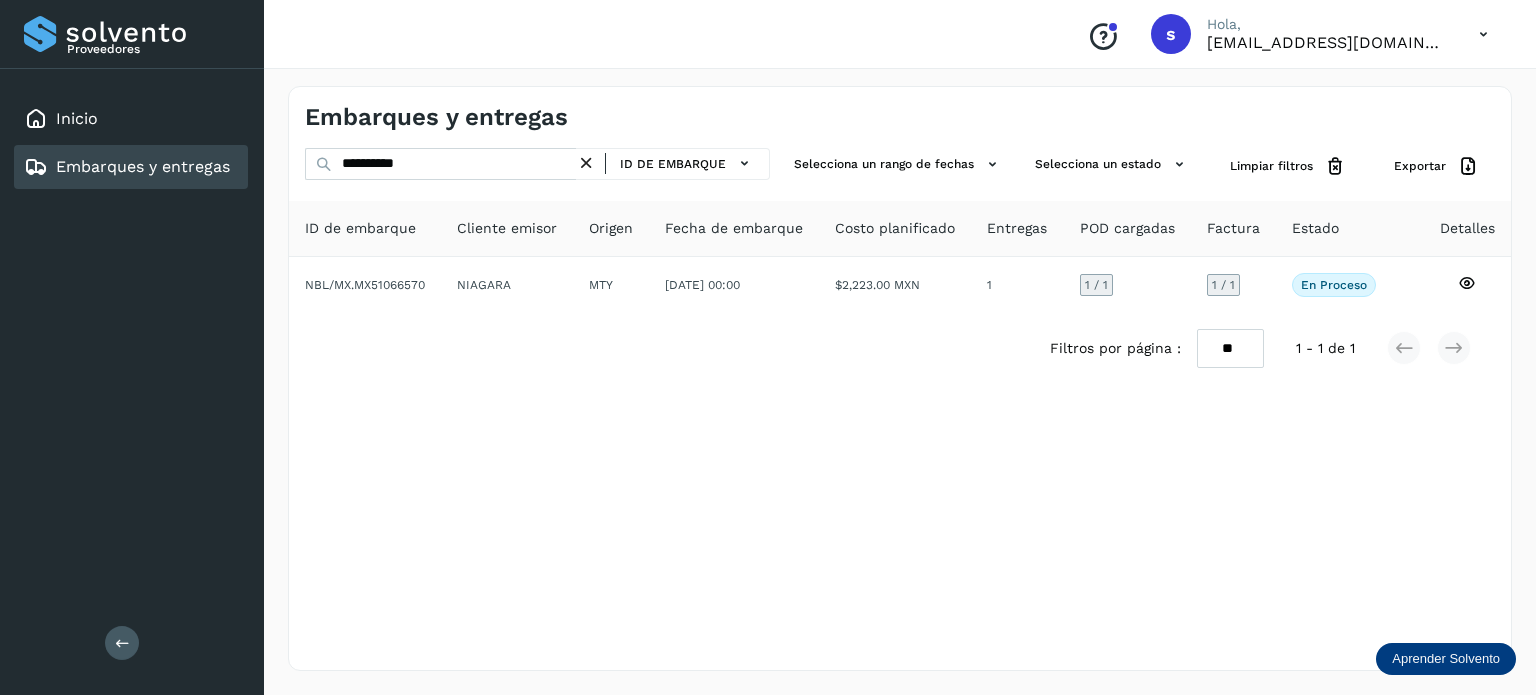 click at bounding box center (586, 163) 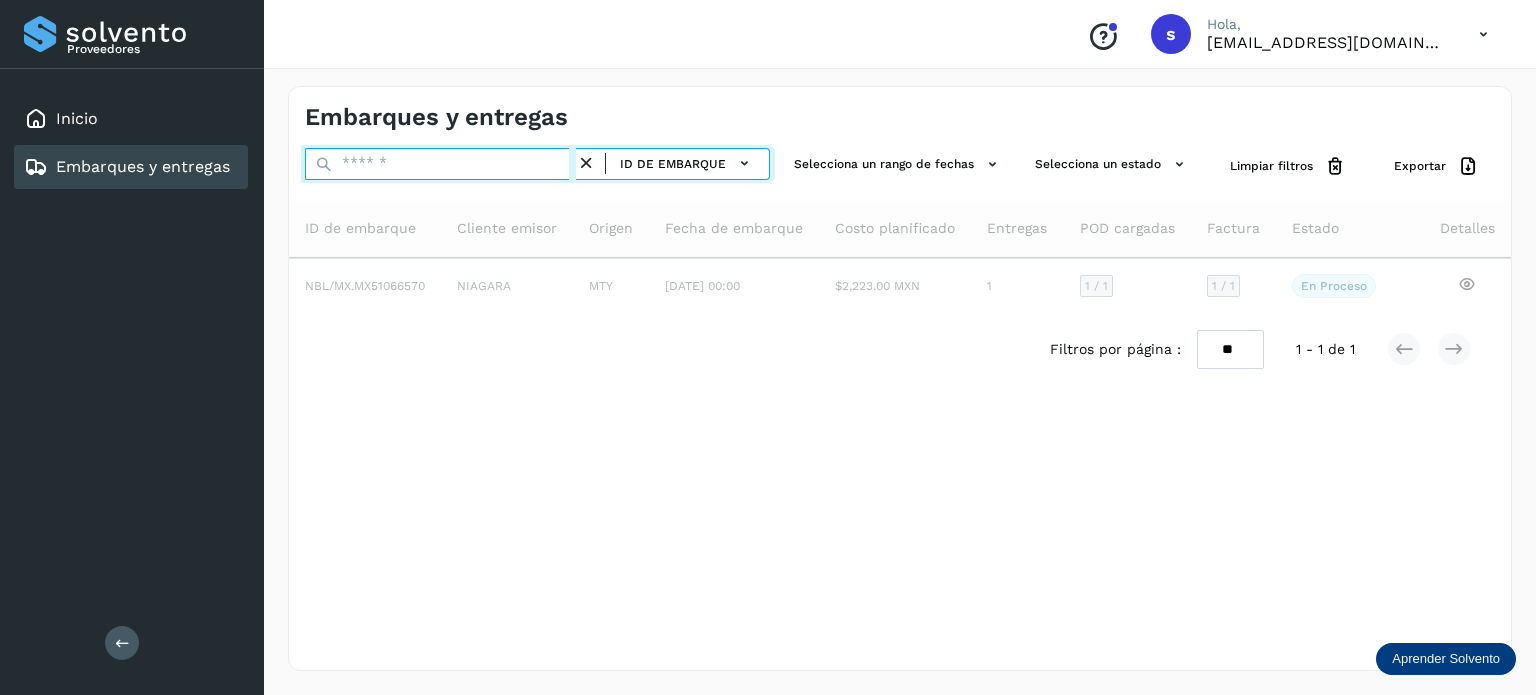 click at bounding box center [440, 164] 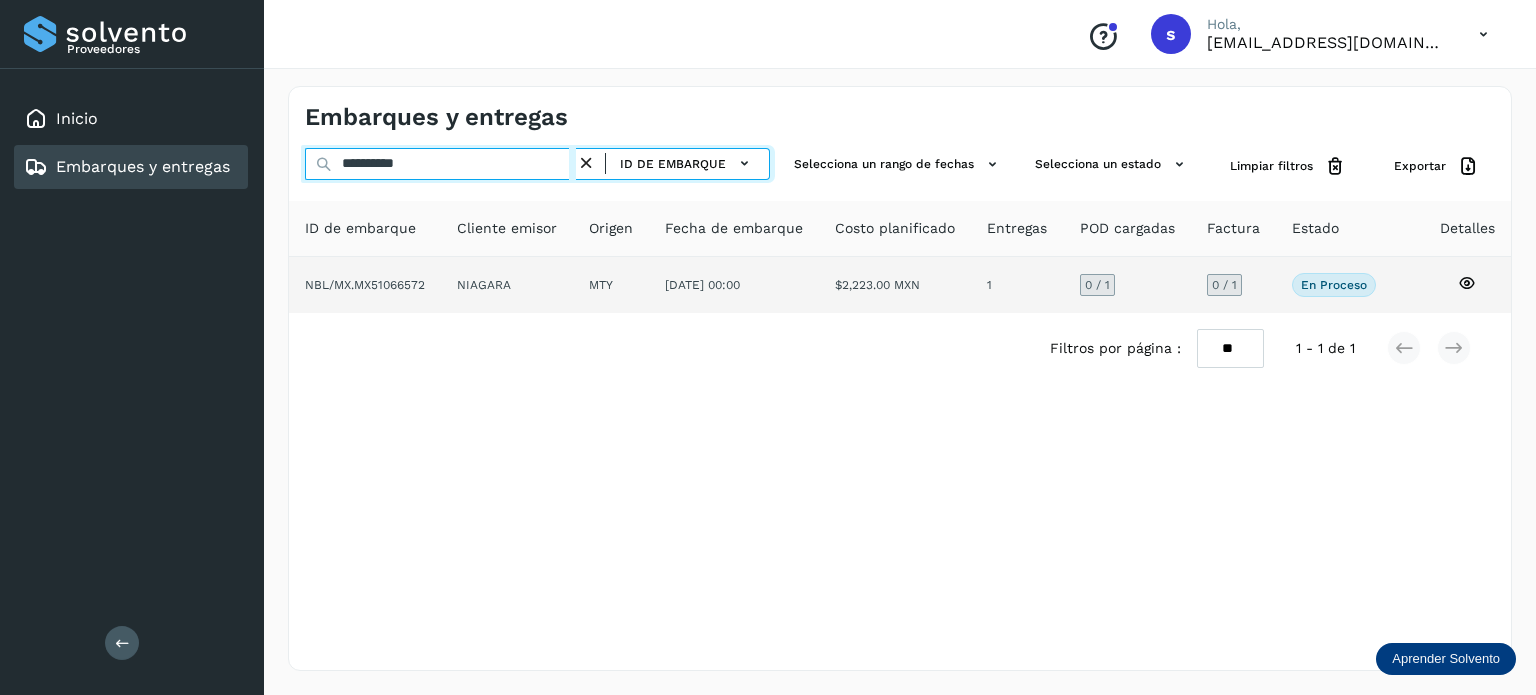 type on "**********" 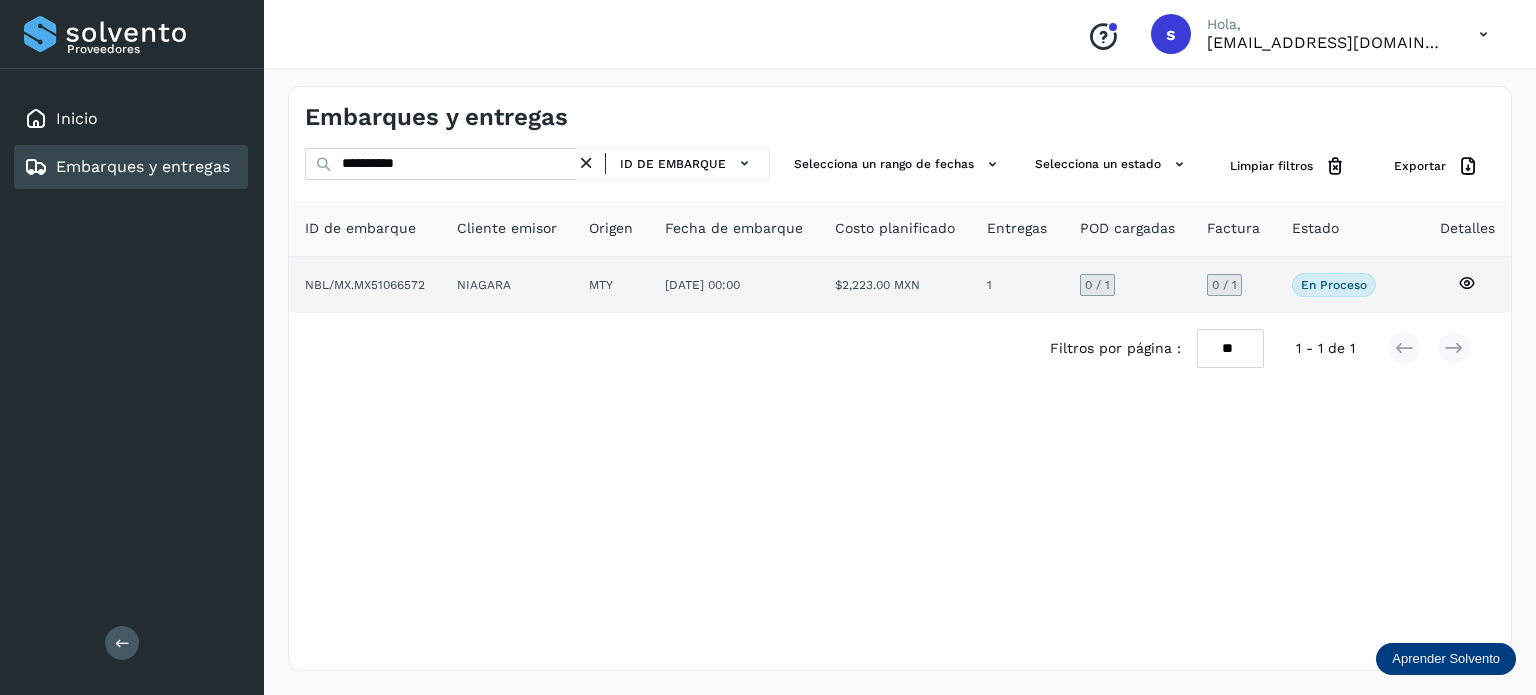 click on "NIAGARA" 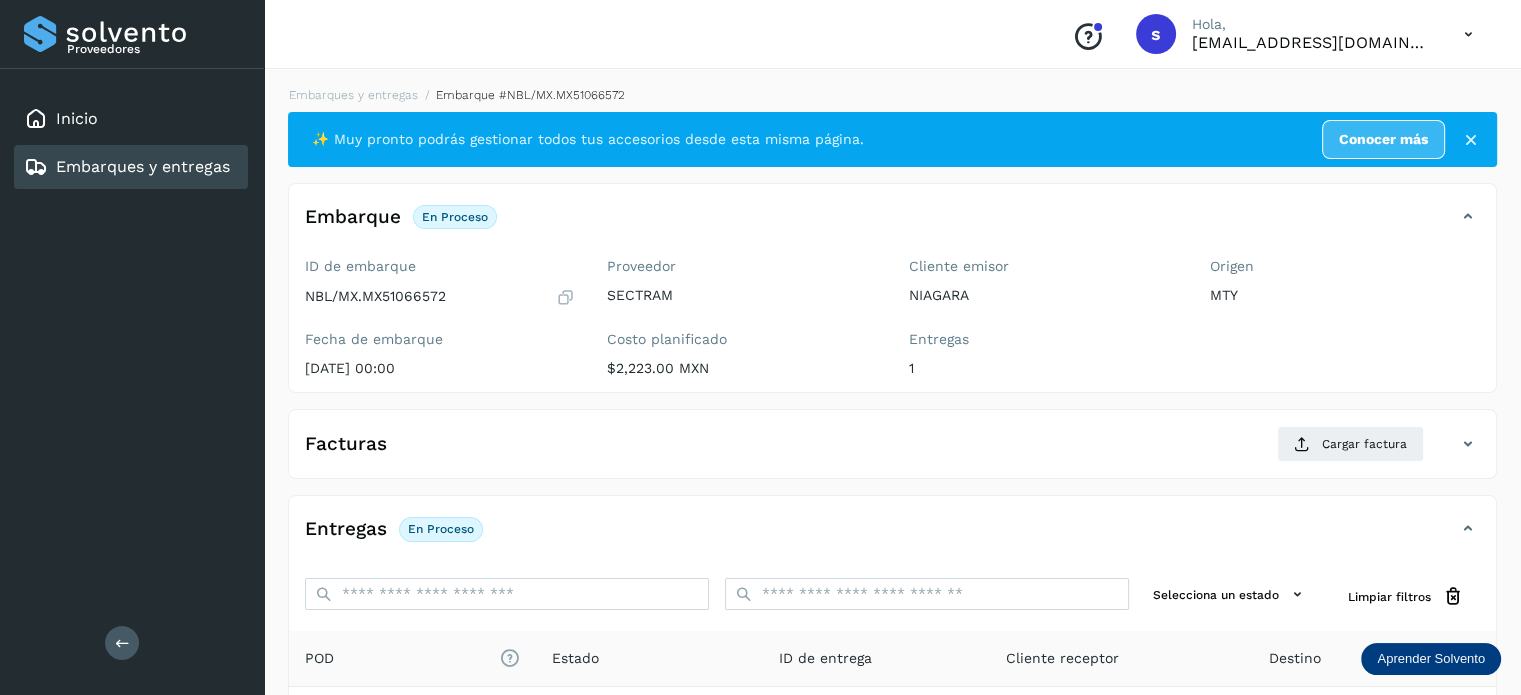click on "Facturas Cargar factura Aún no has subido ninguna factura" 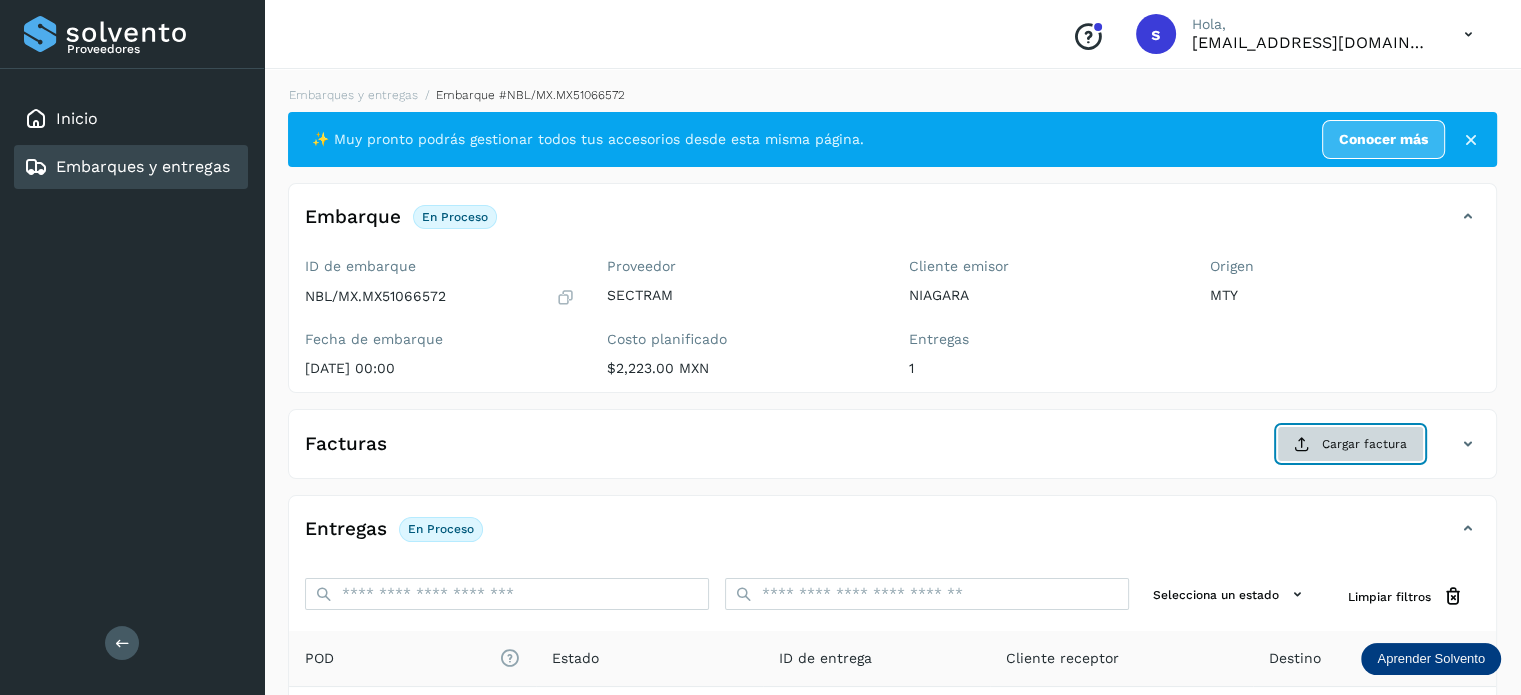 click on "Cargar factura" 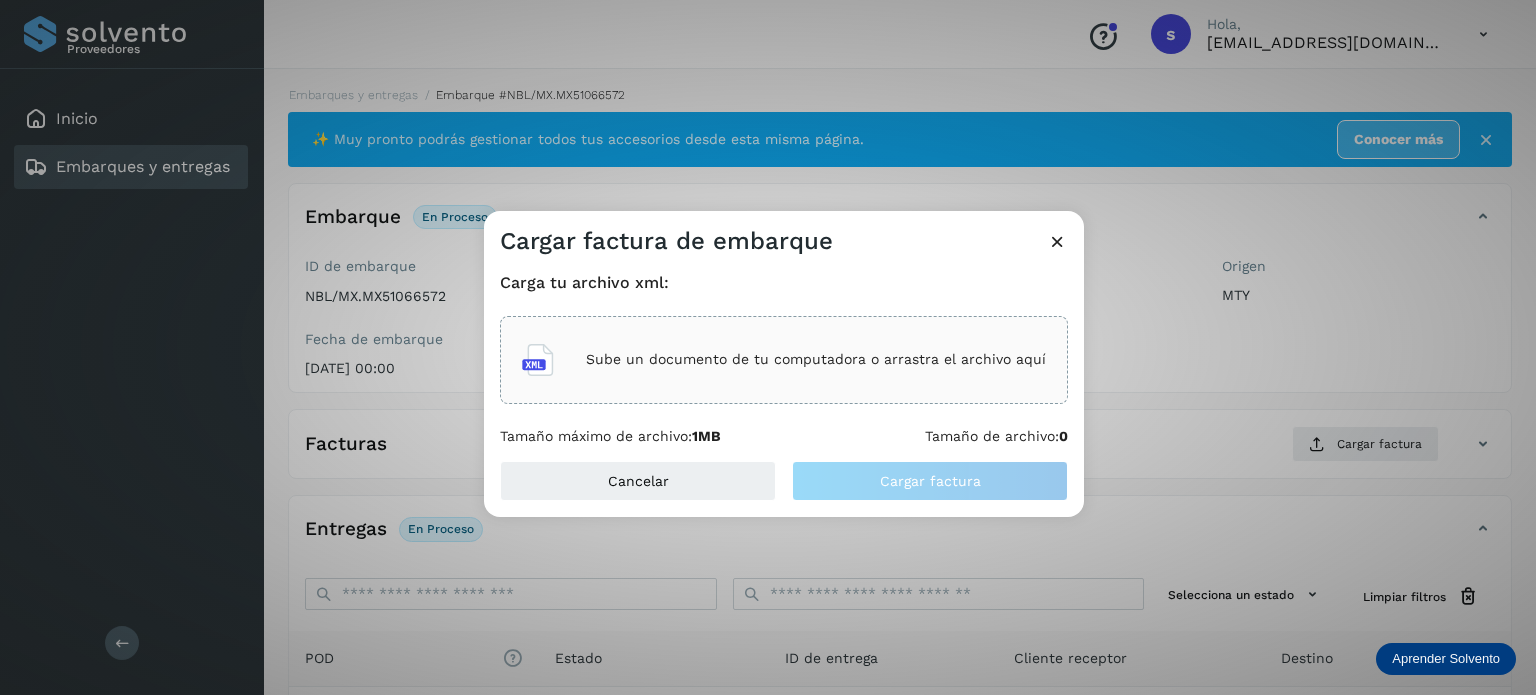 click on "Sube un documento de tu computadora o arrastra el archivo aquí" at bounding box center (816, 359) 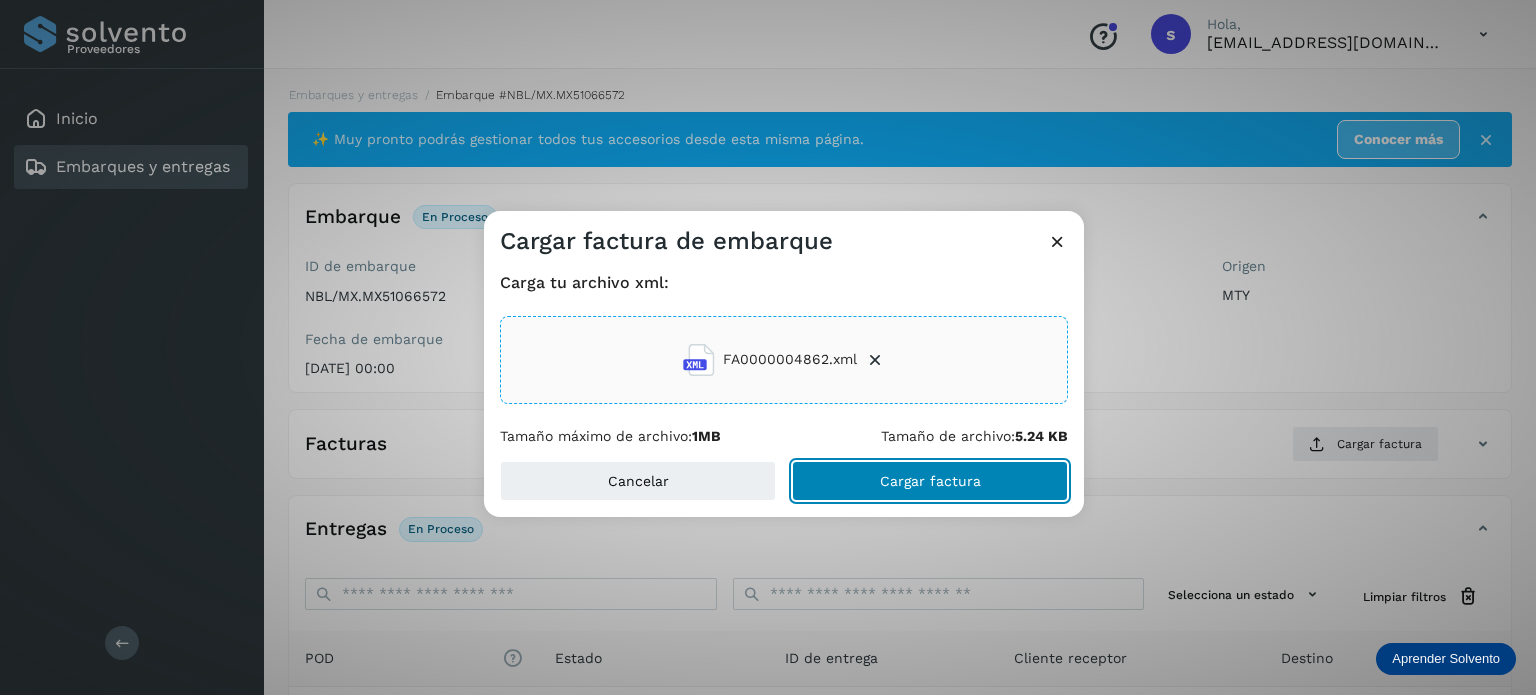 click on "Cargar factura" 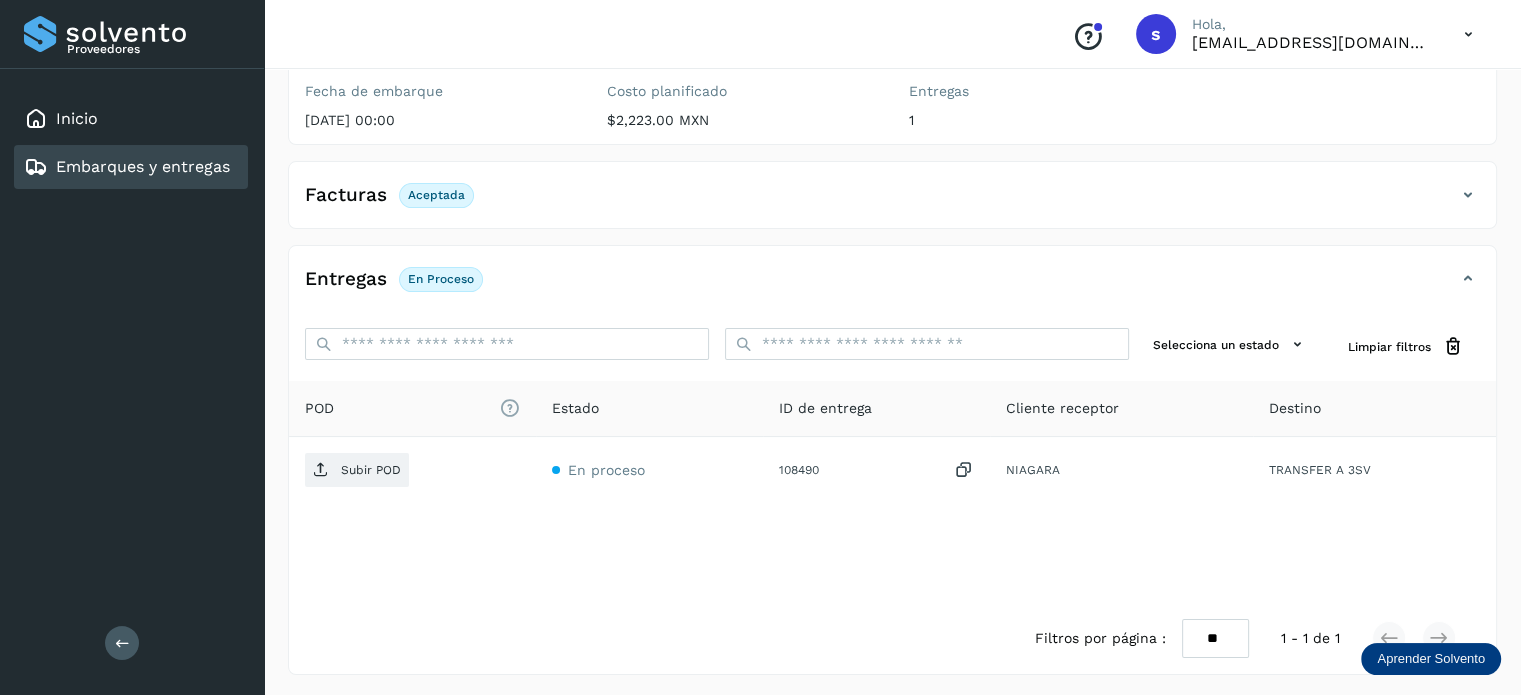 scroll, scrollTop: 250, scrollLeft: 0, axis: vertical 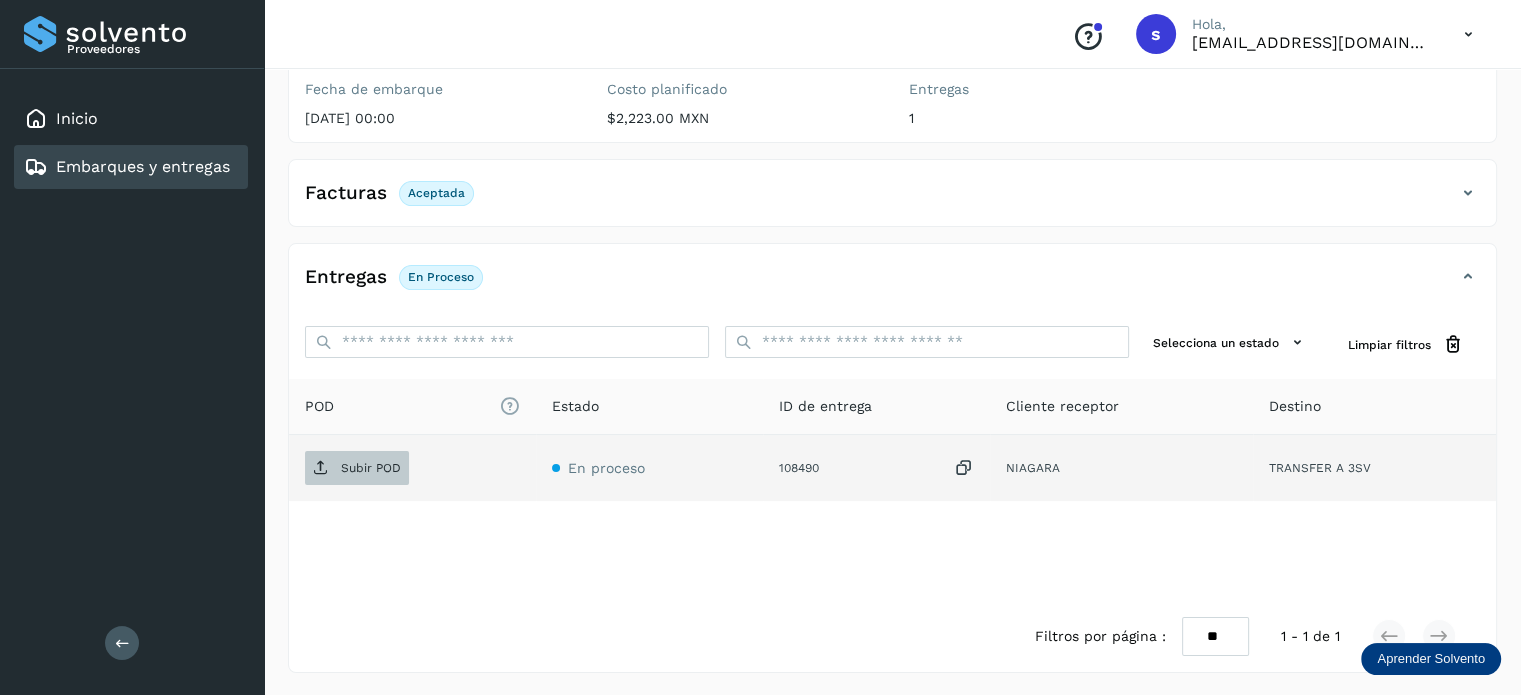 click on "Subir POD" at bounding box center (371, 468) 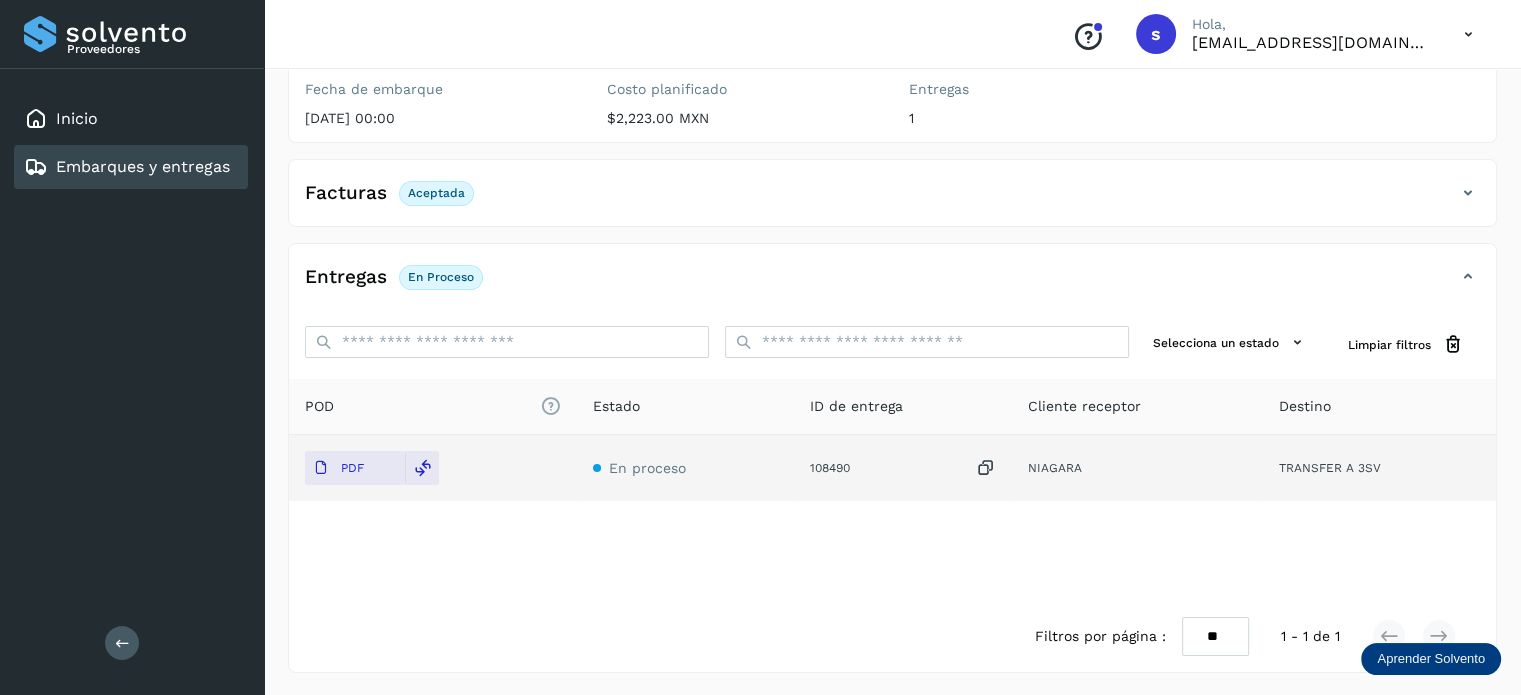 scroll, scrollTop: 0, scrollLeft: 0, axis: both 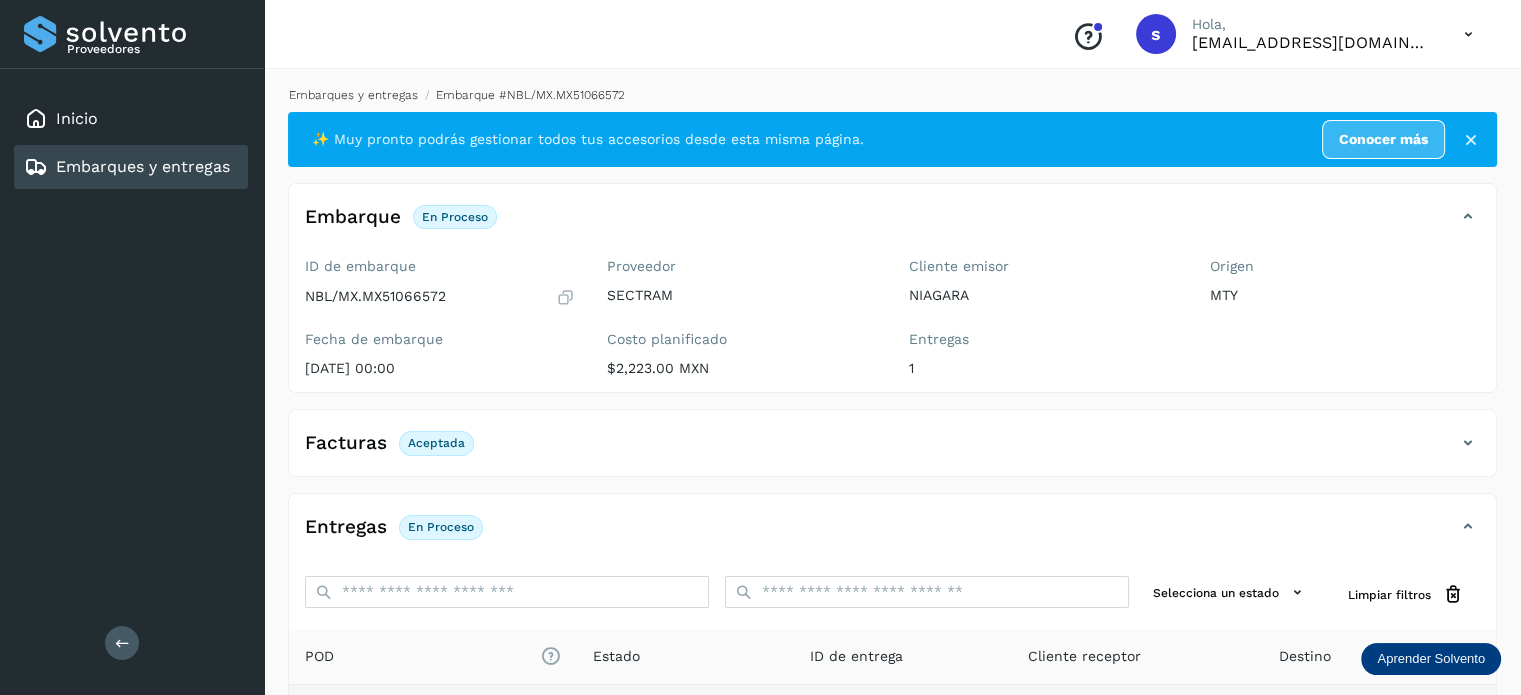click on "Embarques y entregas" at bounding box center (353, 95) 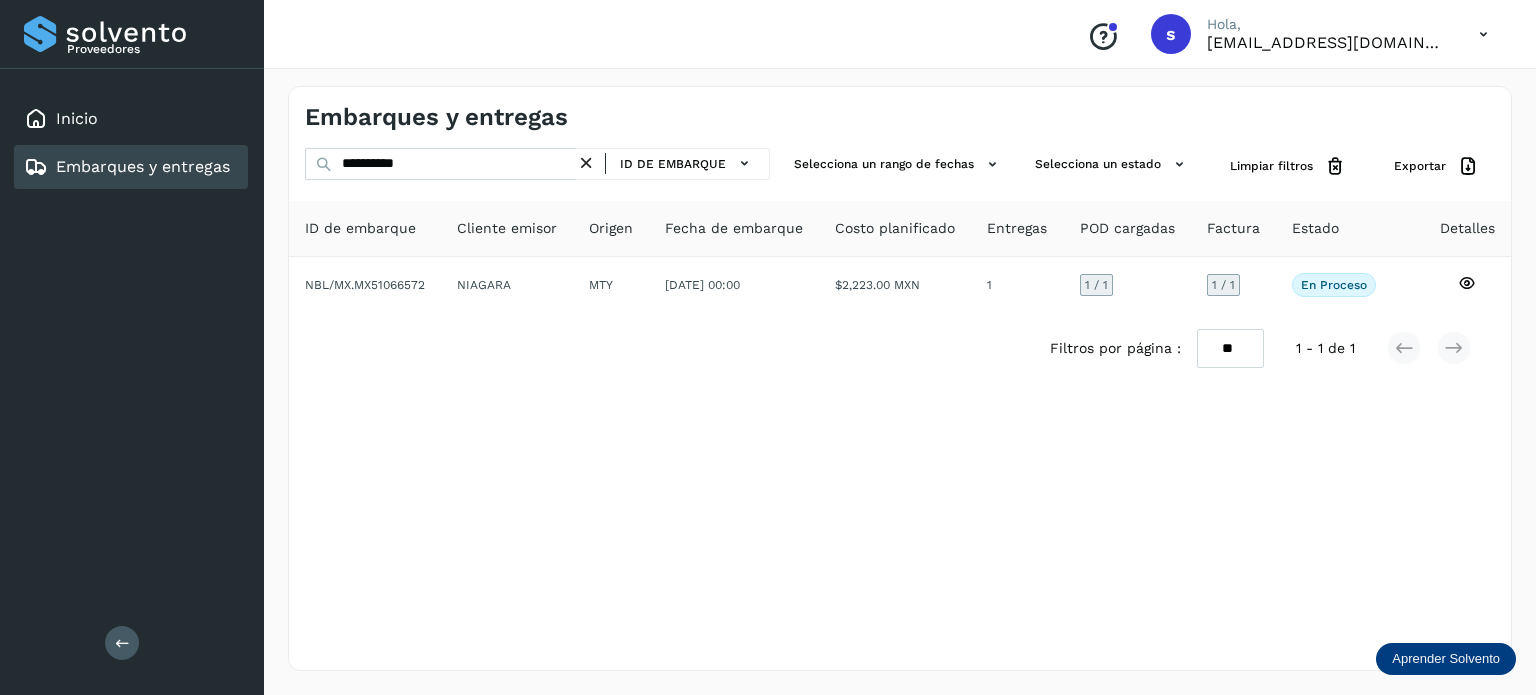 click at bounding box center [586, 163] 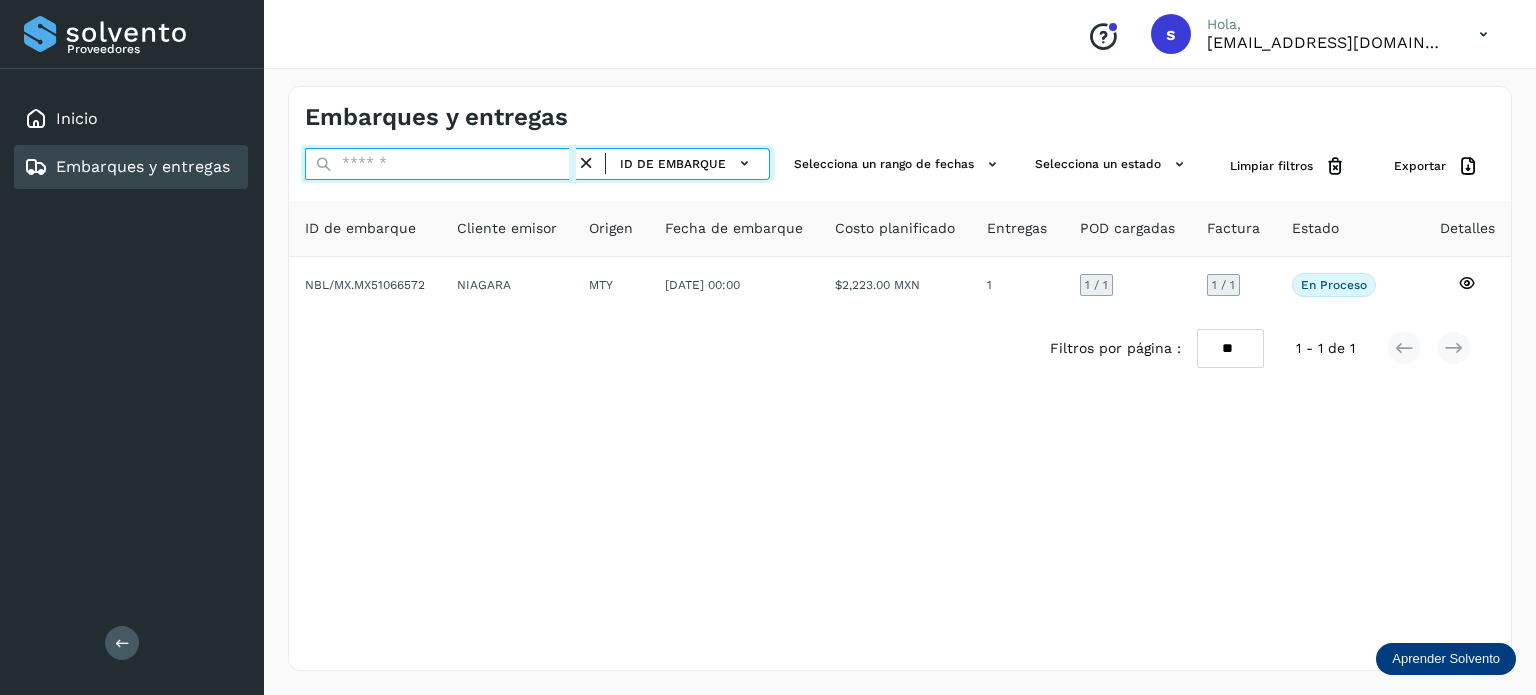 click at bounding box center [440, 164] 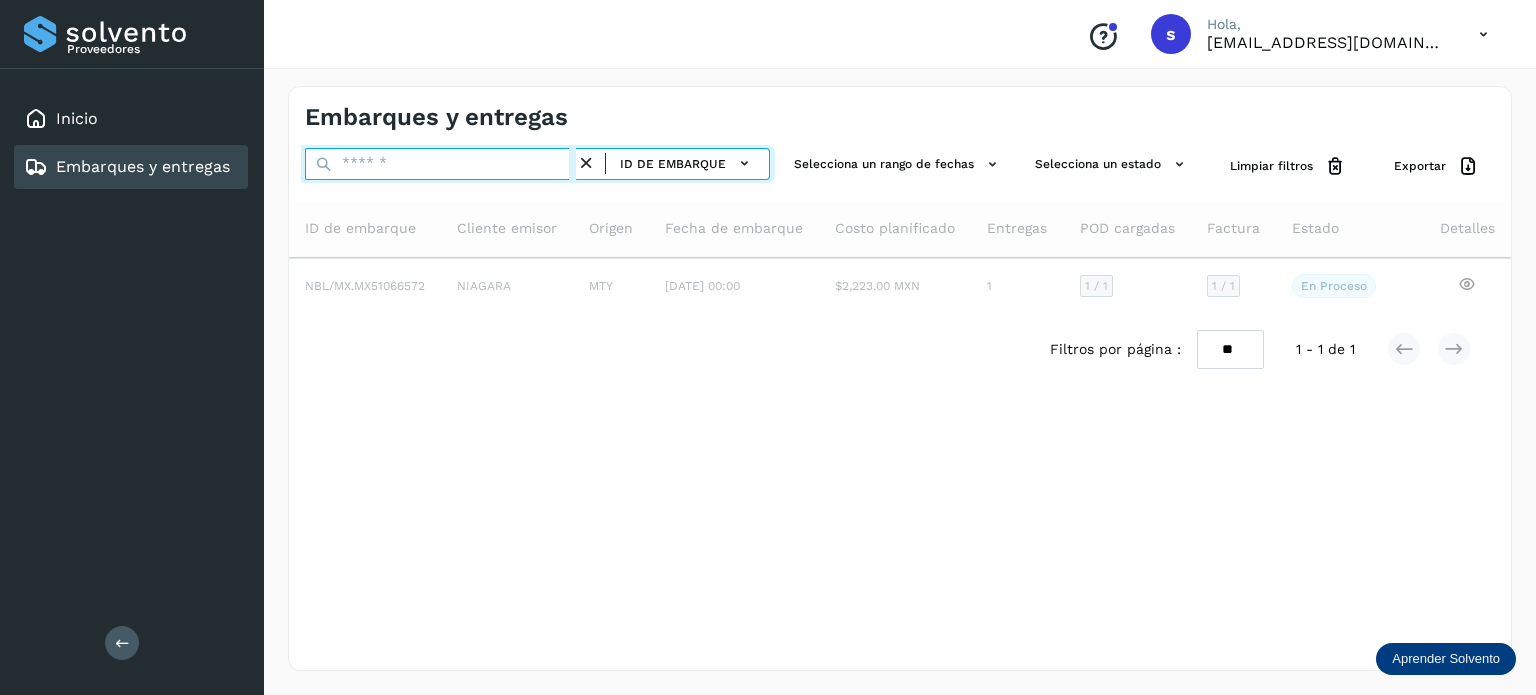 paste on "**********" 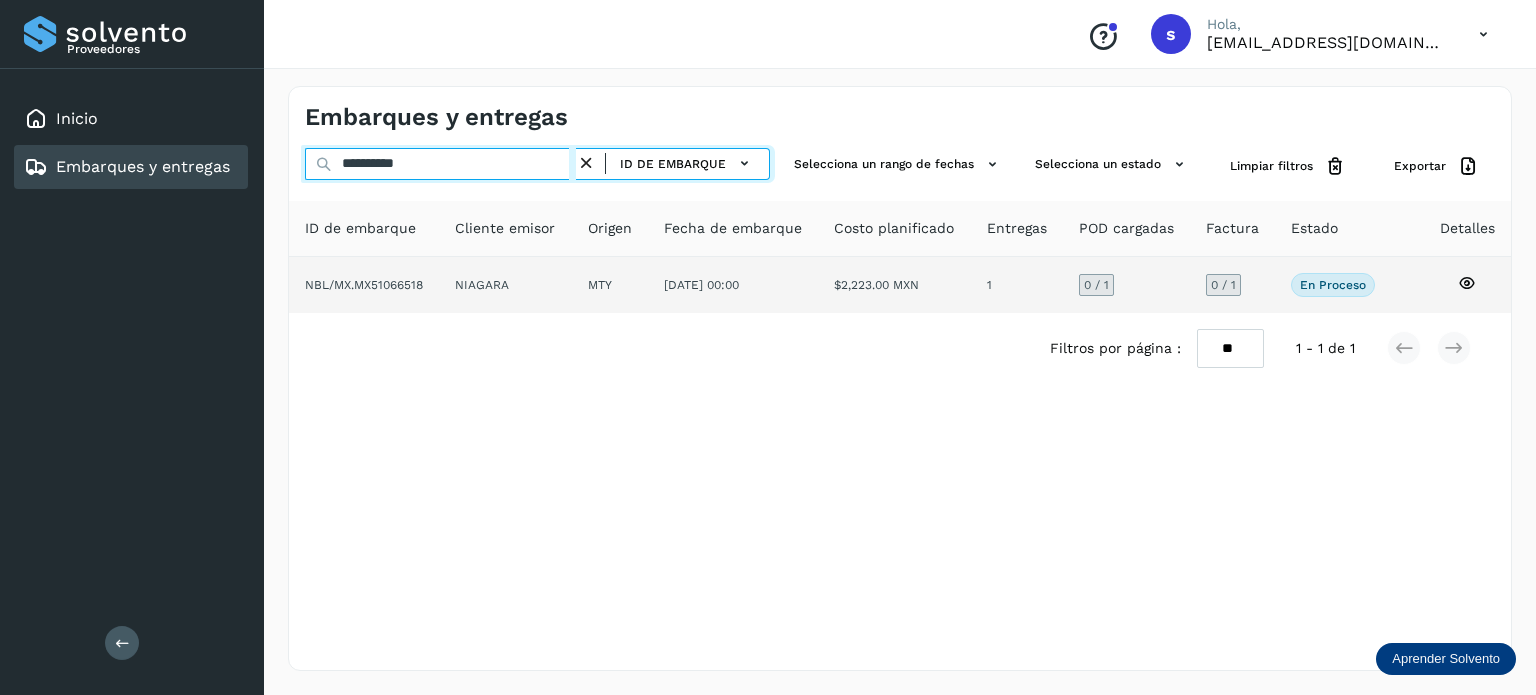 type on "**********" 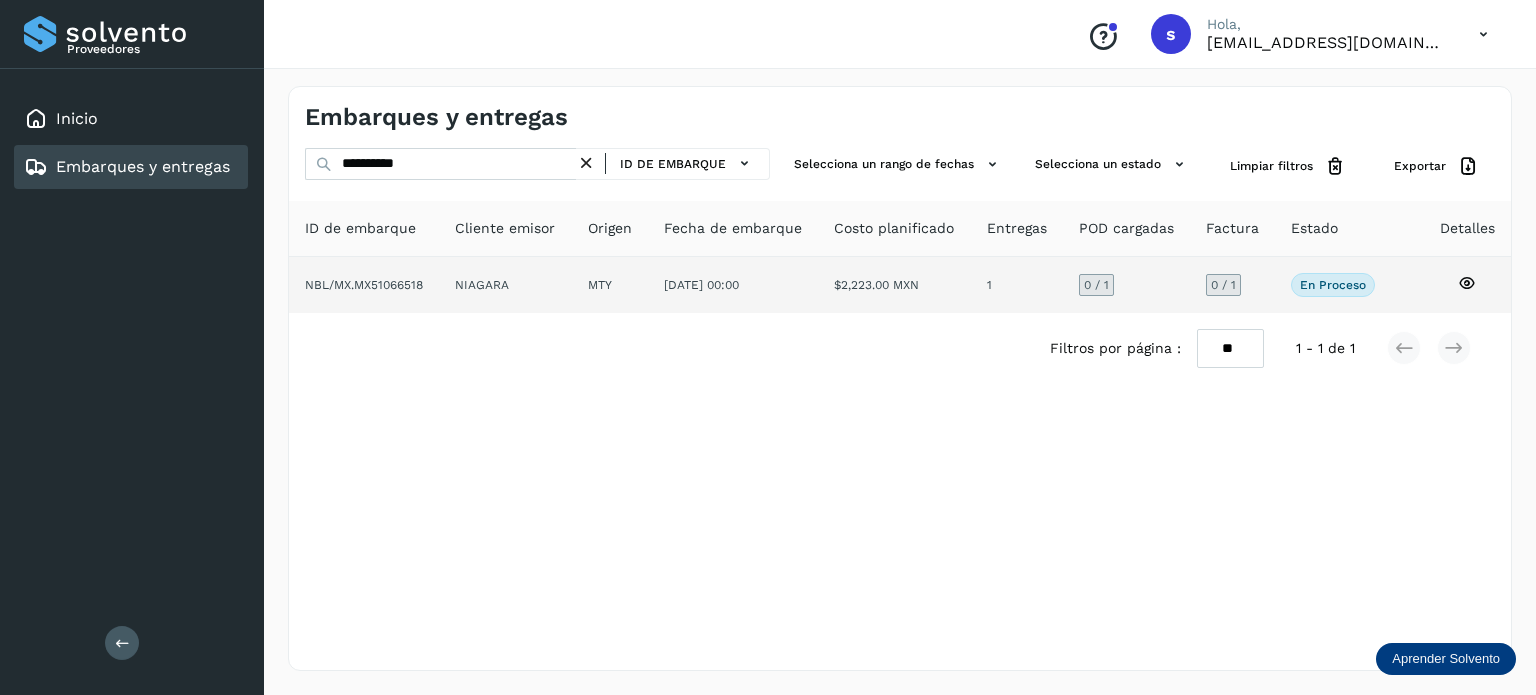 click on "NIAGARA" 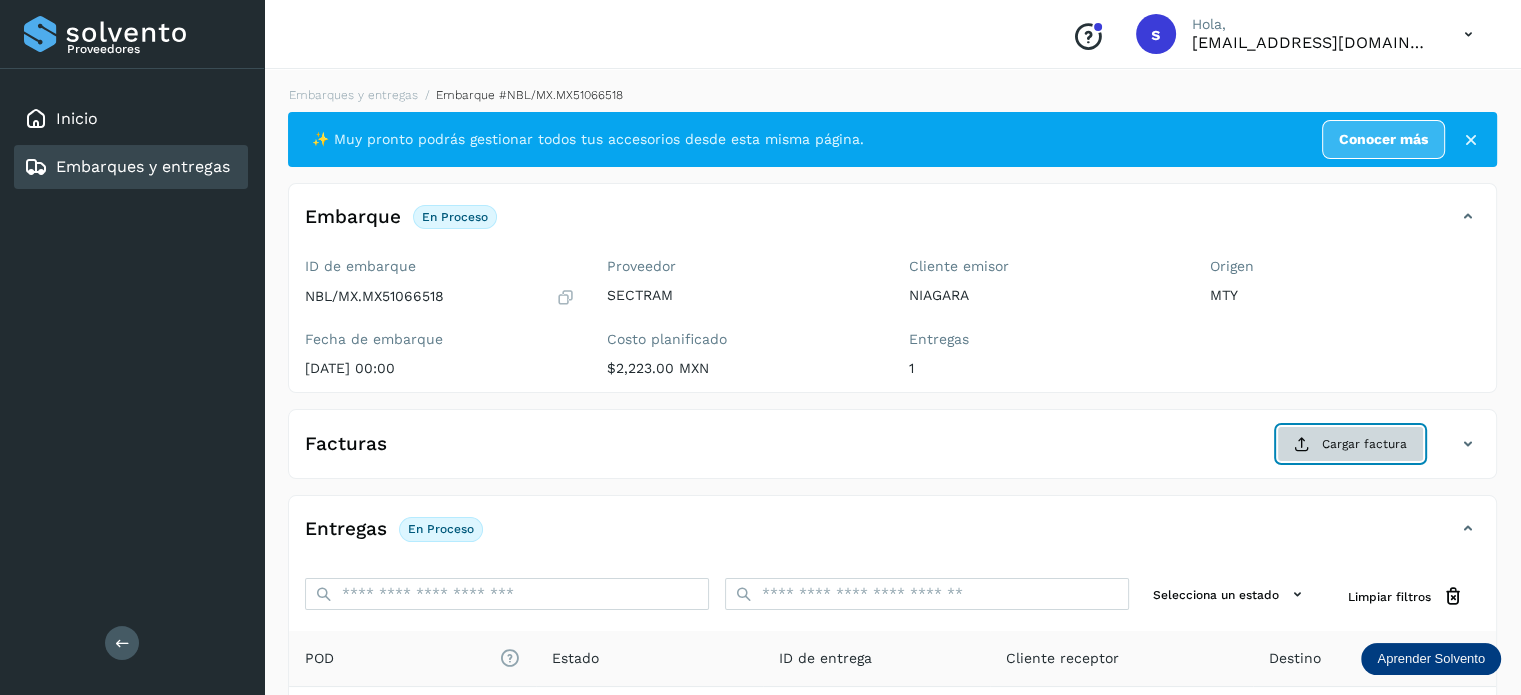 click on "Cargar factura" 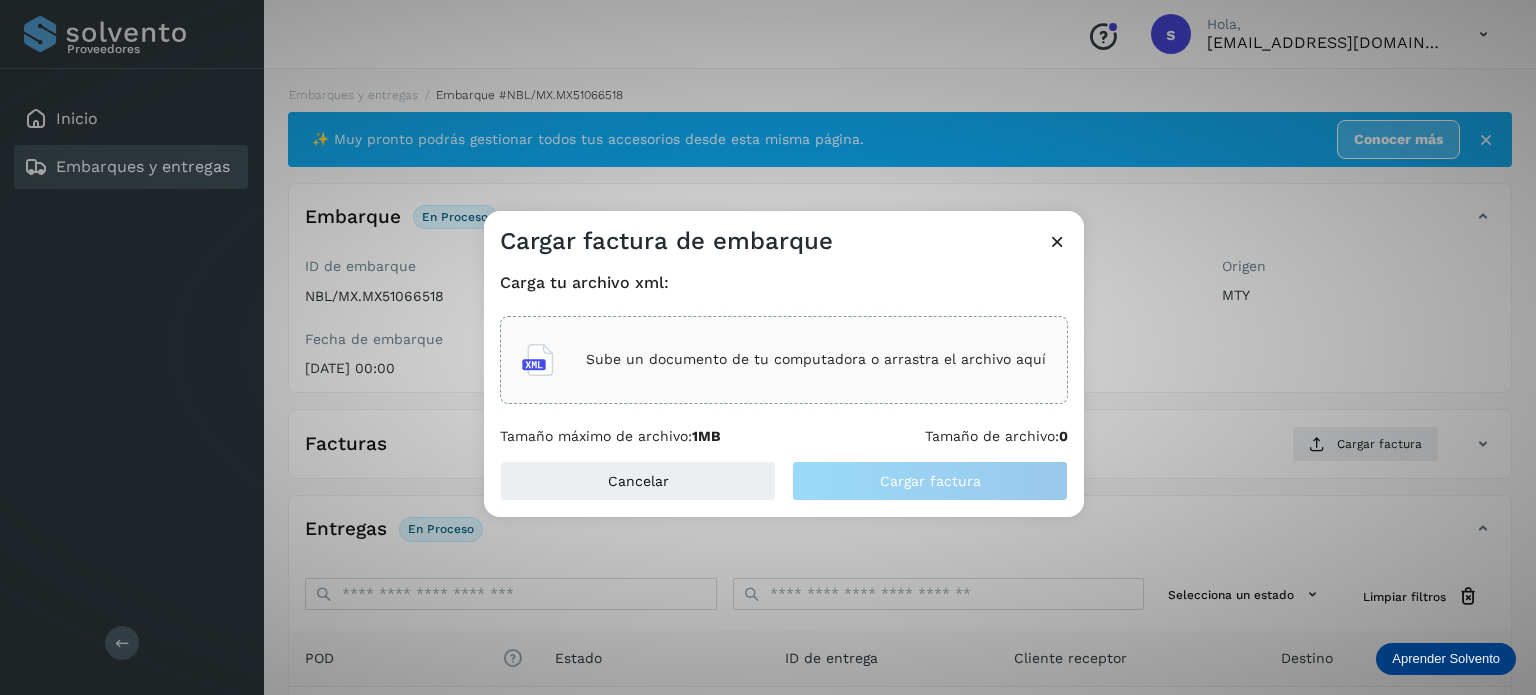click on "Sube un documento de tu computadora o arrastra el archivo aquí" at bounding box center [816, 359] 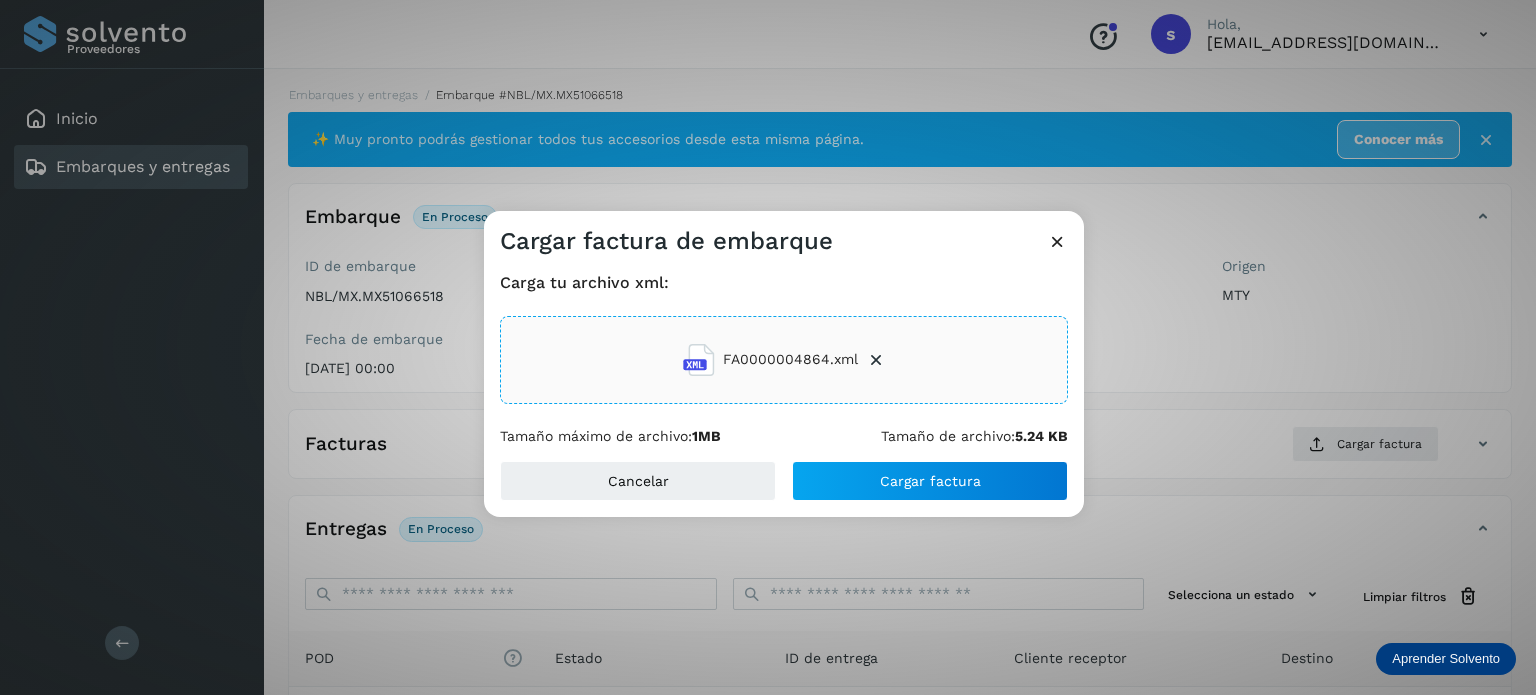 click on "Carga tu archivo xml: FA0000004864.xml Tamaño máximo de archivo:  1MB Tamaño de archivo:  5.24 KB" at bounding box center [784, 359] 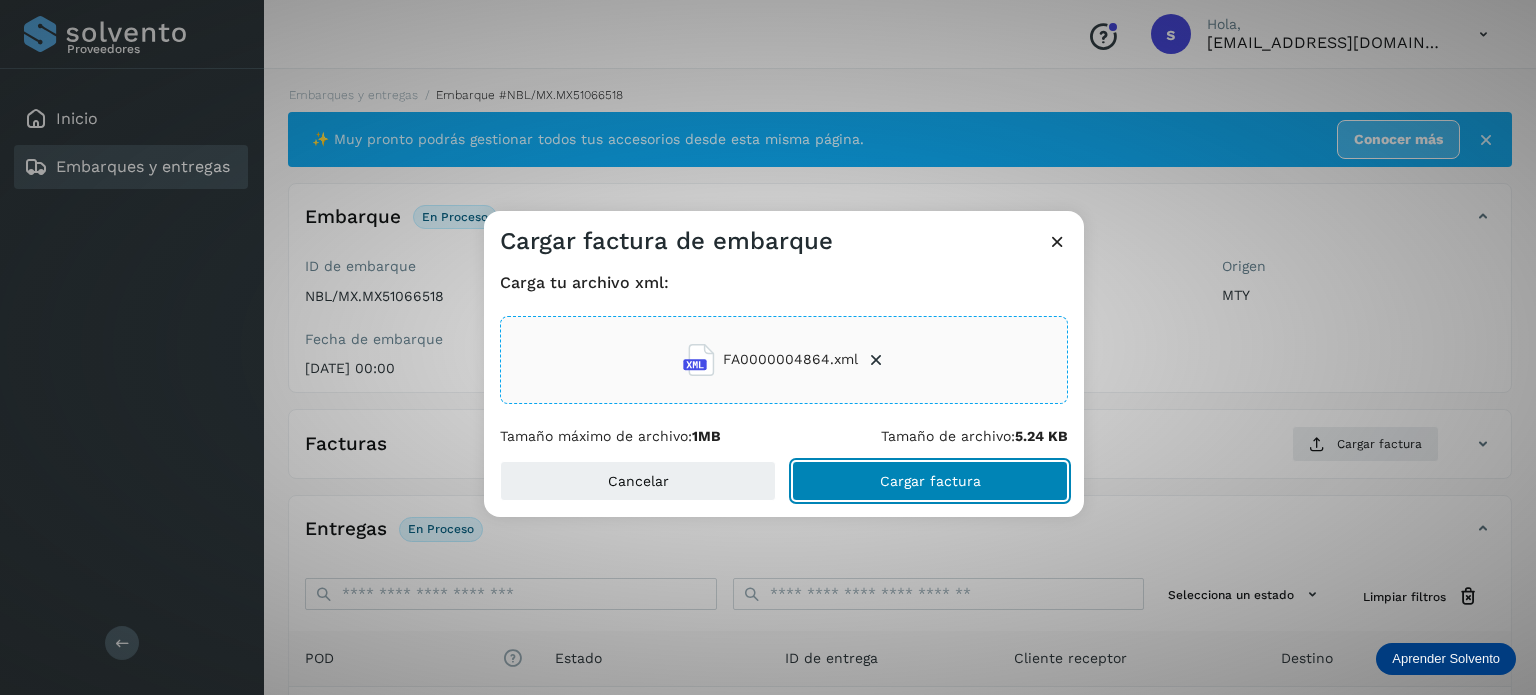 click on "Cargar factura" 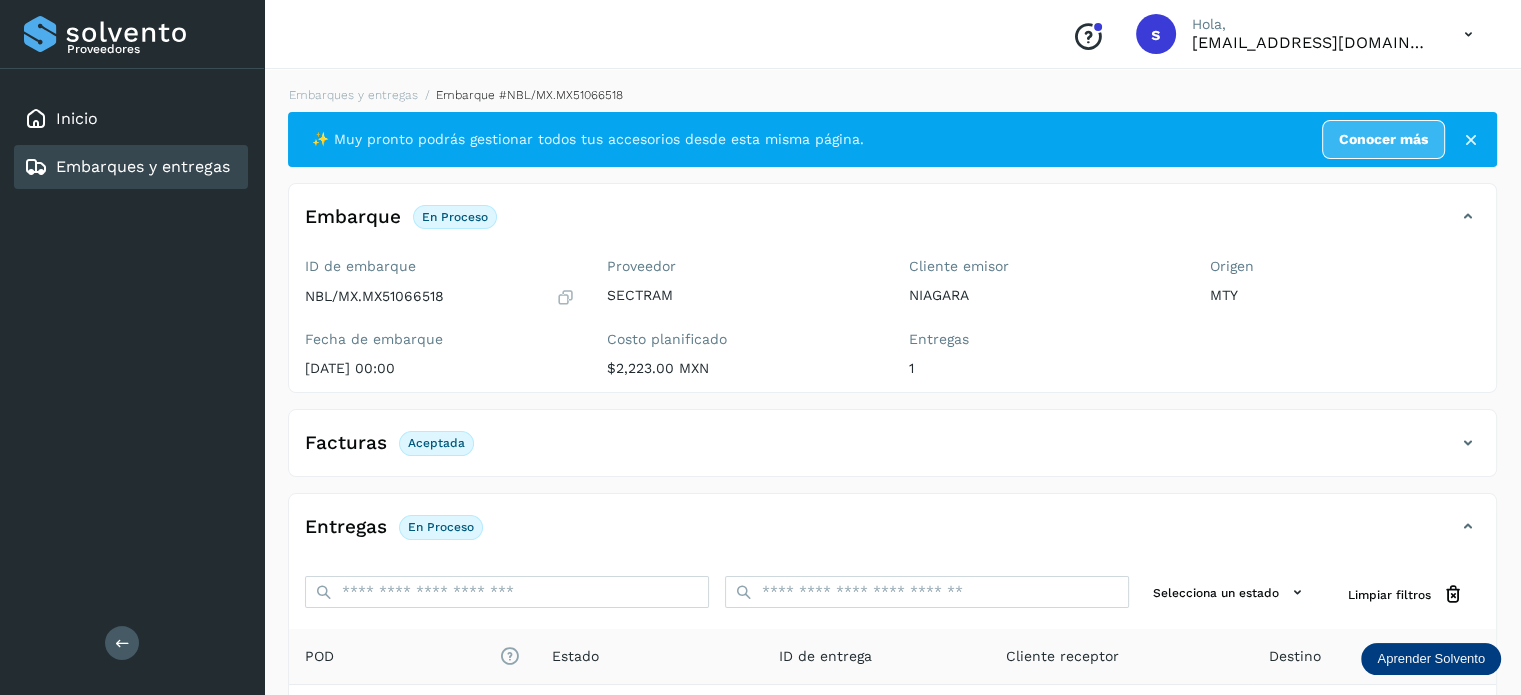 scroll, scrollTop: 250, scrollLeft: 0, axis: vertical 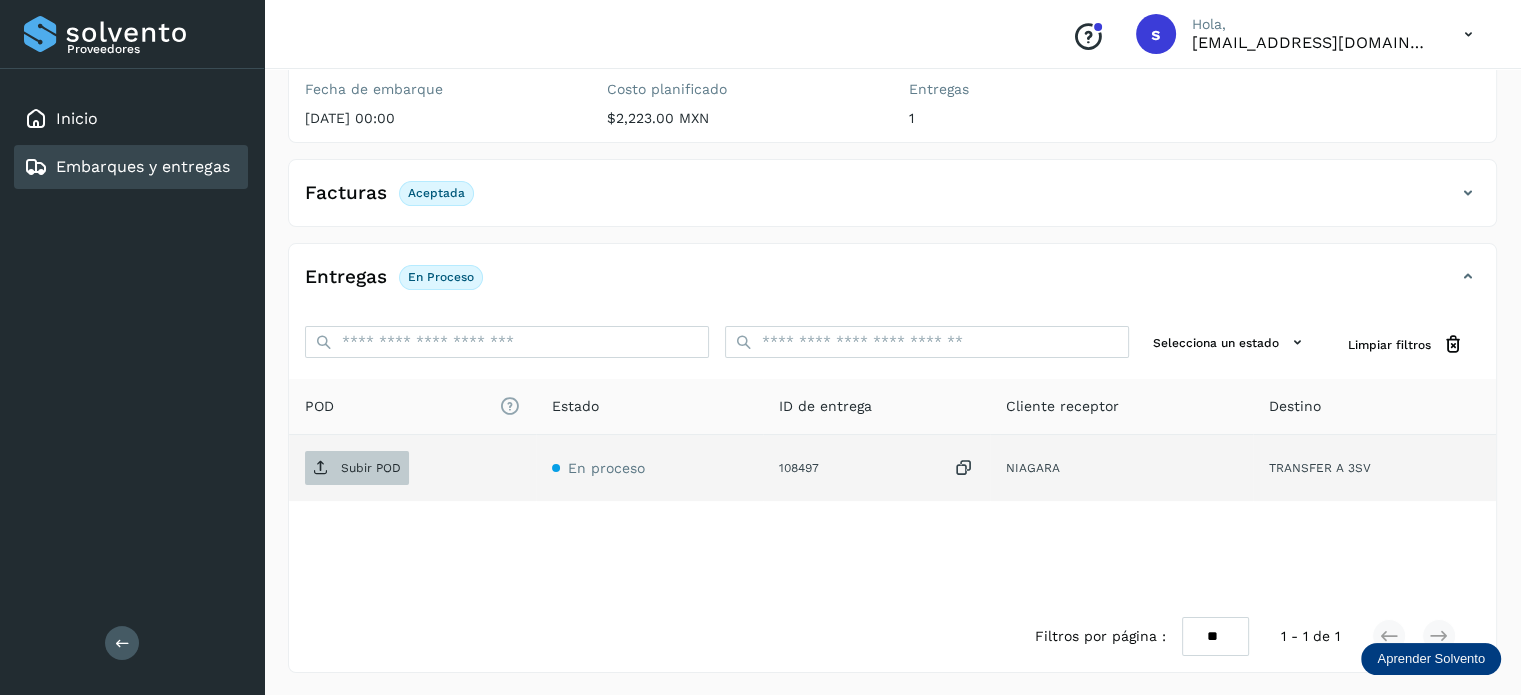 click on "Subir POD" at bounding box center (371, 468) 